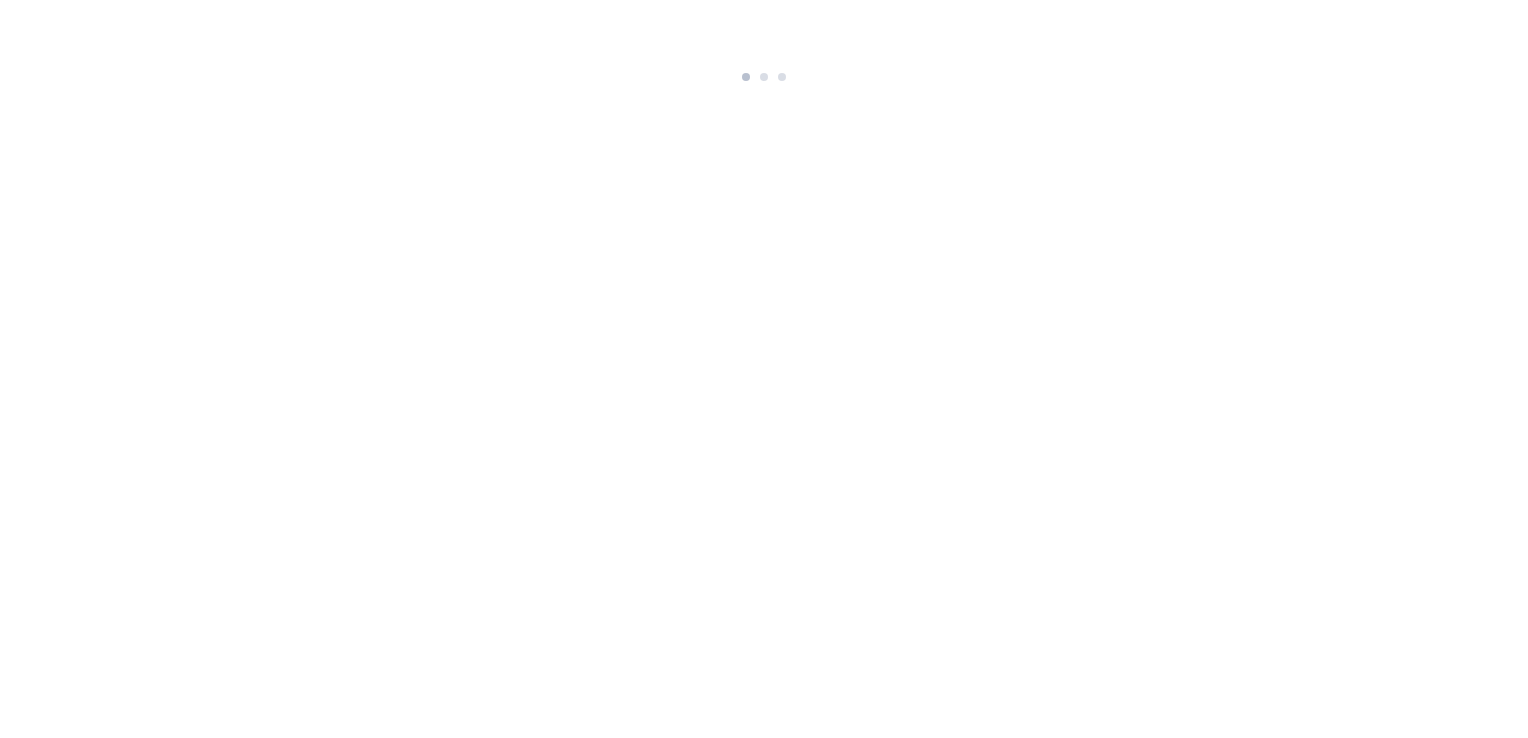 scroll, scrollTop: 0, scrollLeft: 0, axis: both 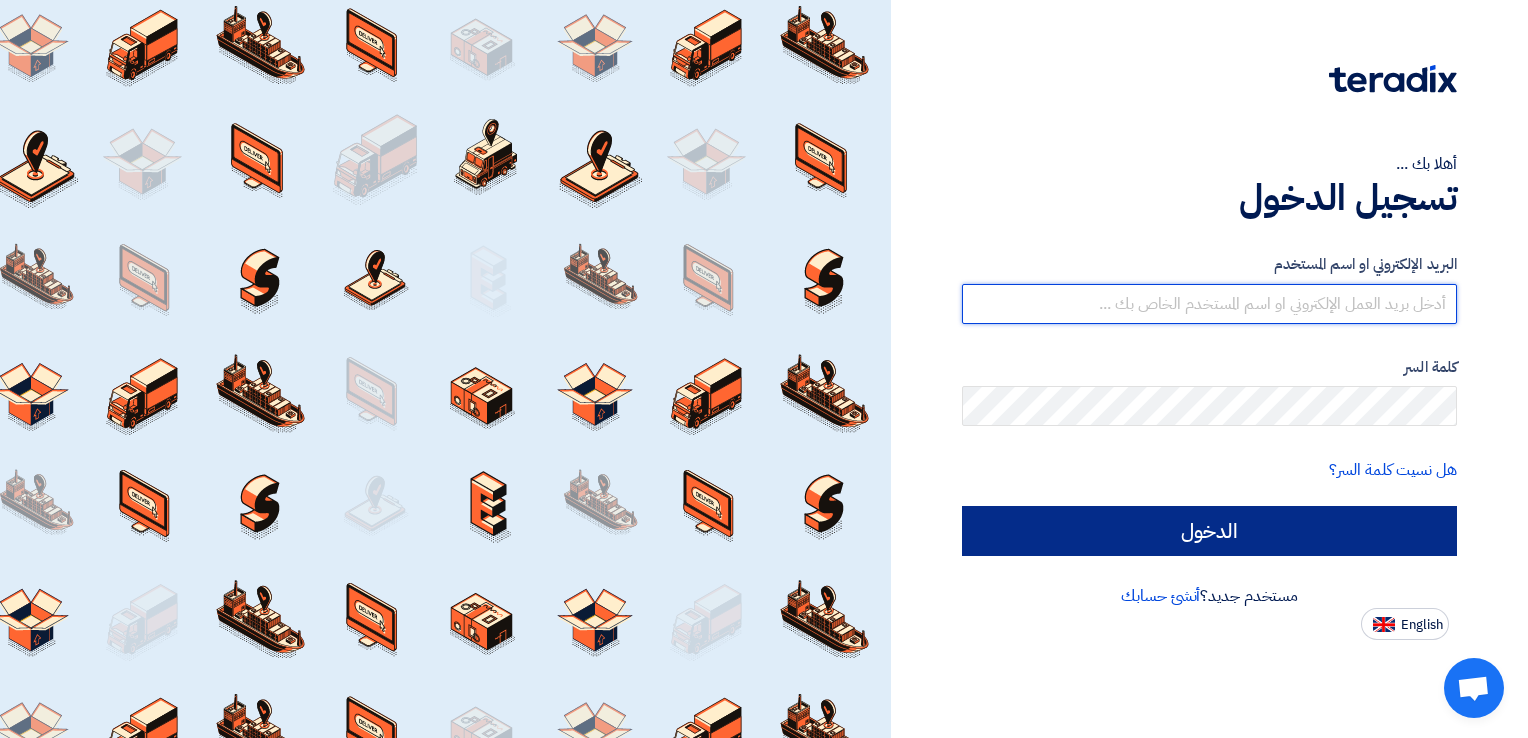 type on "[PERSON_NAME][EMAIL_ADDRESS][PERSON_NAME][DOMAIN_NAME]" 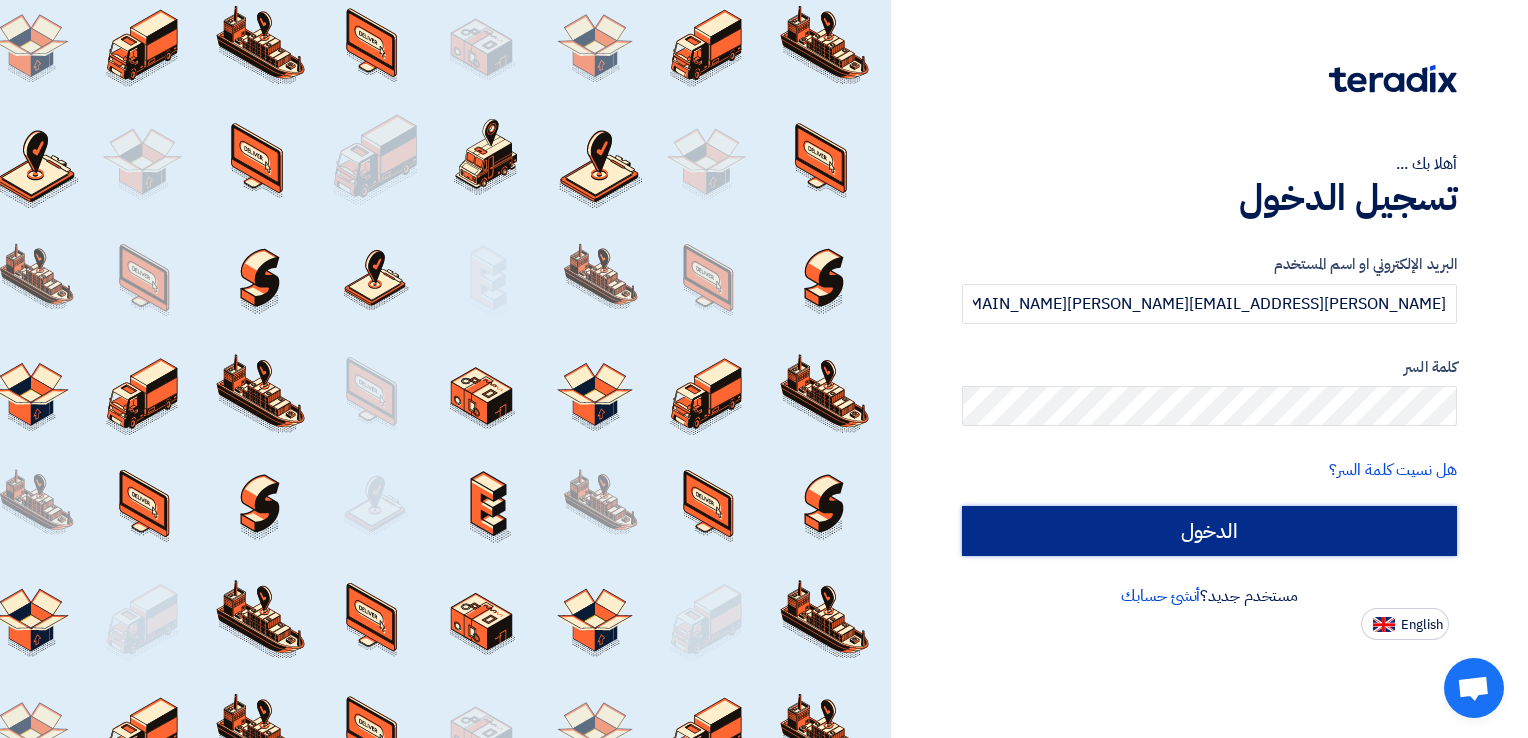 click on "الدخول" 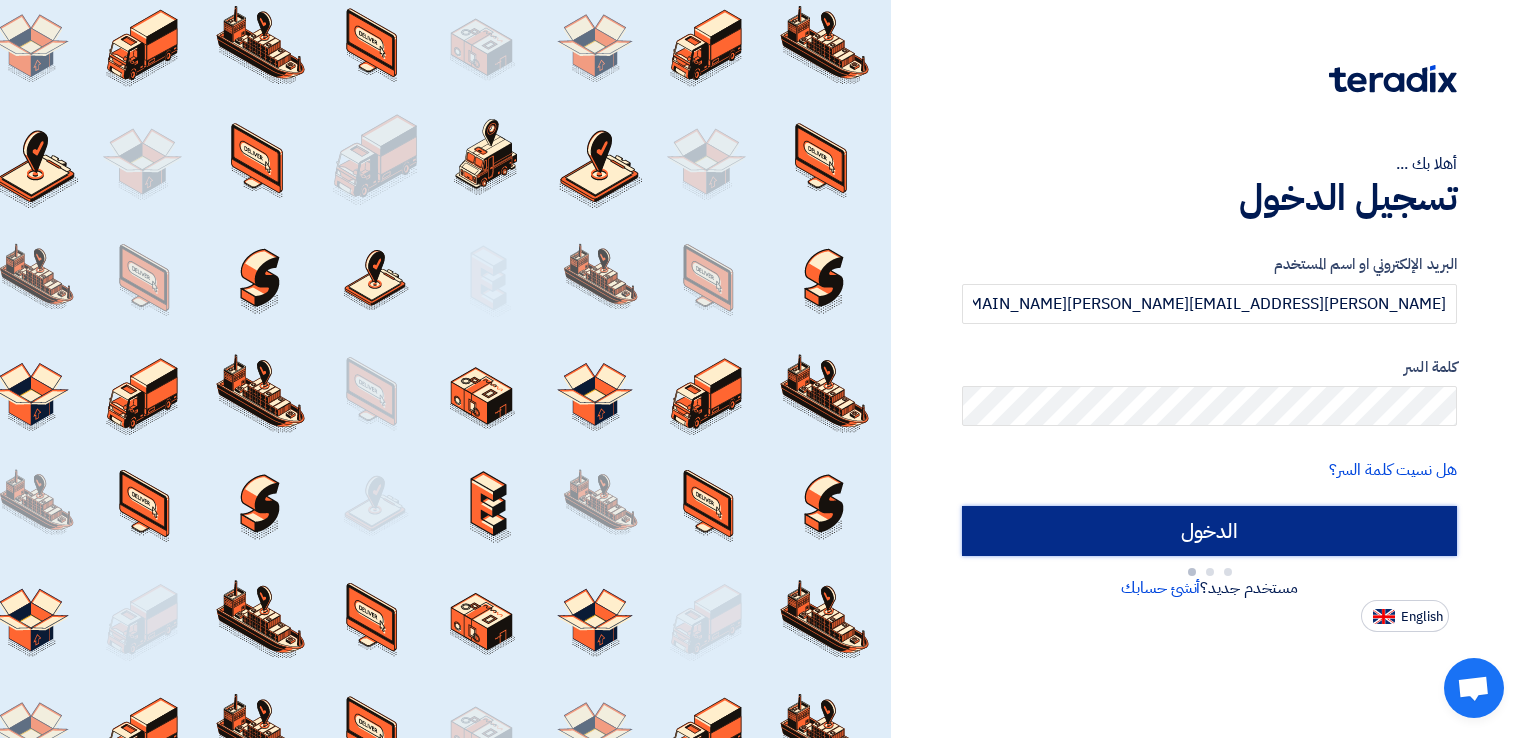 type on "Sign in" 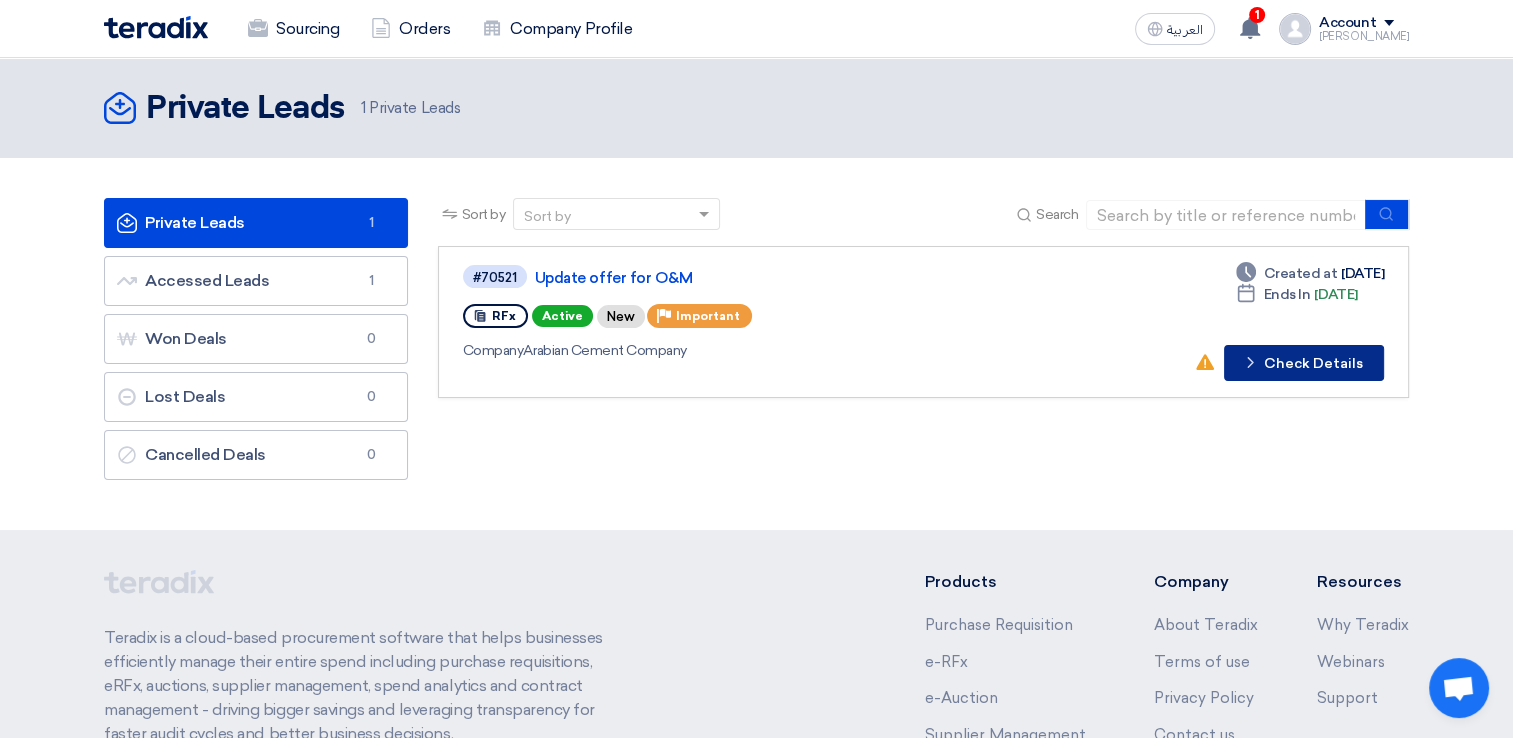 click on "Check details
Check Details" 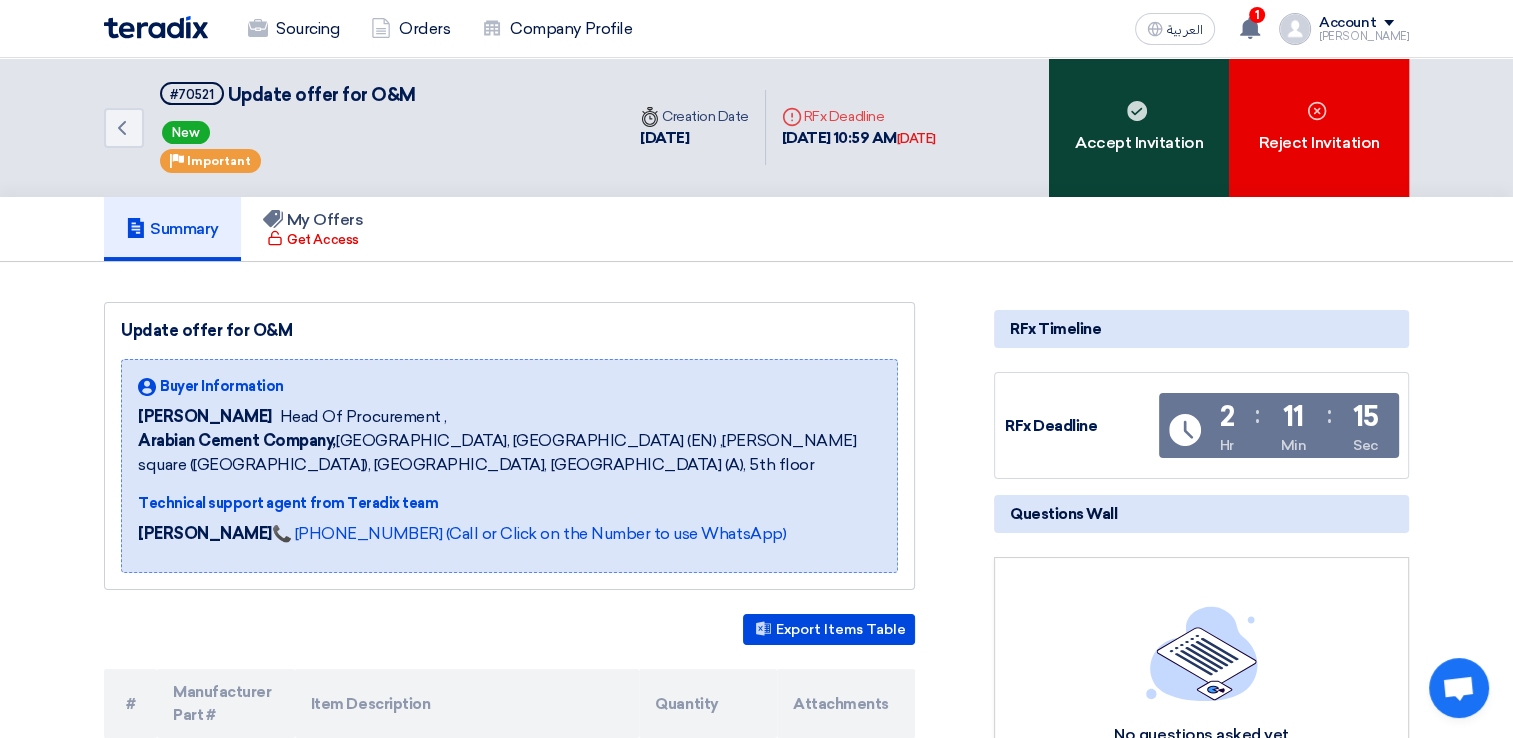 click on "Accept Invitation" 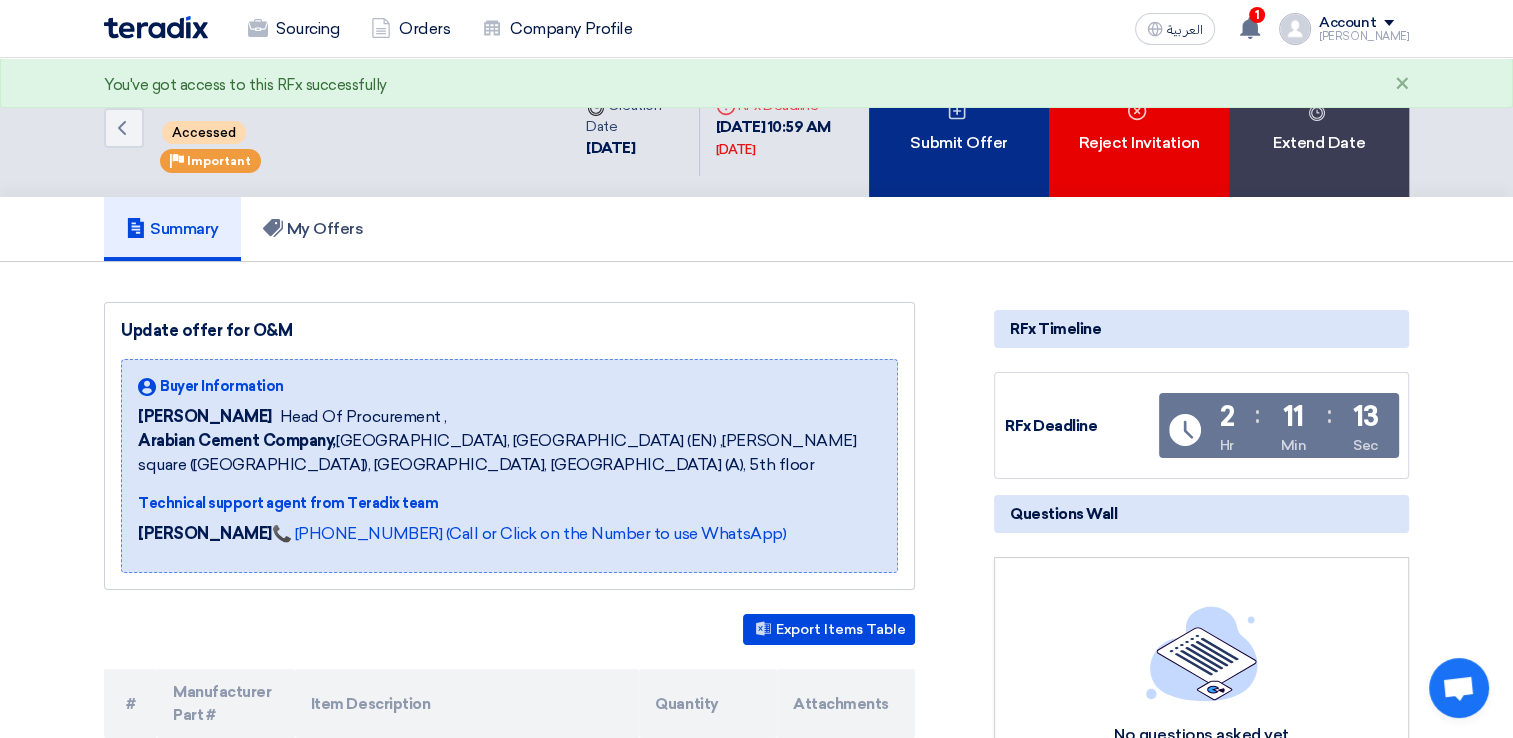 click on "Submit Offer" 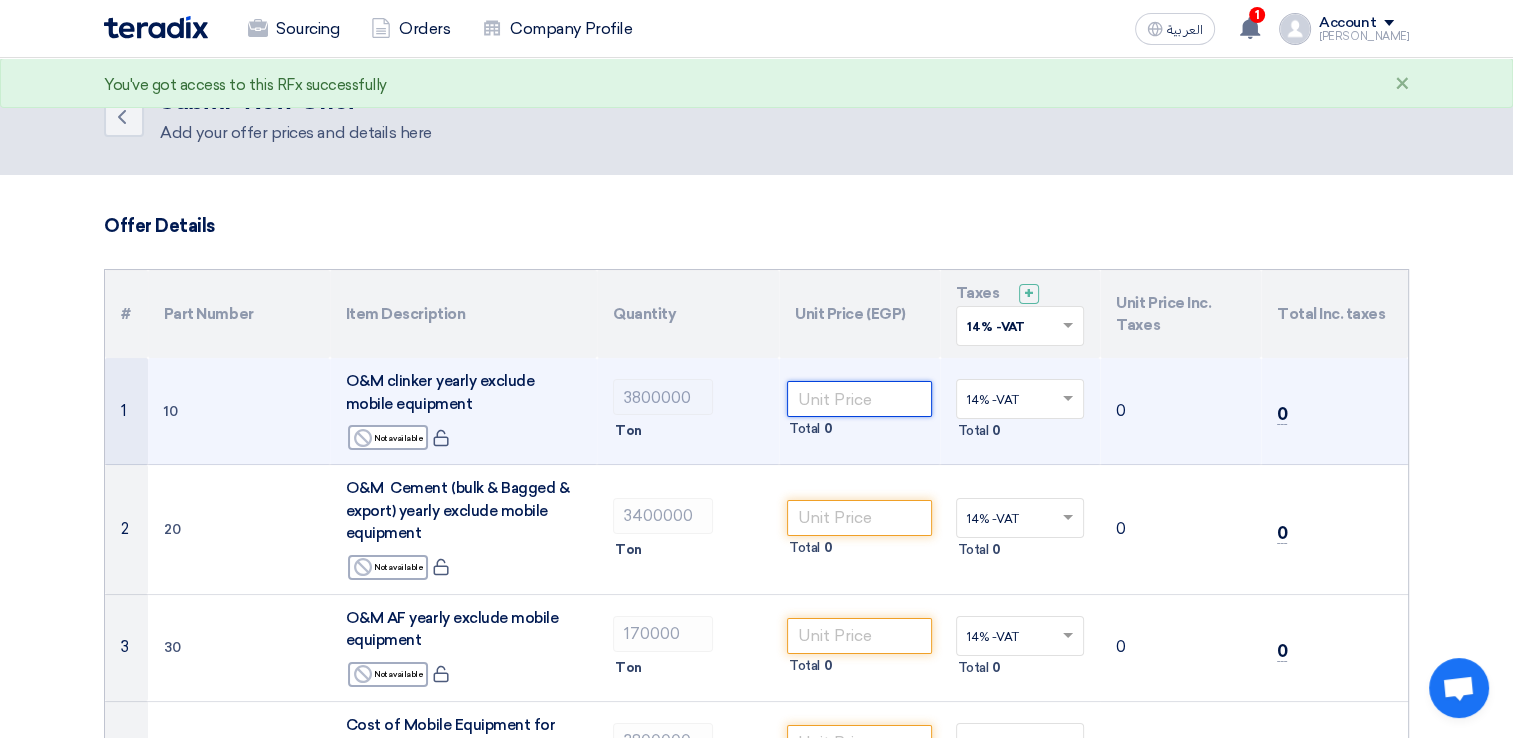 click 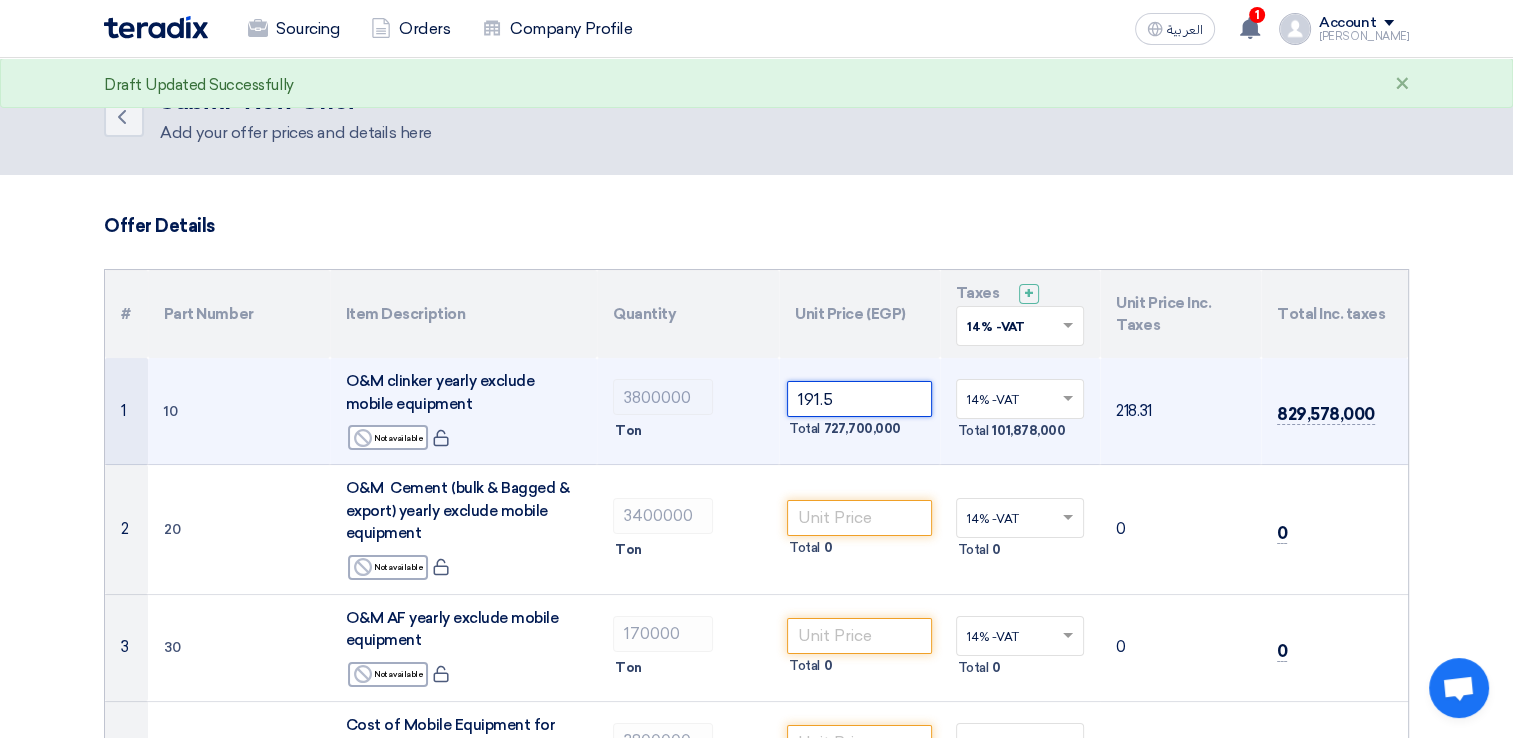 type on "191.5" 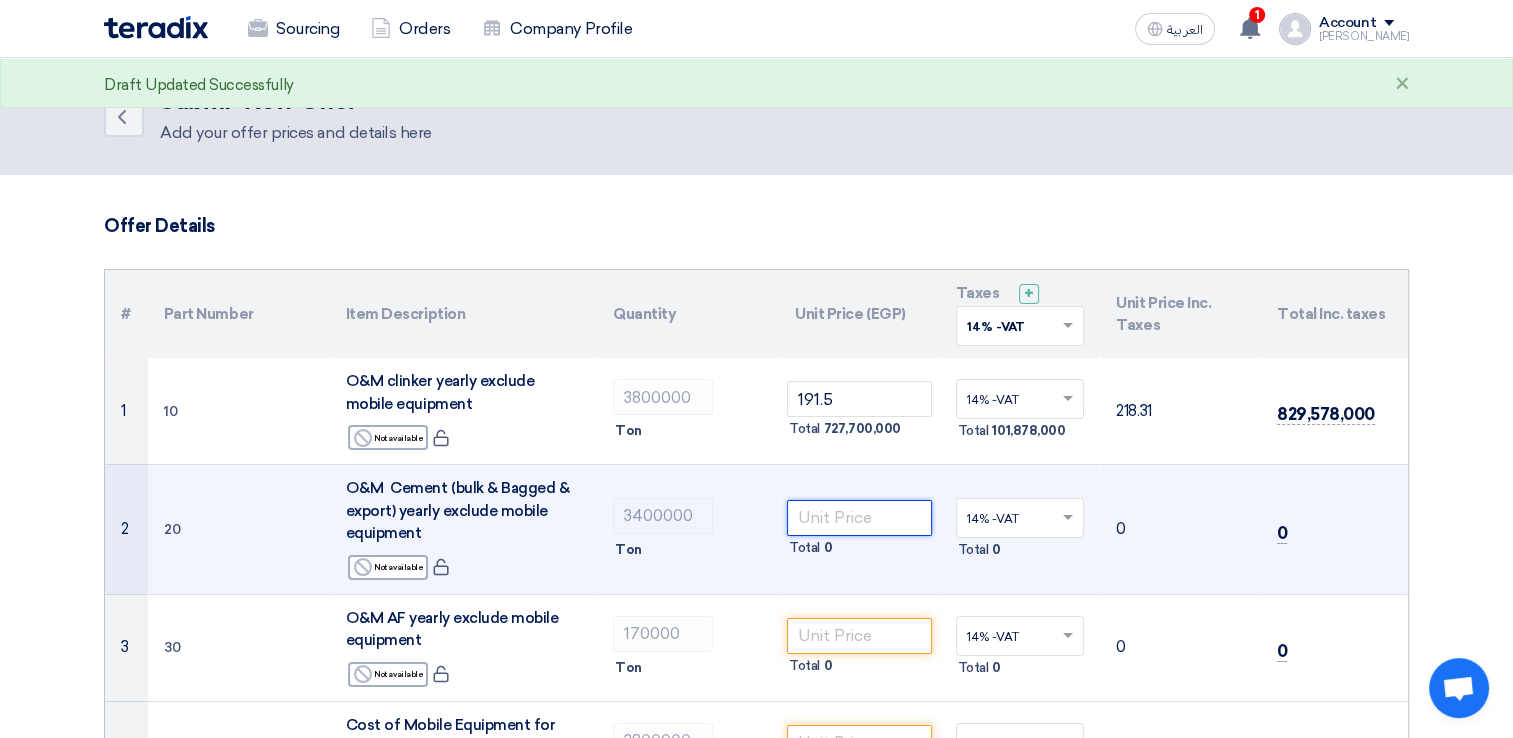click 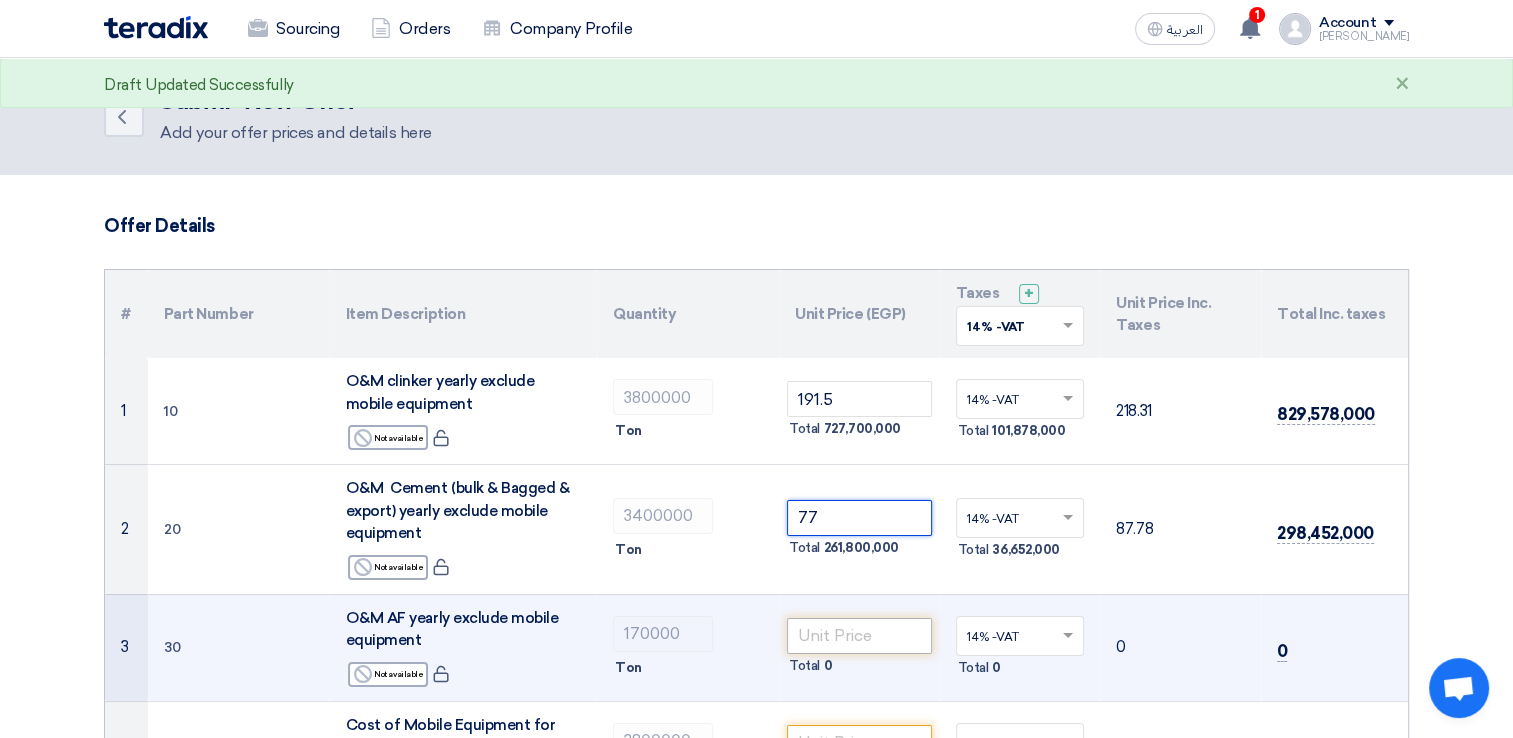 type on "77" 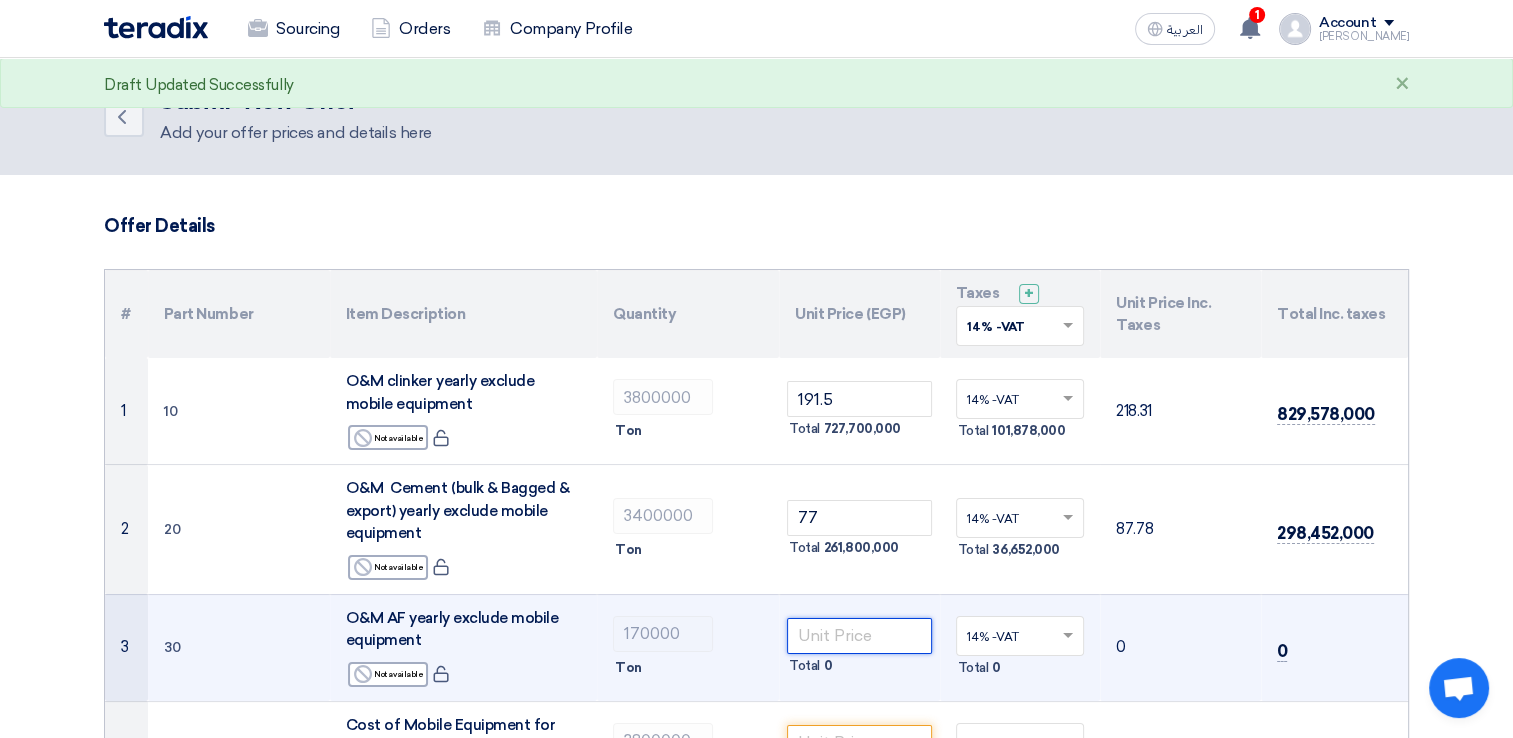 click 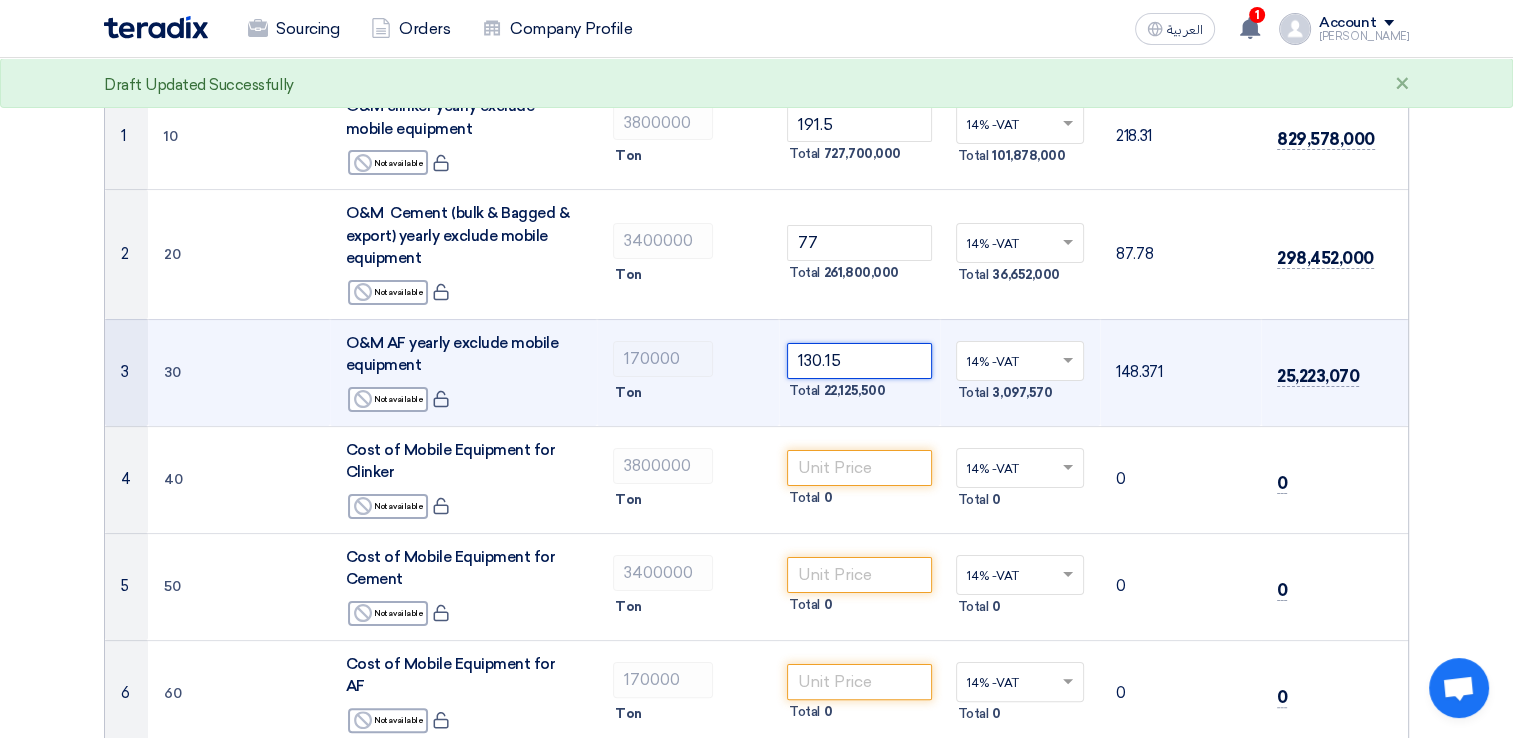 scroll, scrollTop: 283, scrollLeft: 0, axis: vertical 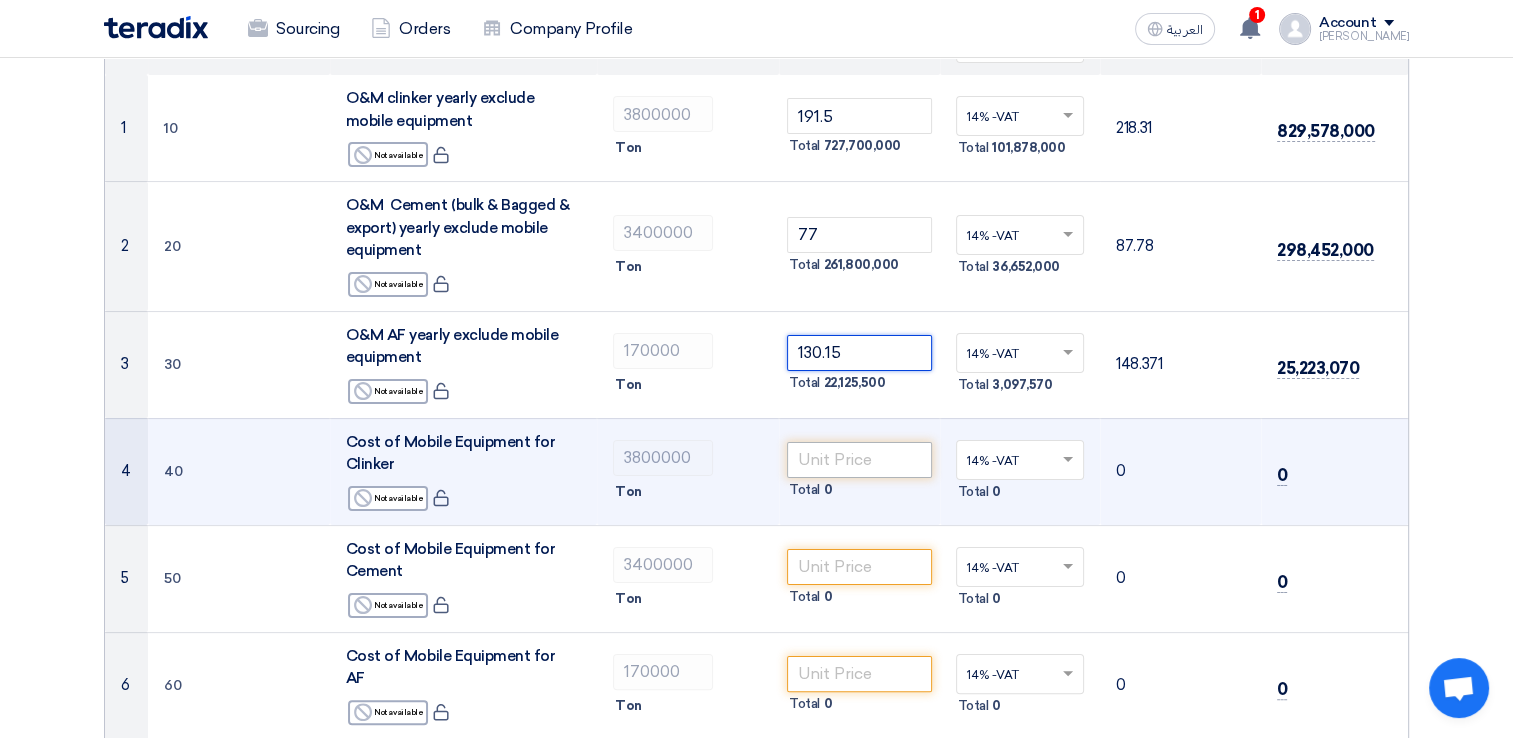 type on "130.15" 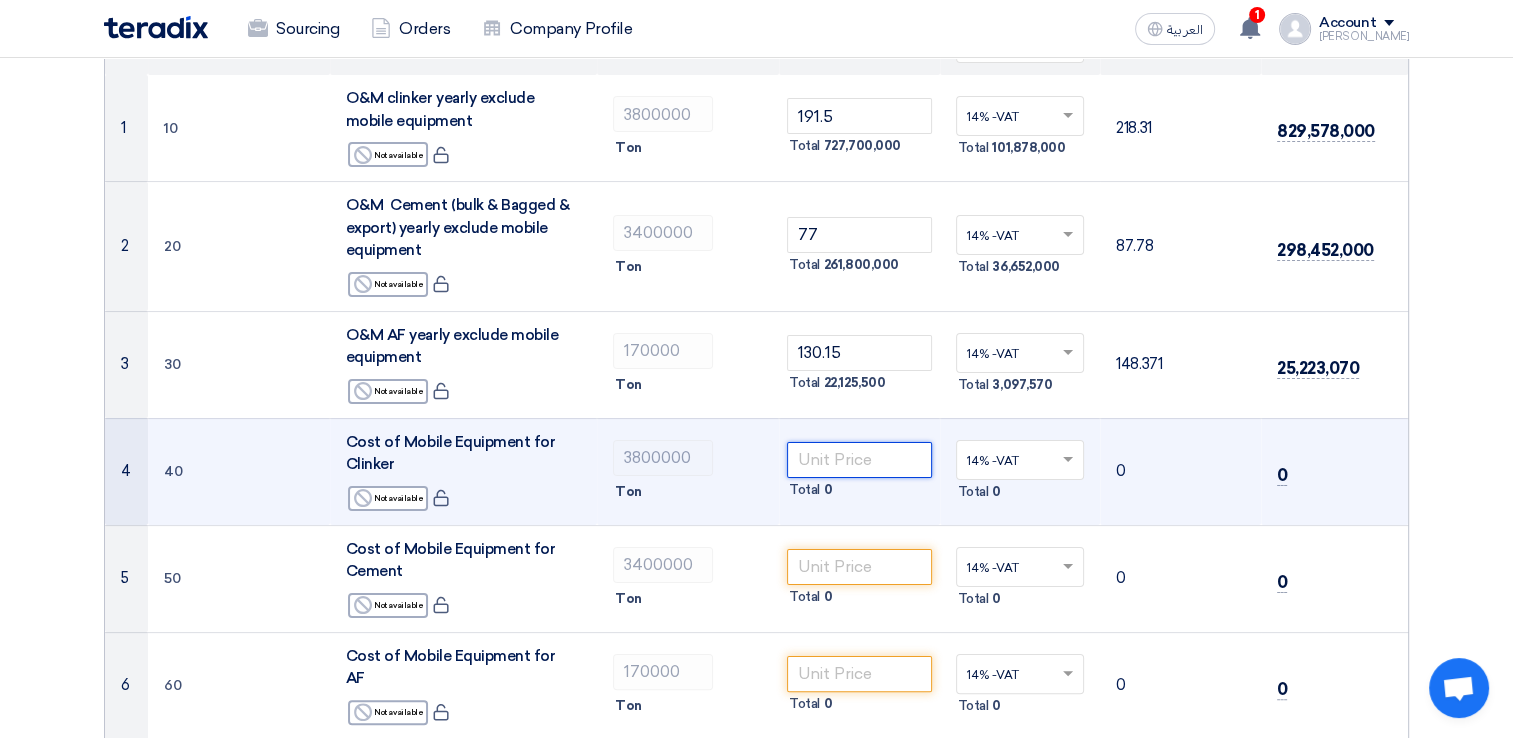 click 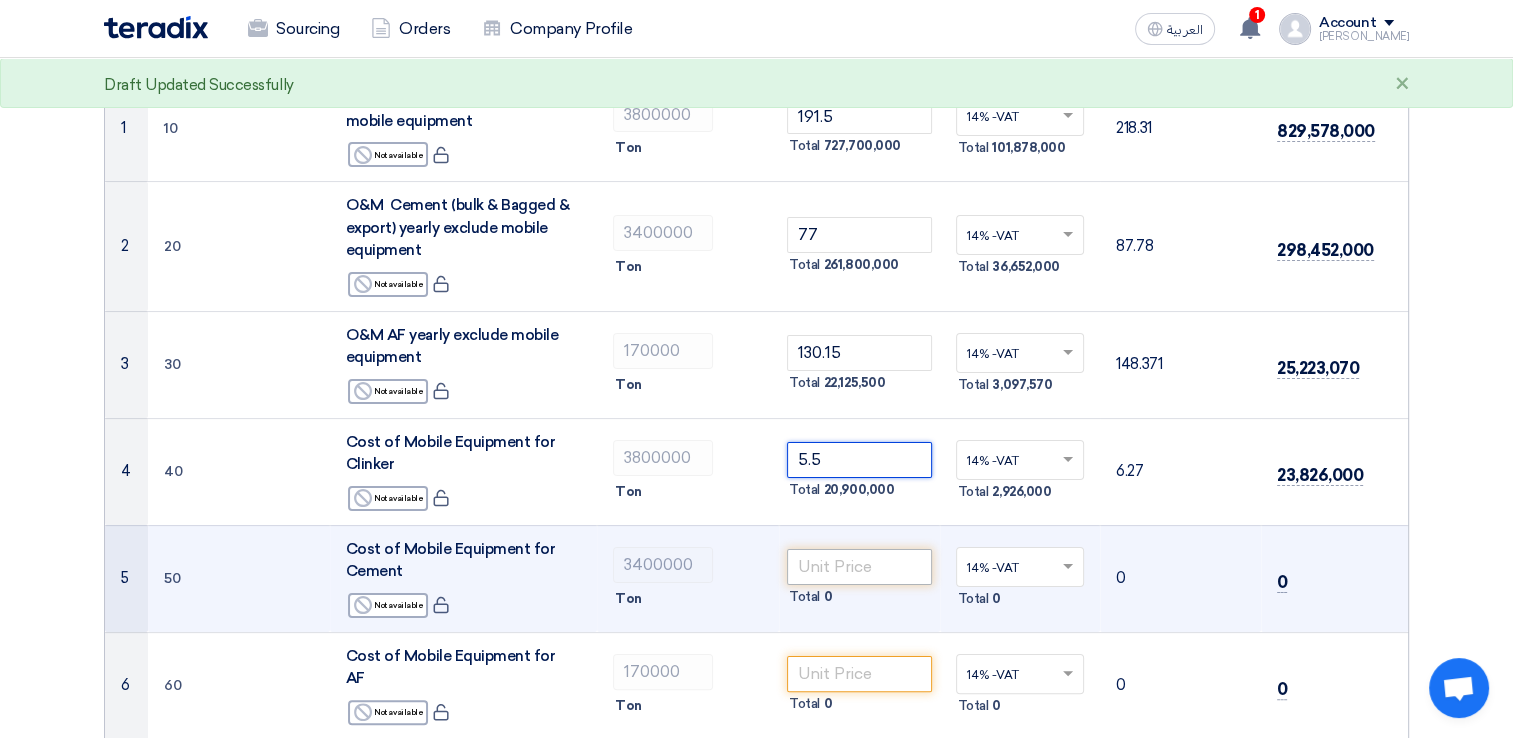 type on "5.5" 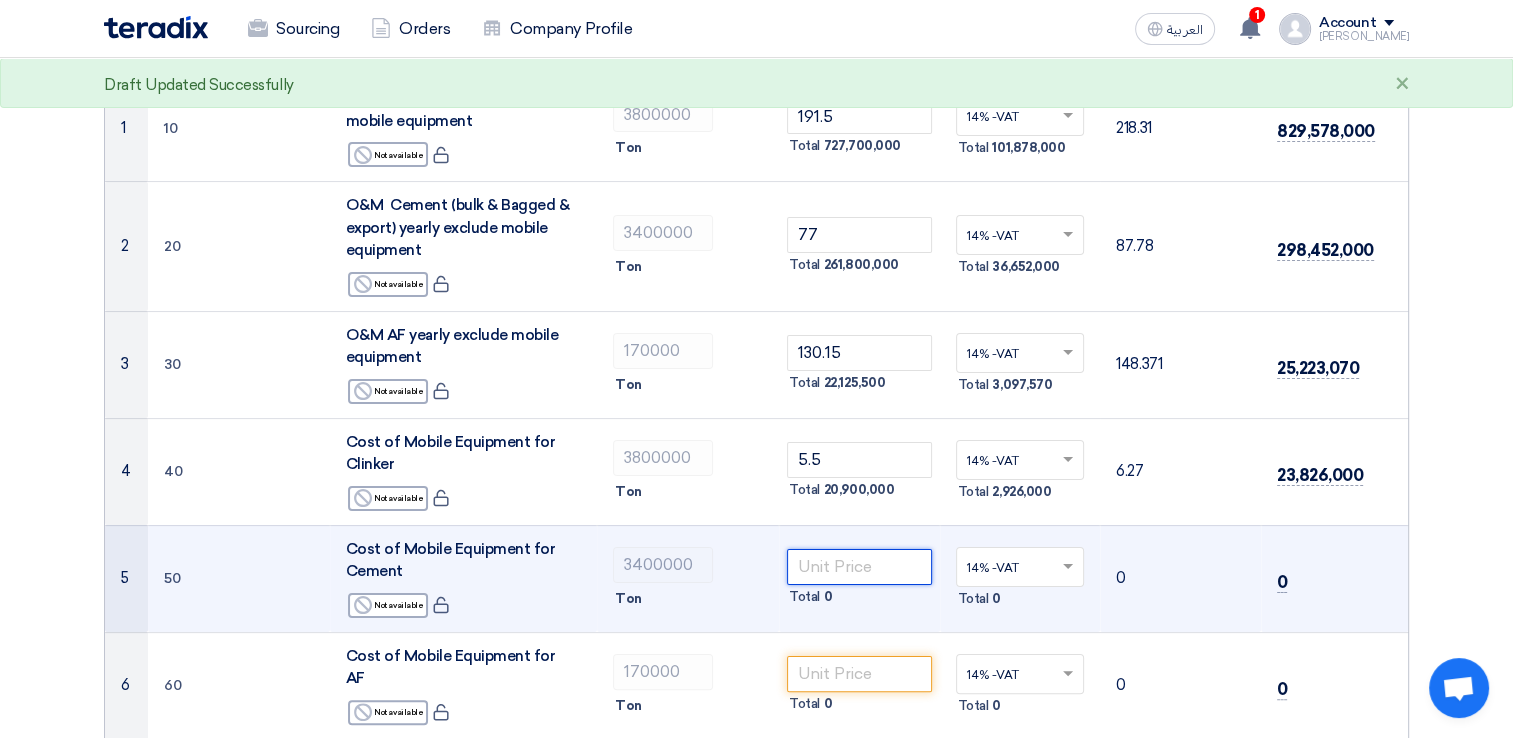 click 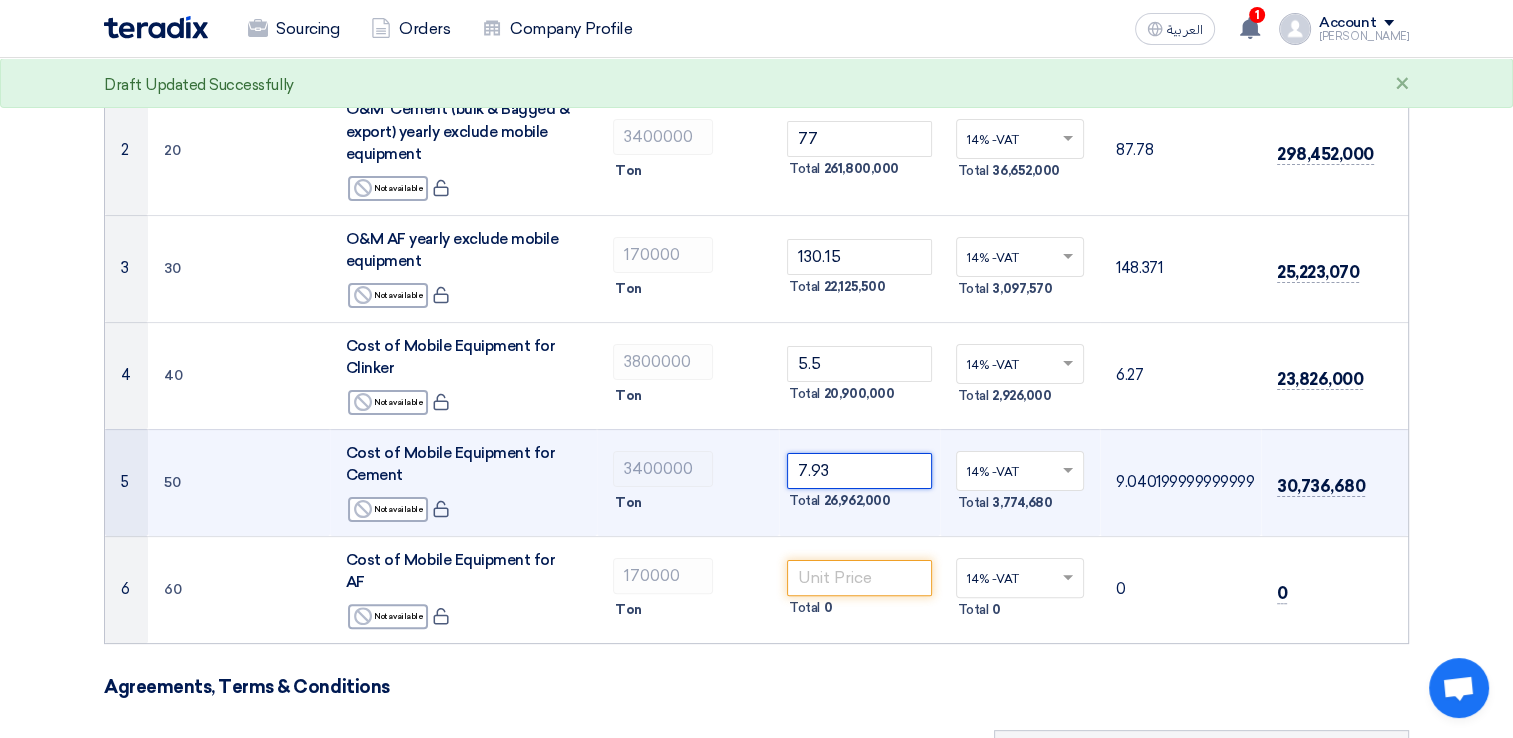 scroll, scrollTop: 383, scrollLeft: 0, axis: vertical 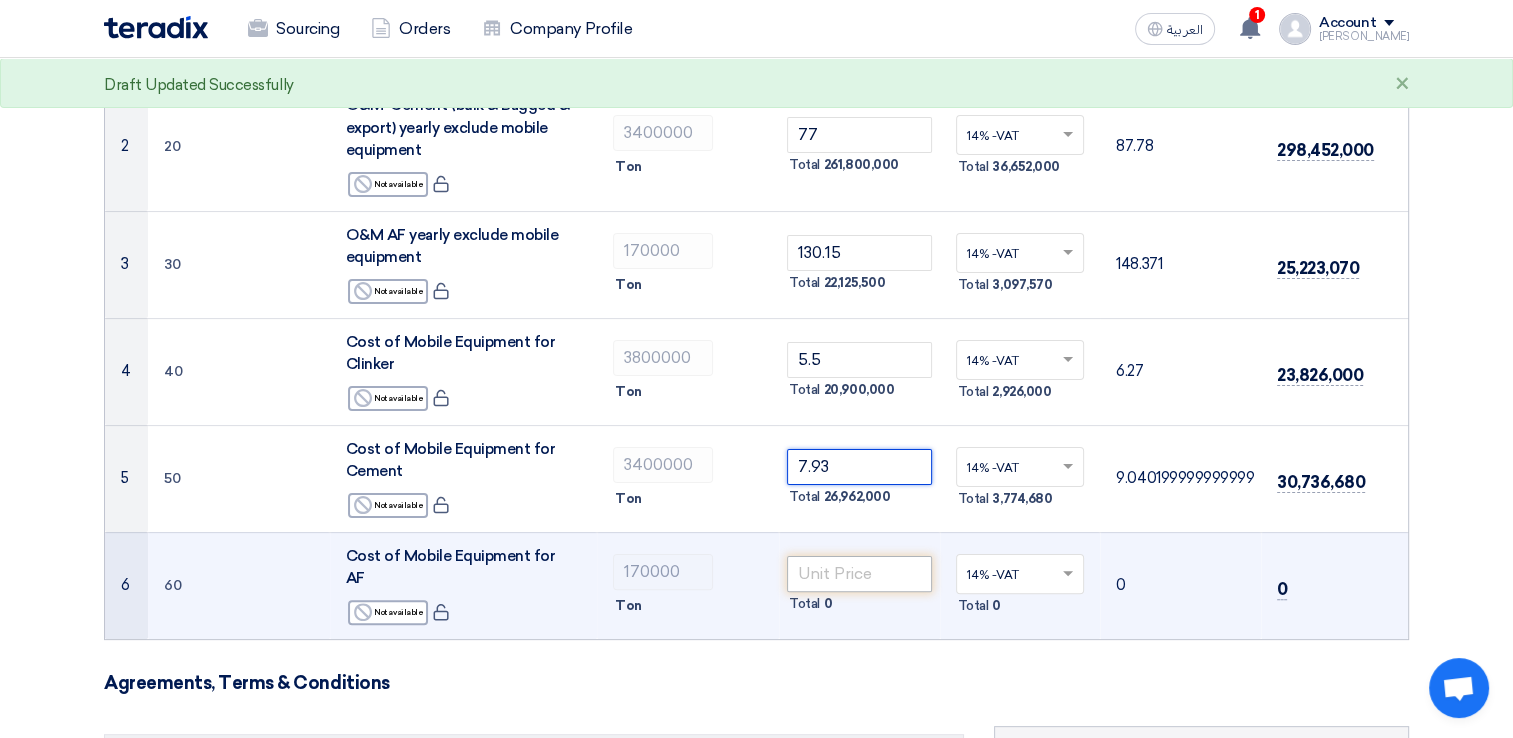 type on "7.93" 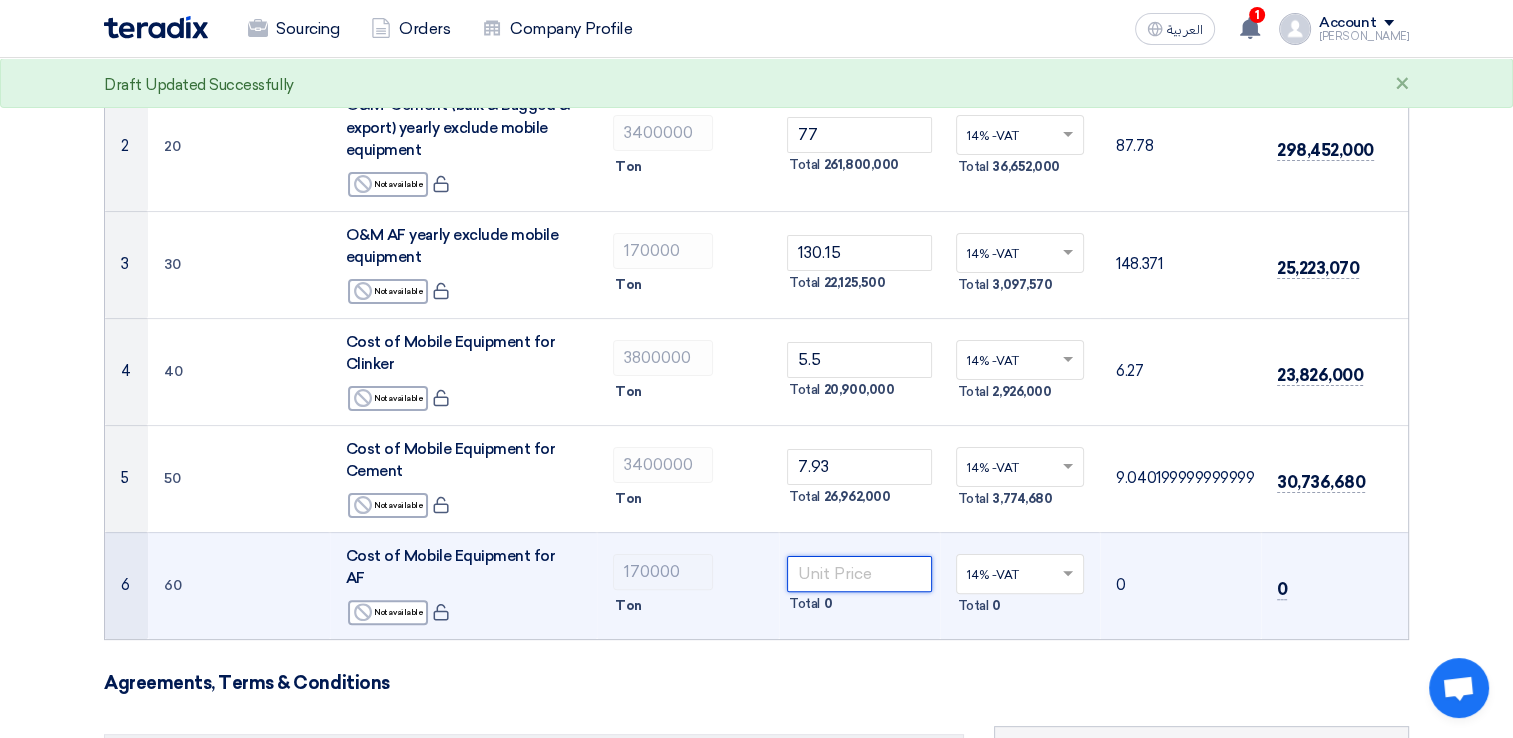 click 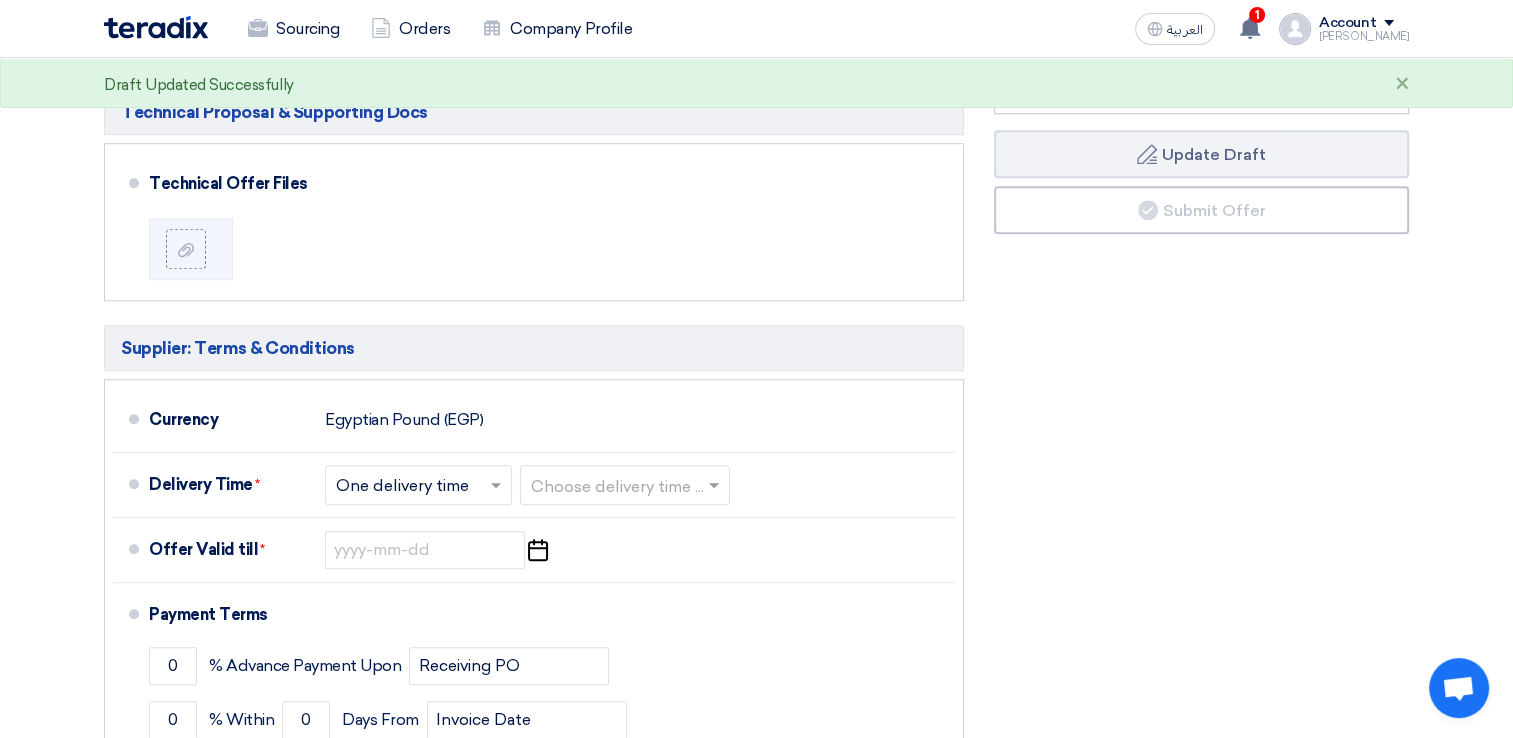 scroll, scrollTop: 1274, scrollLeft: 0, axis: vertical 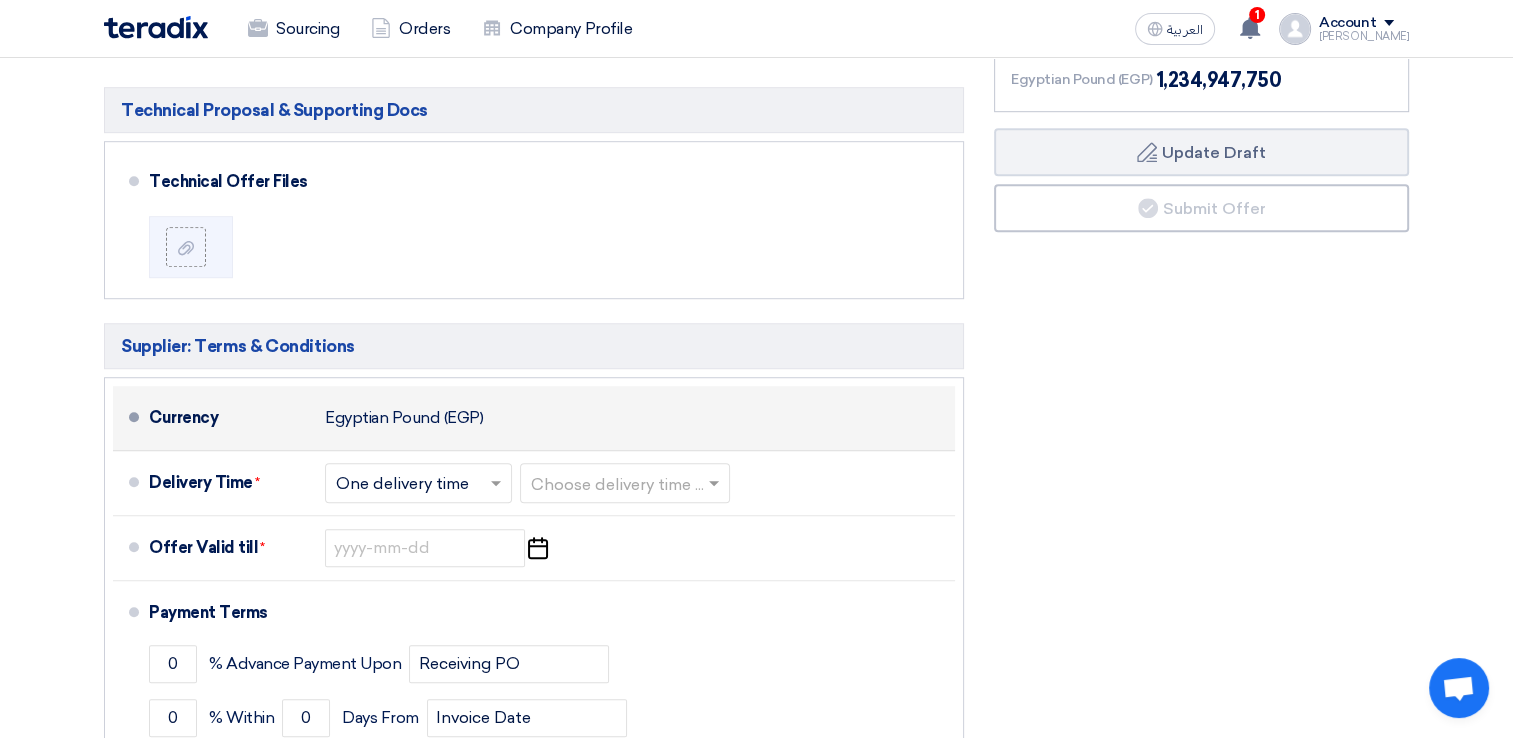 type on "140" 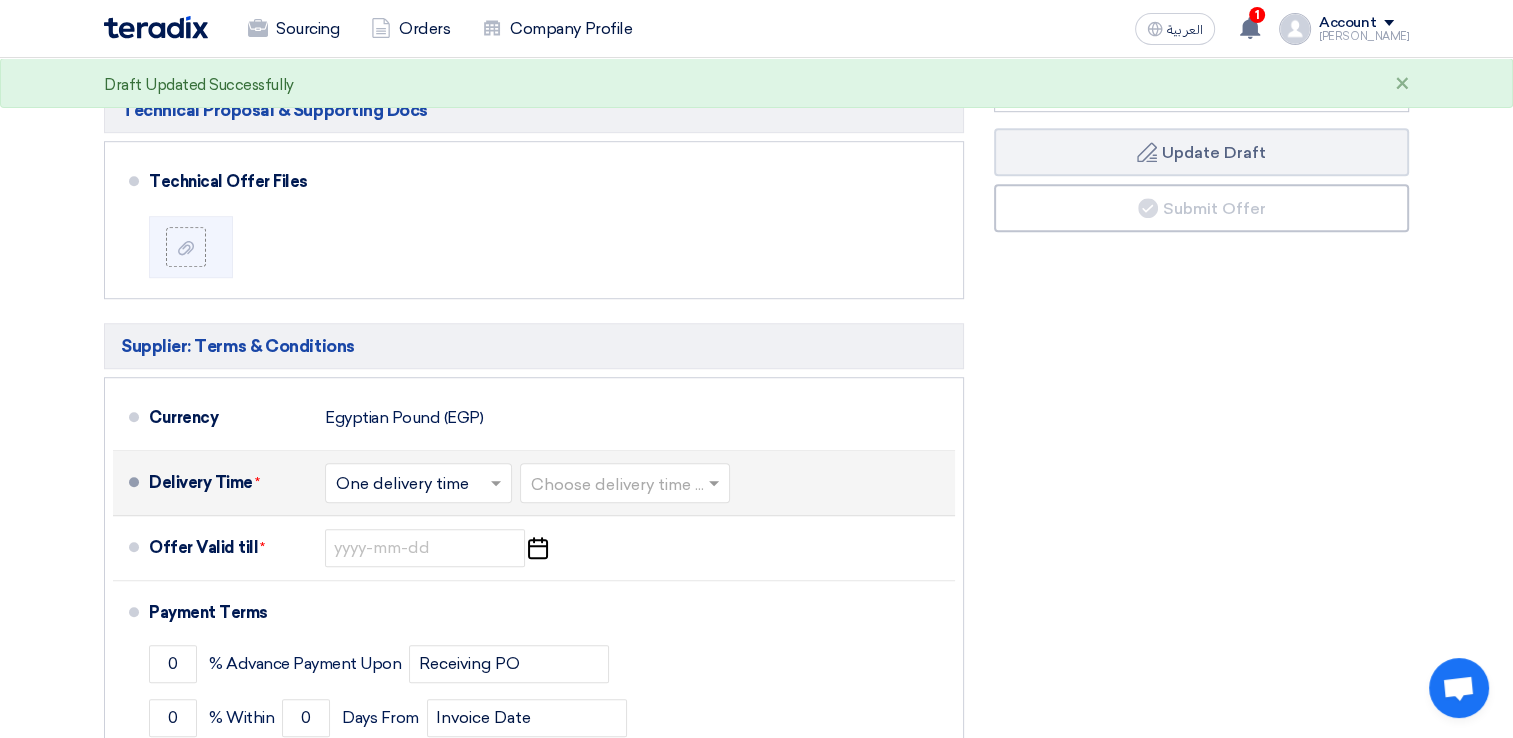 click 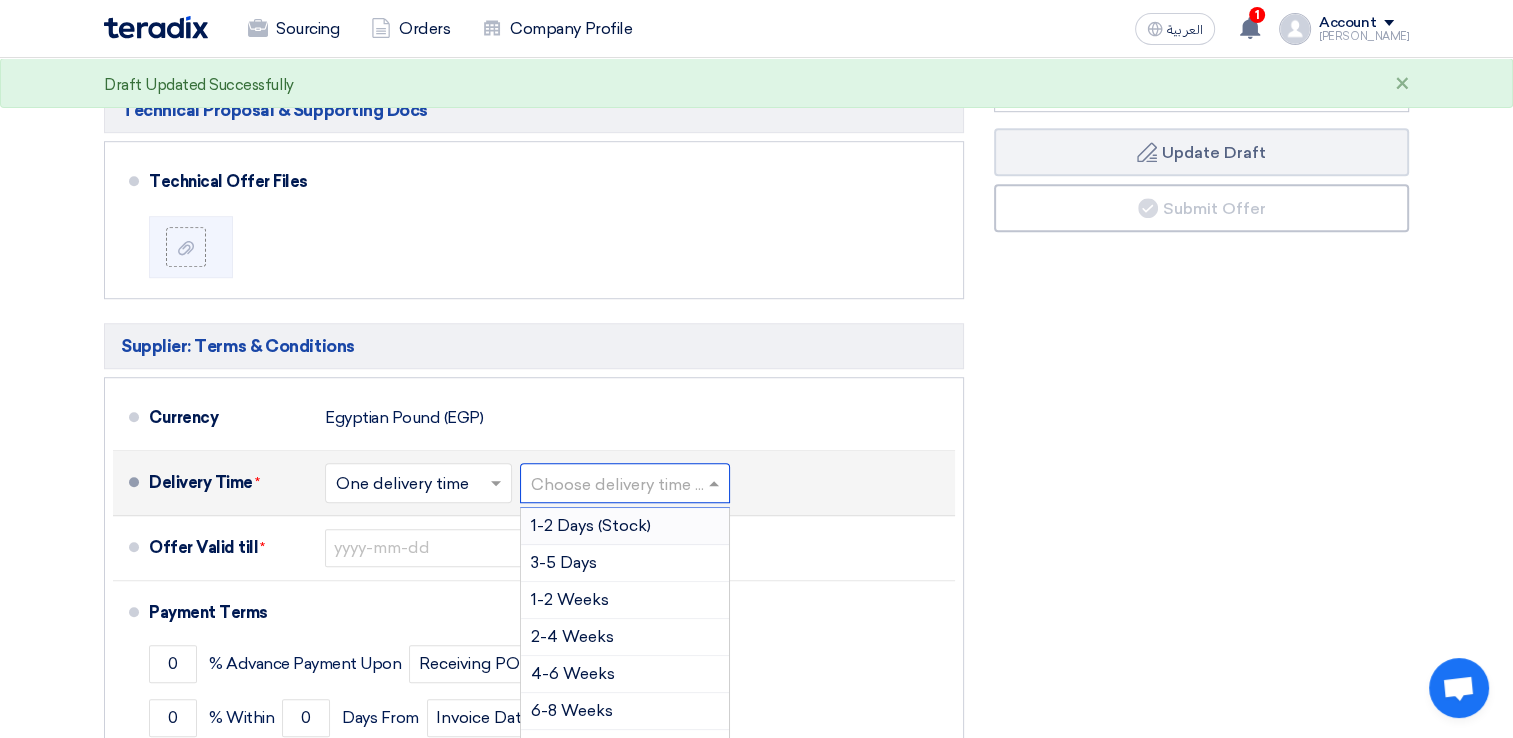 click on "1-2 Days (Stock)" at bounding box center (625, 526) 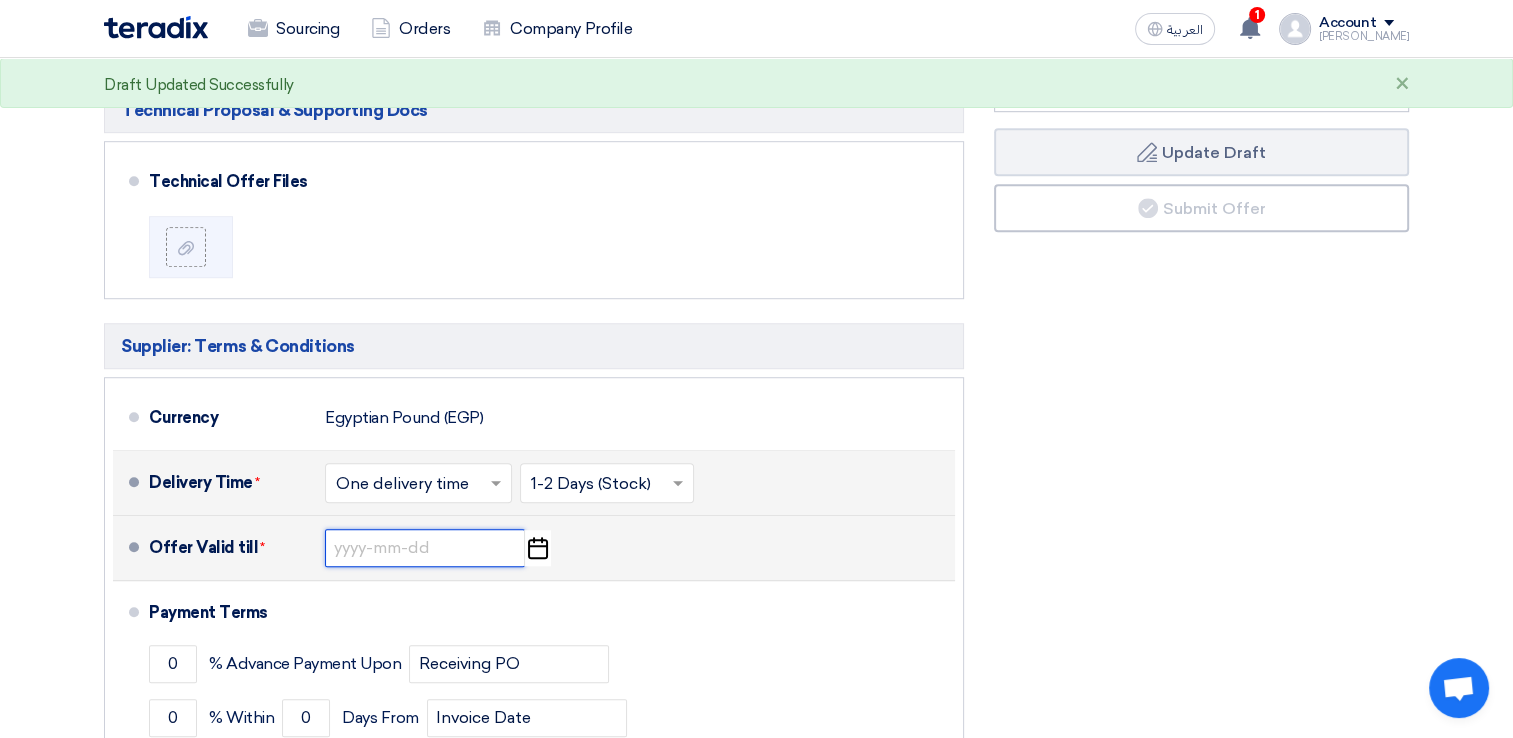 click 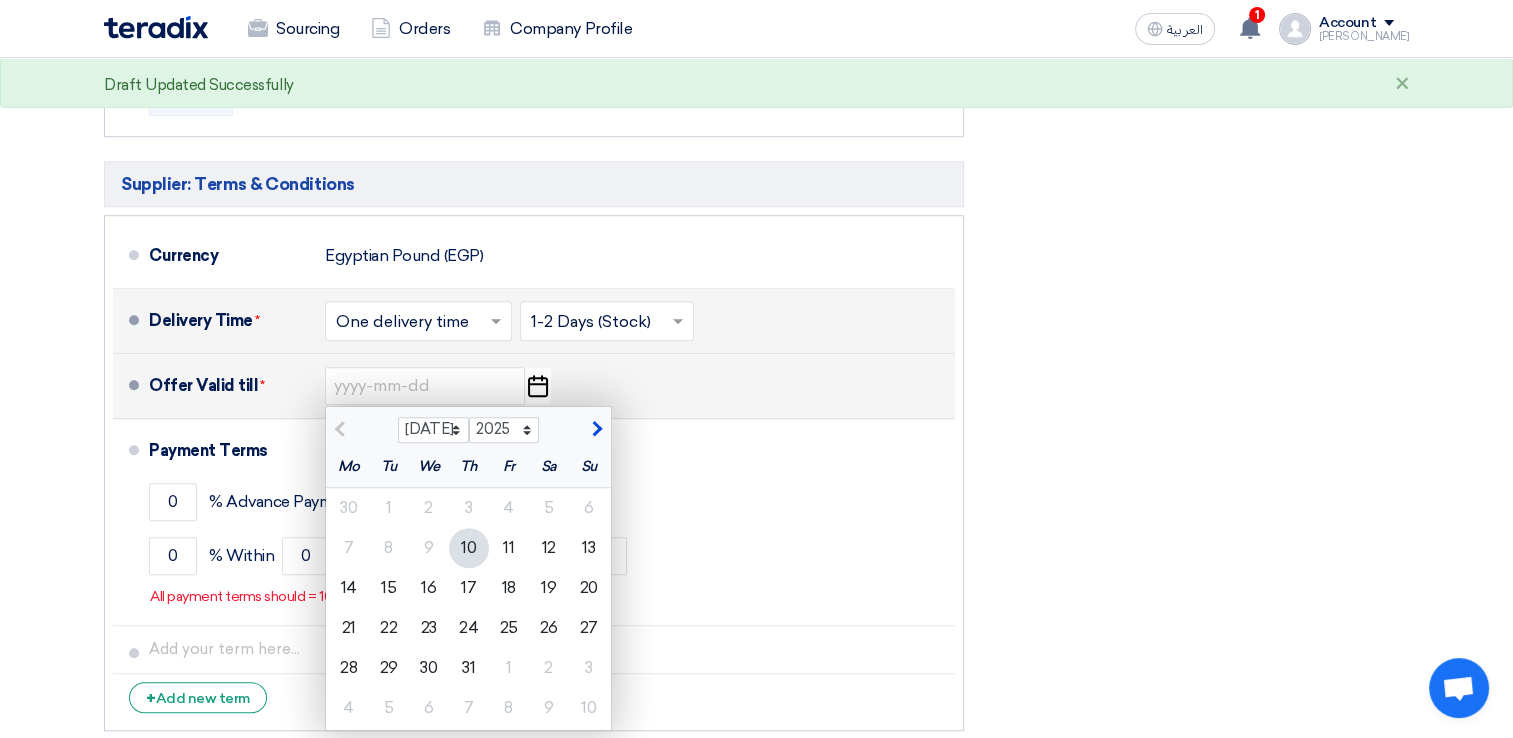 scroll, scrollTop: 1441, scrollLeft: 0, axis: vertical 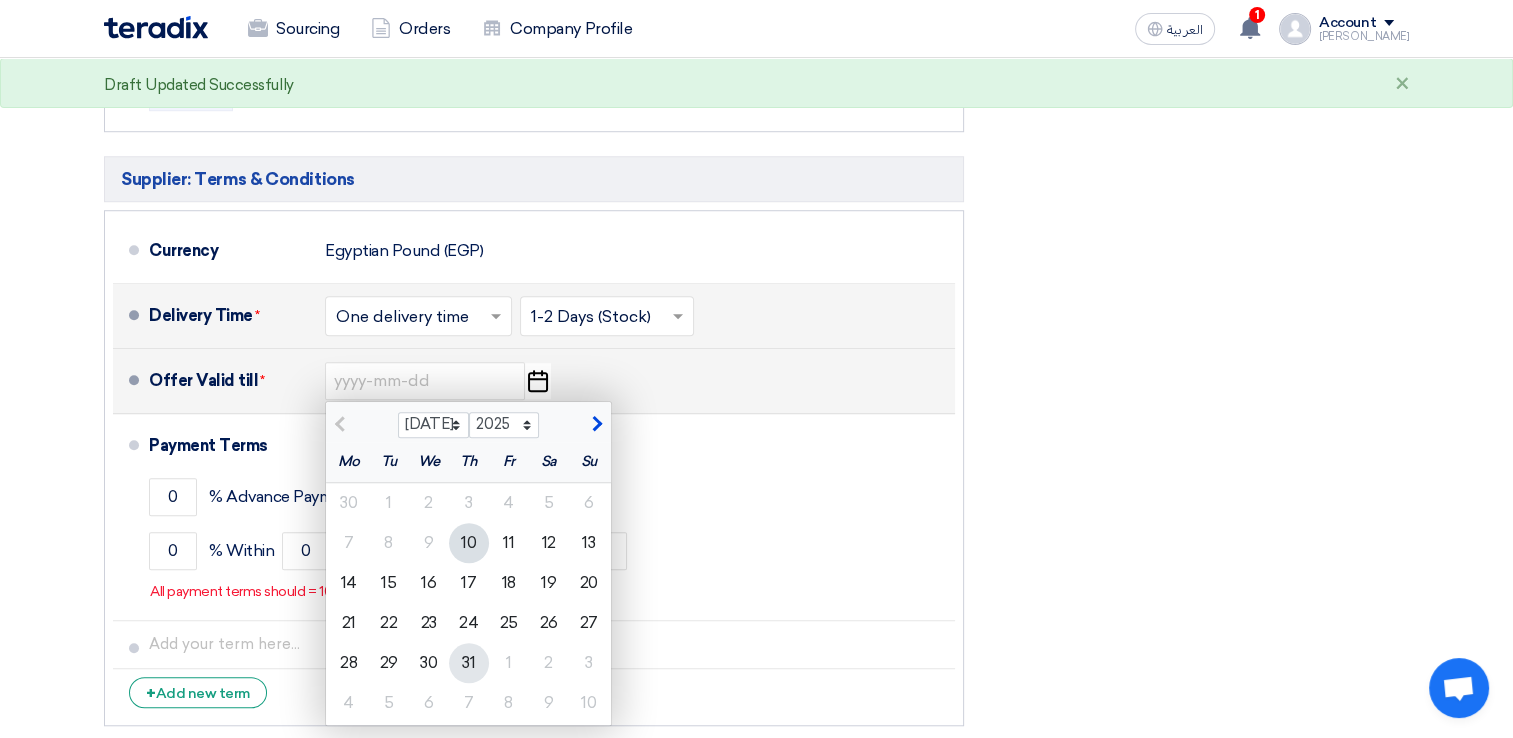 click on "31" 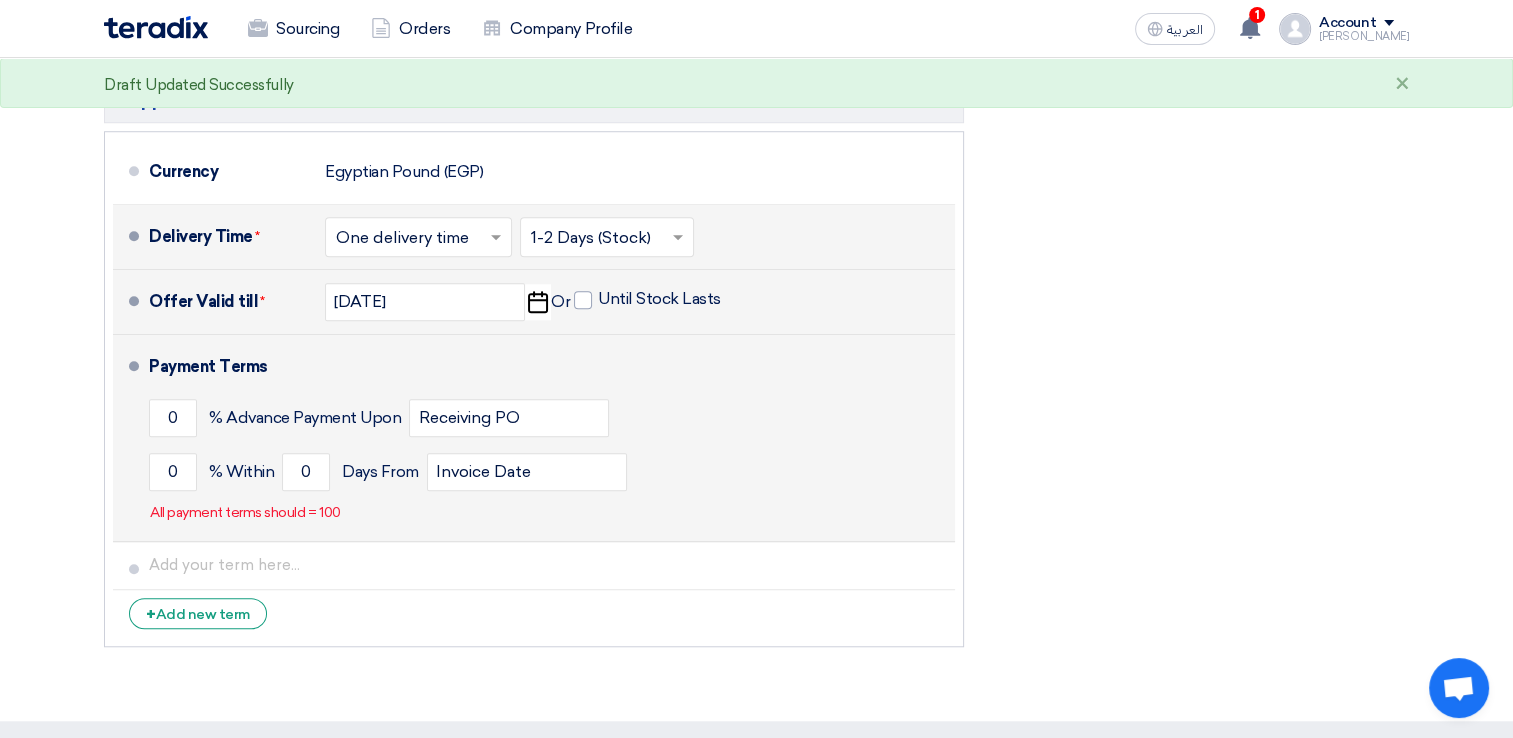 scroll, scrollTop: 1521, scrollLeft: 0, axis: vertical 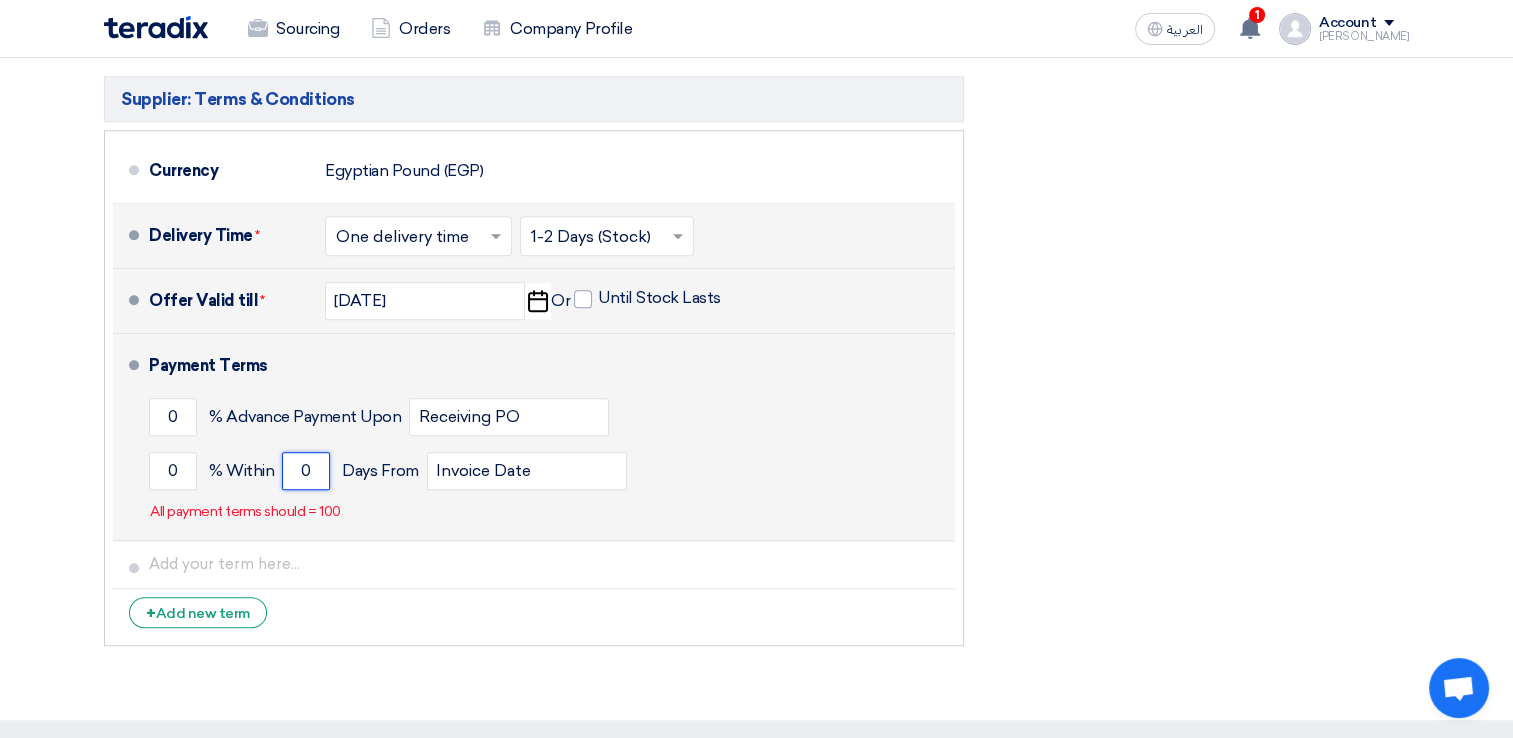 click on "0" 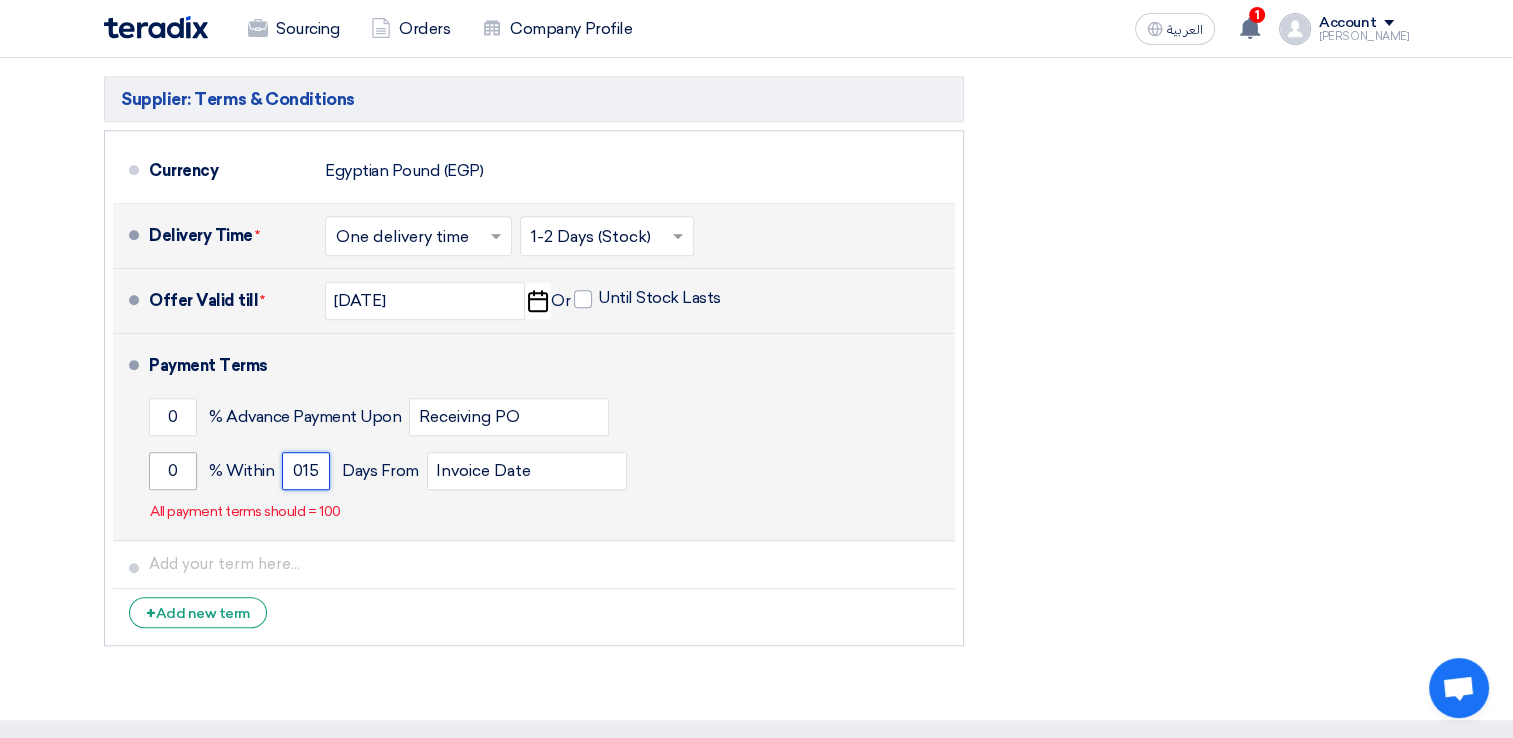 type on "015" 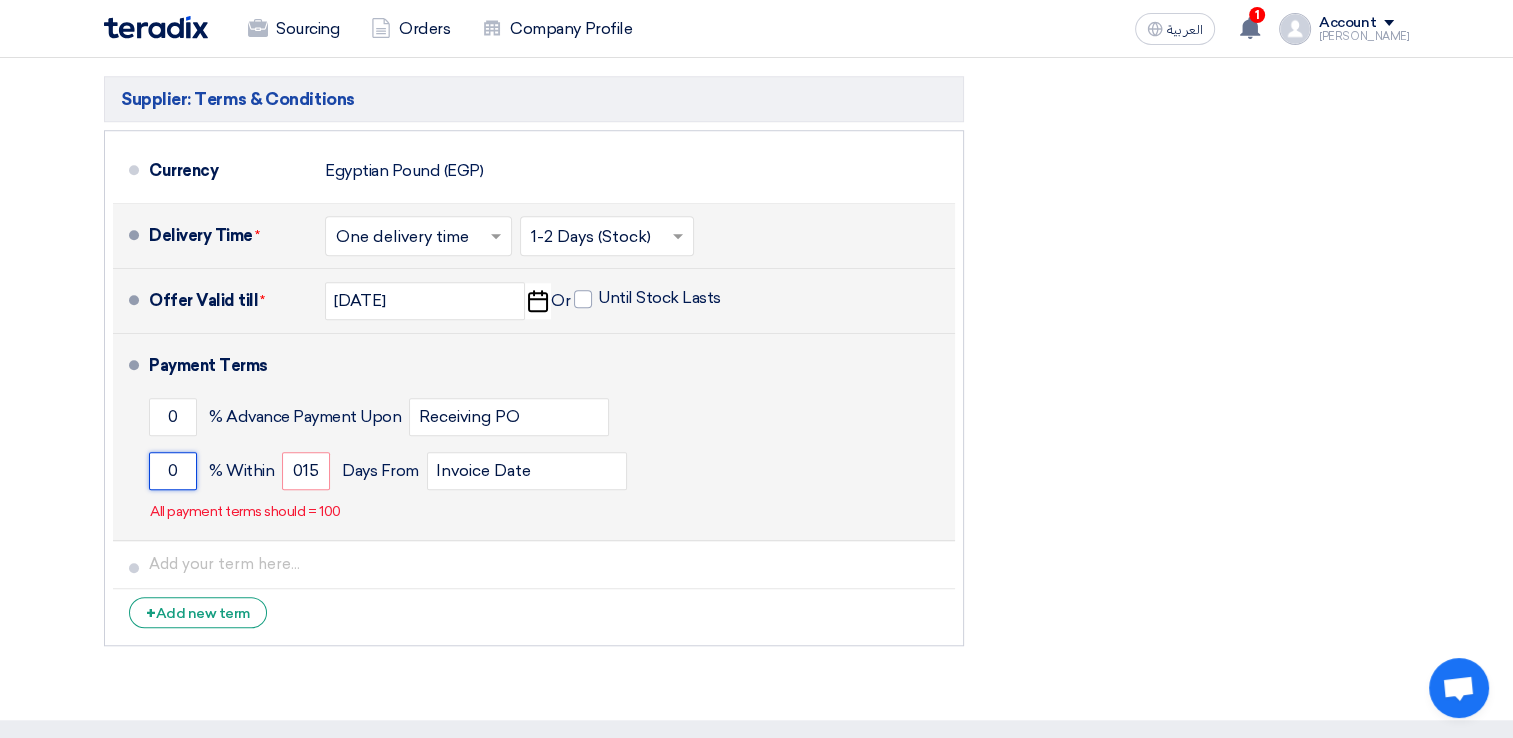click on "0" 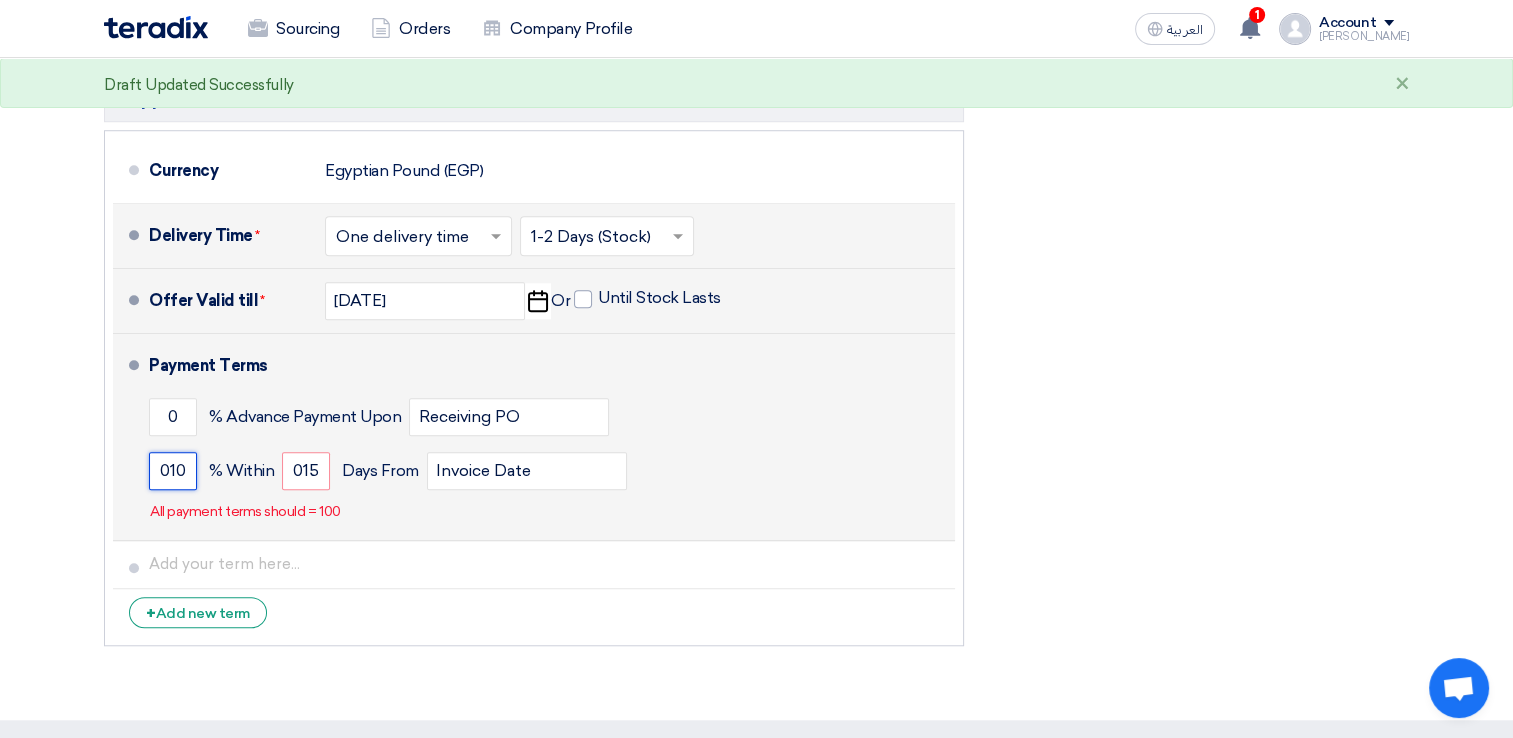 scroll, scrollTop: 0, scrollLeft: 0, axis: both 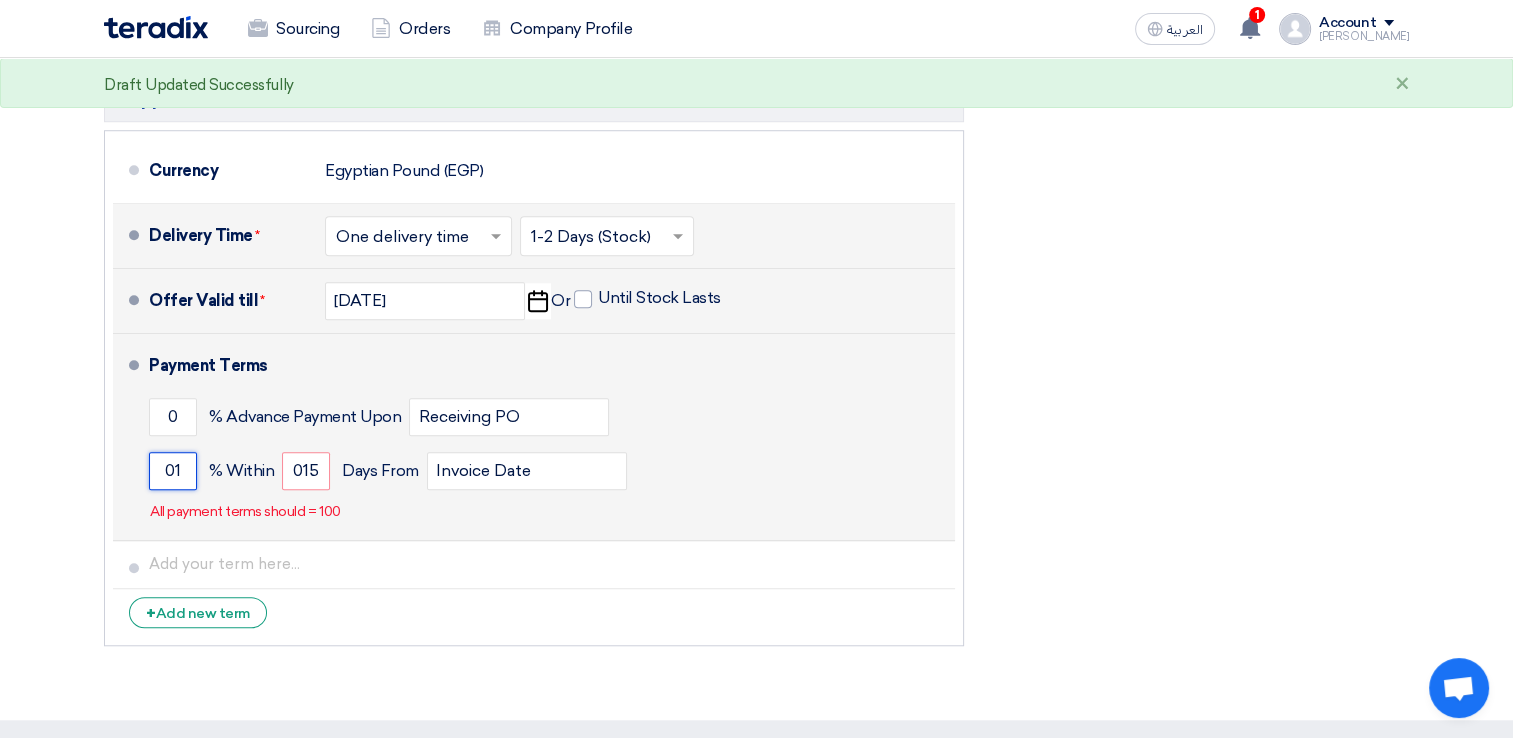 type on "0" 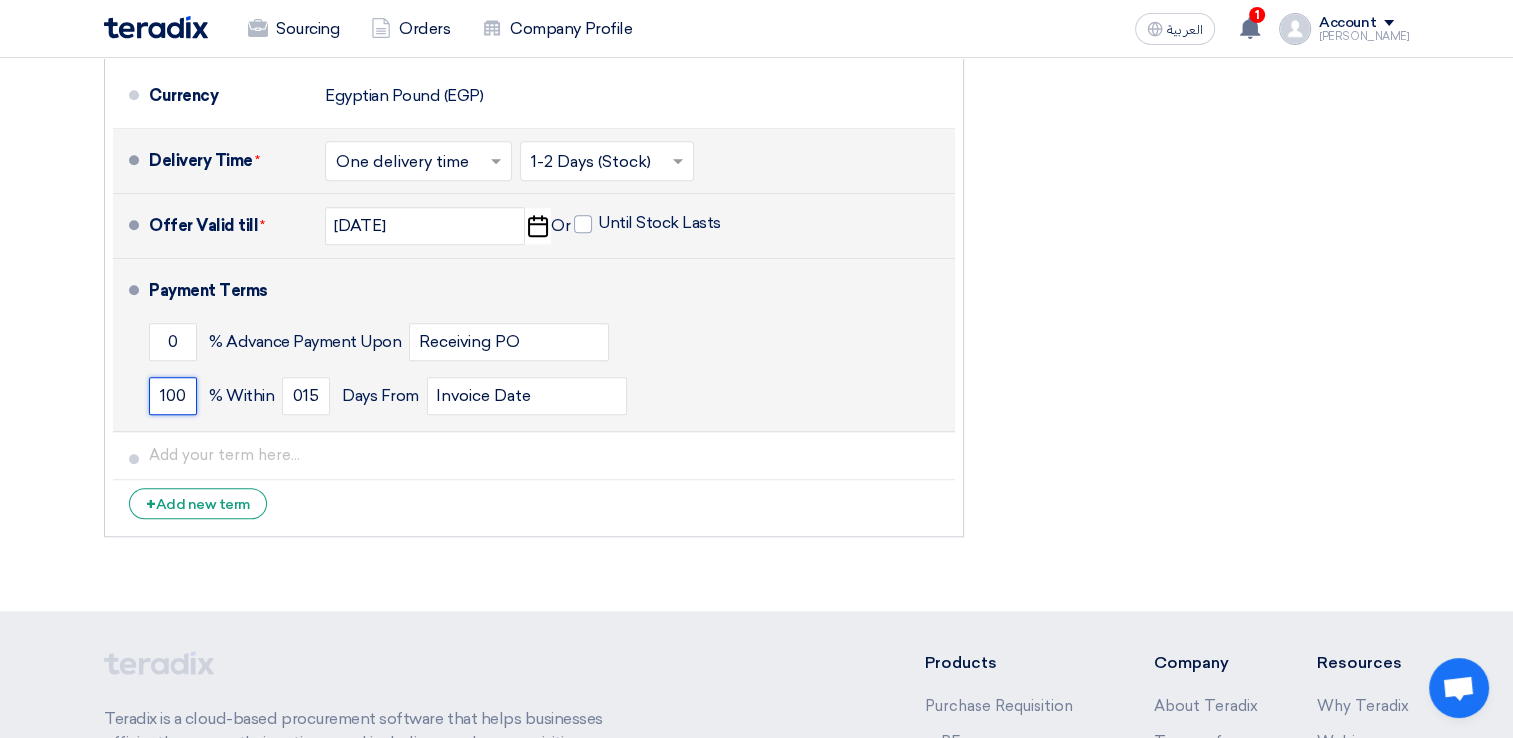 scroll, scrollTop: 1567, scrollLeft: 0, axis: vertical 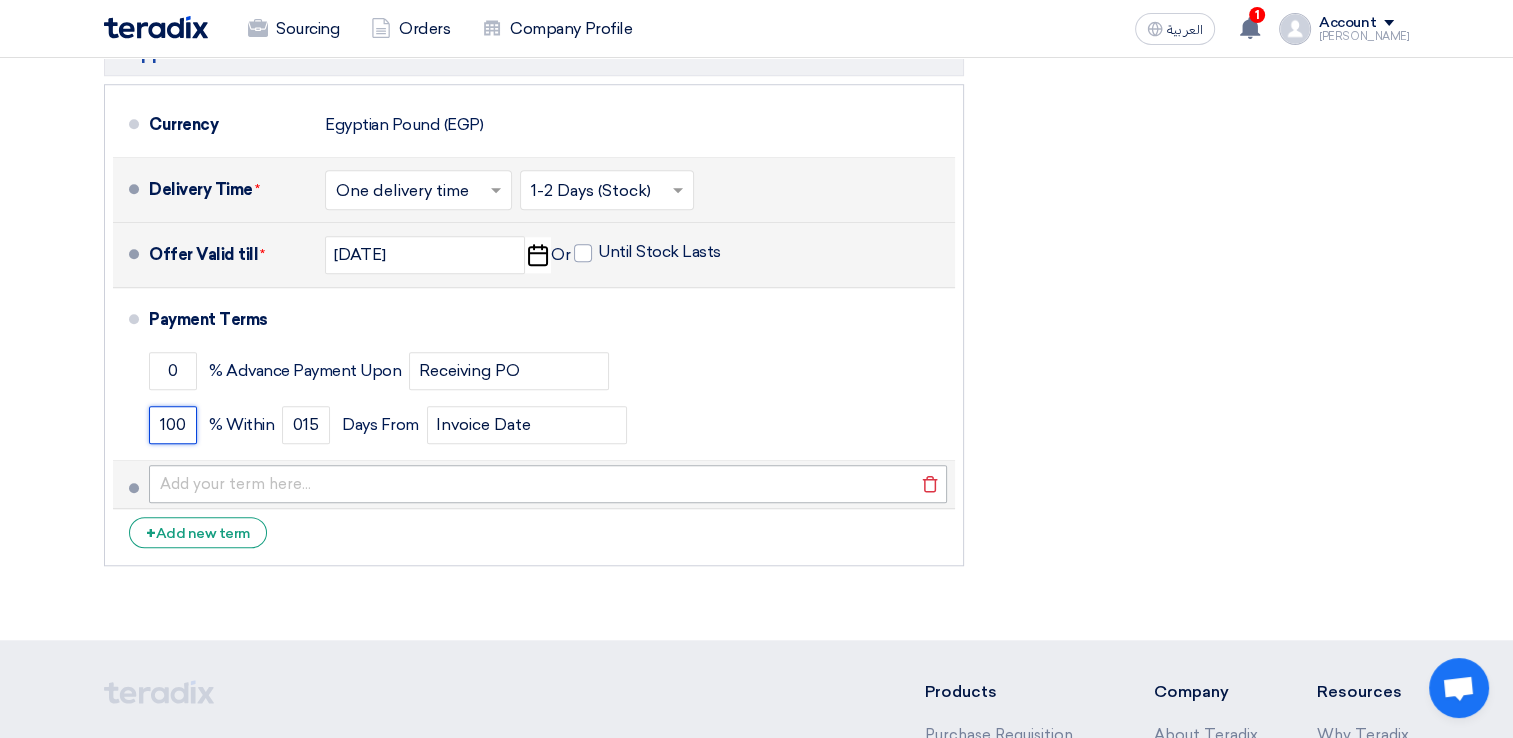 type on "100" 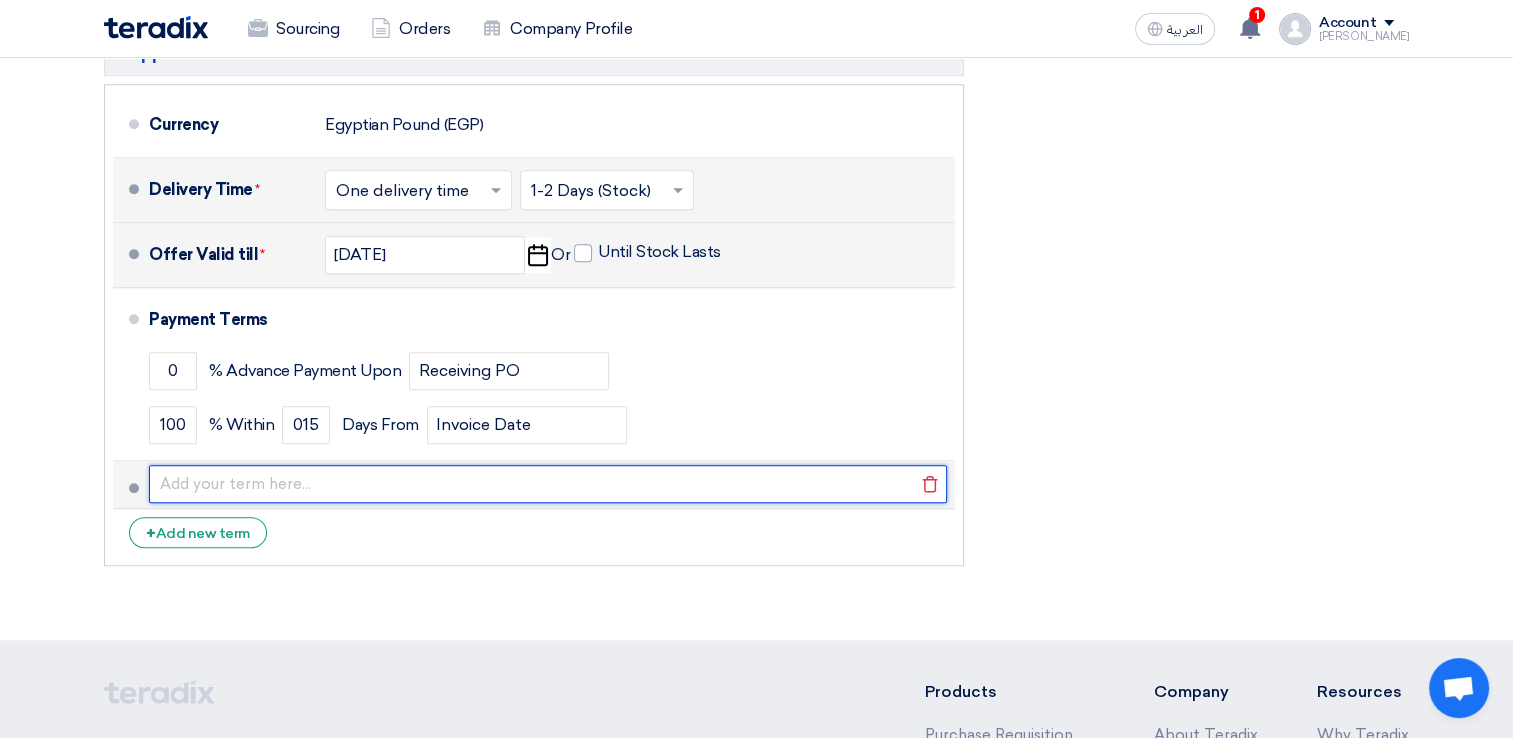 click 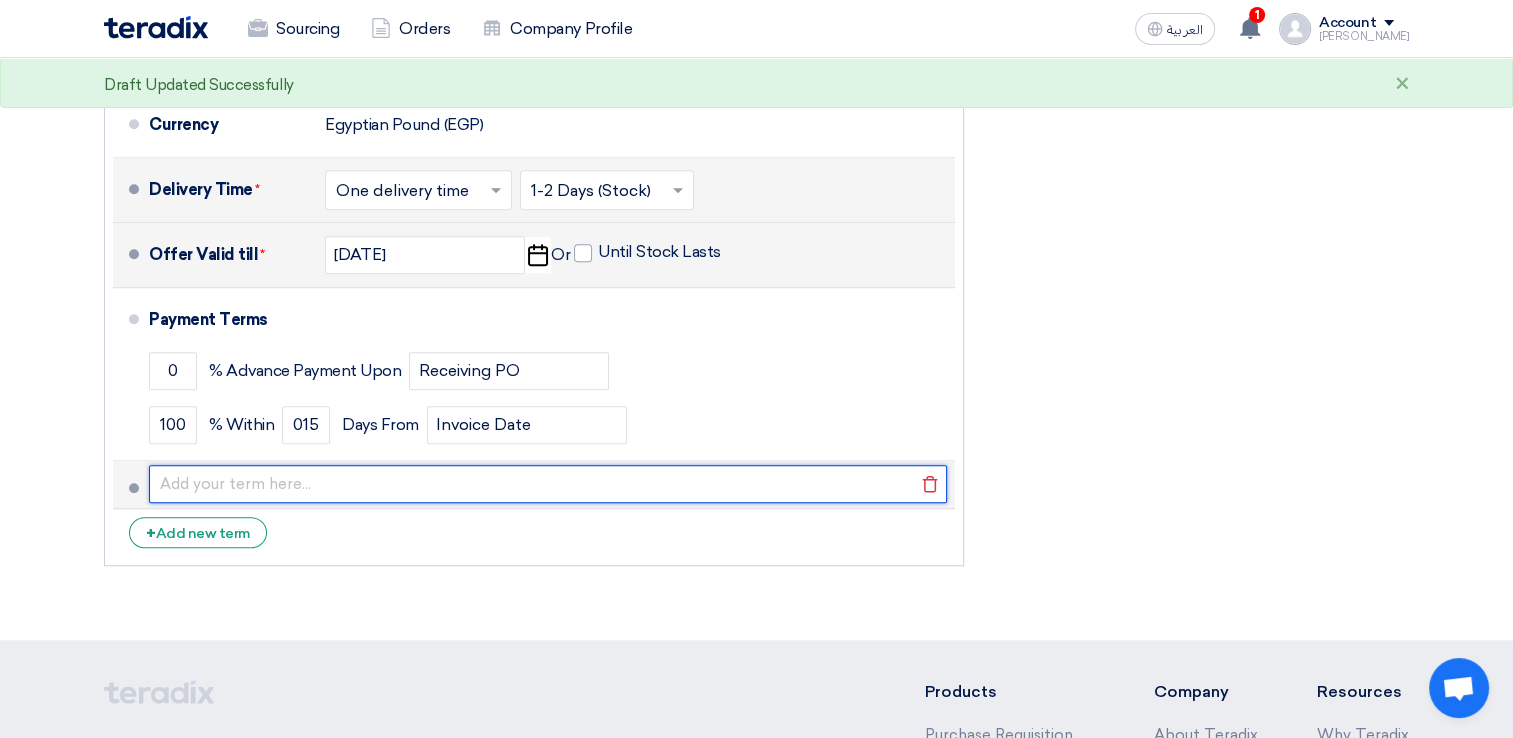 type on "1- Our Offers include all necessary mobile equipment" 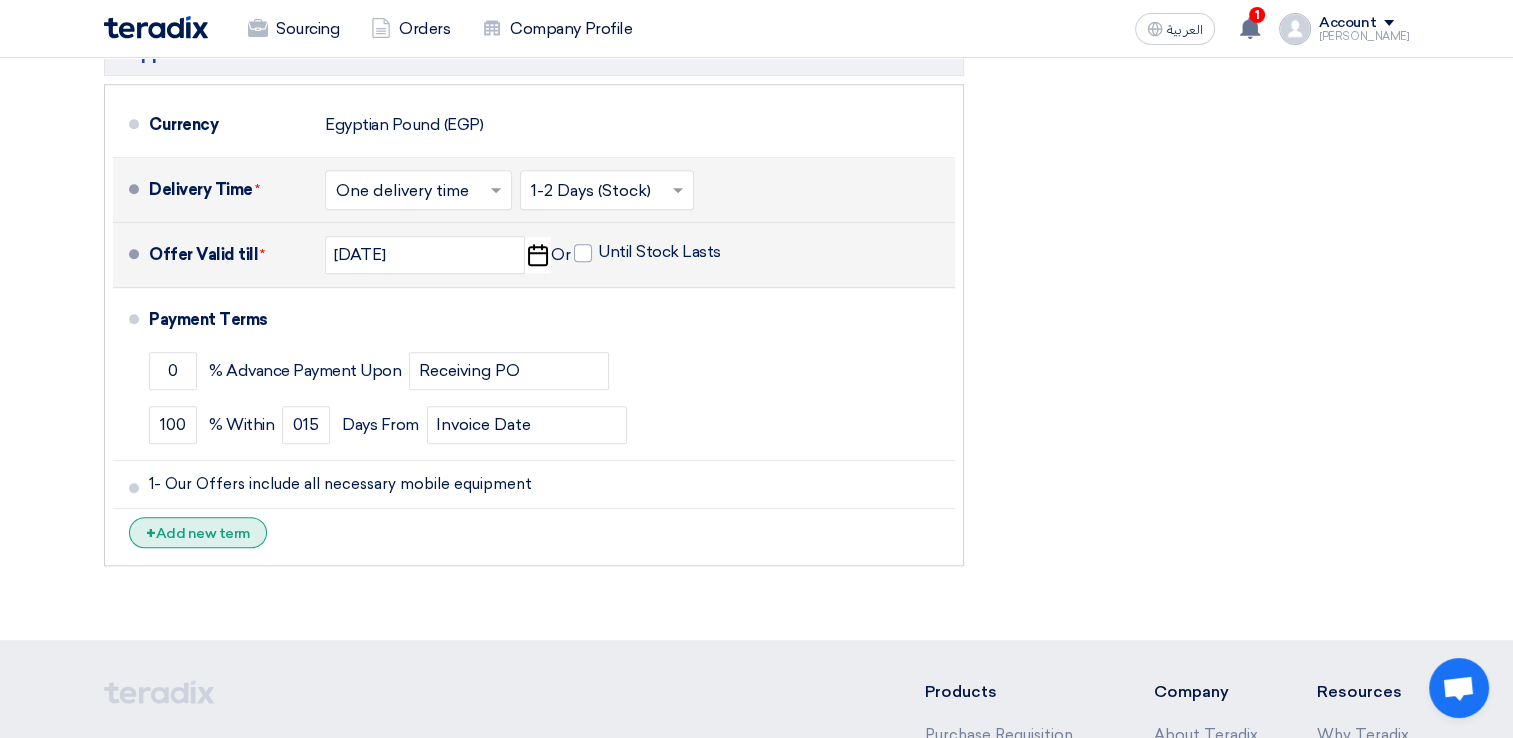 click on "+
Add new term" 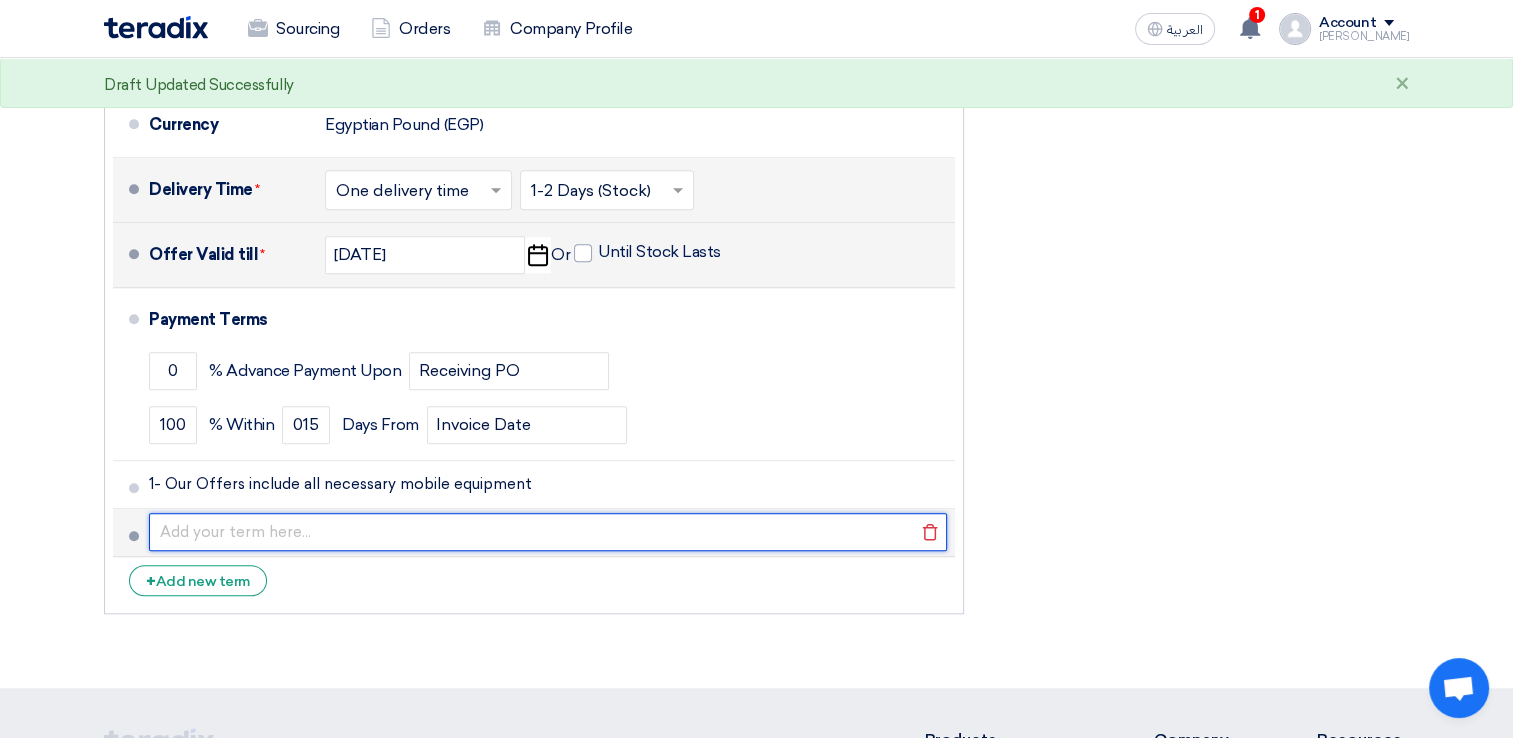 click 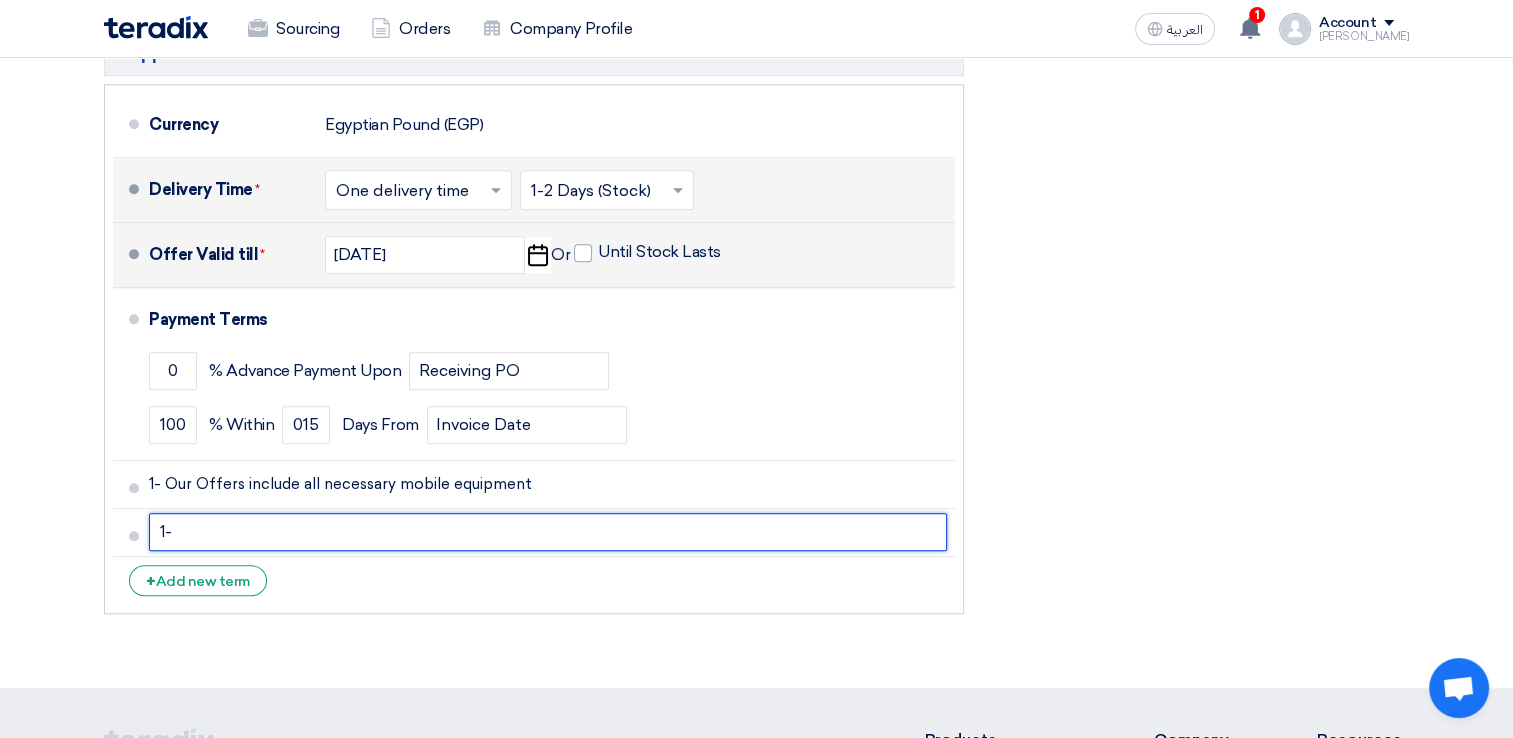type on "1" 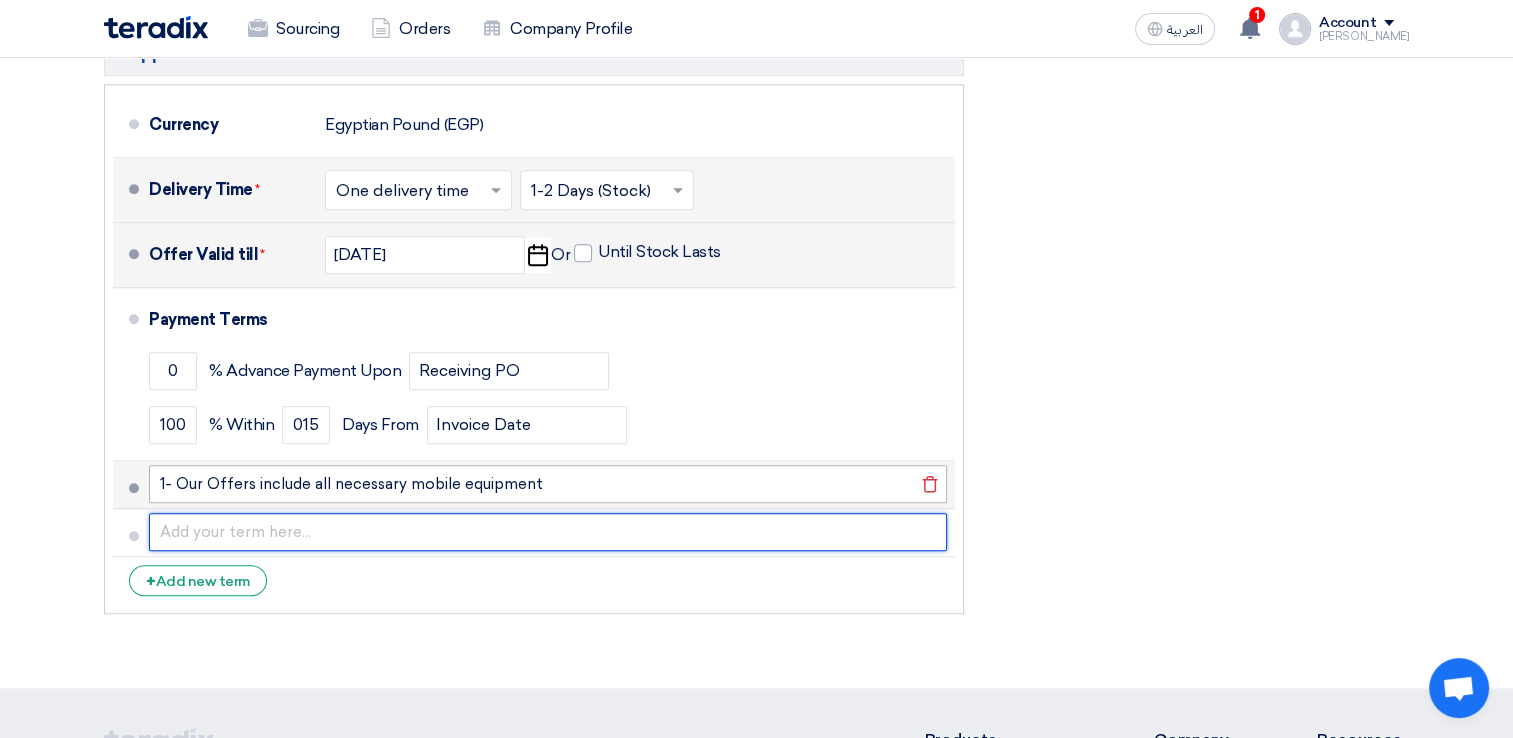 type 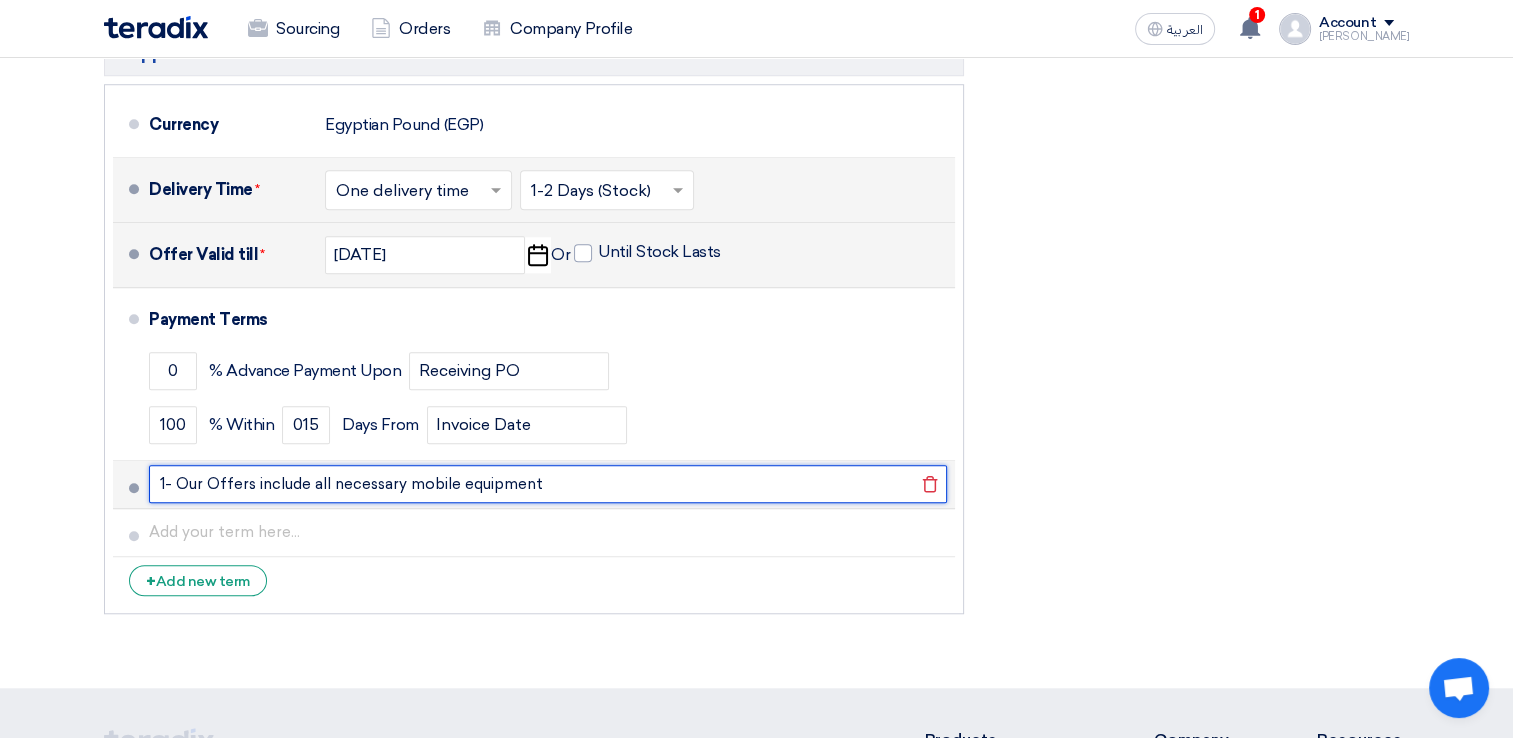 click on "1- Our Offers include all necessary mobile equipment" 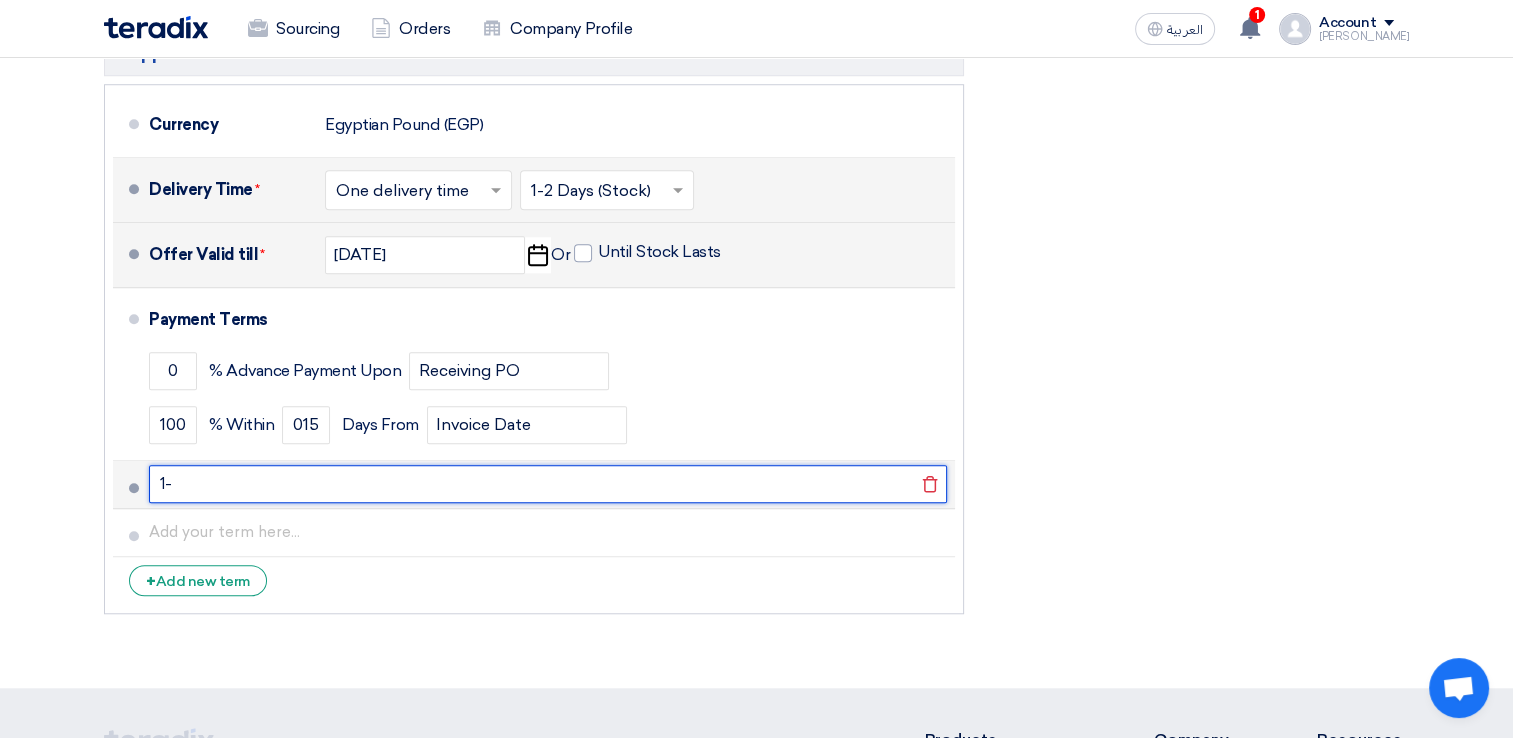 type on "1" 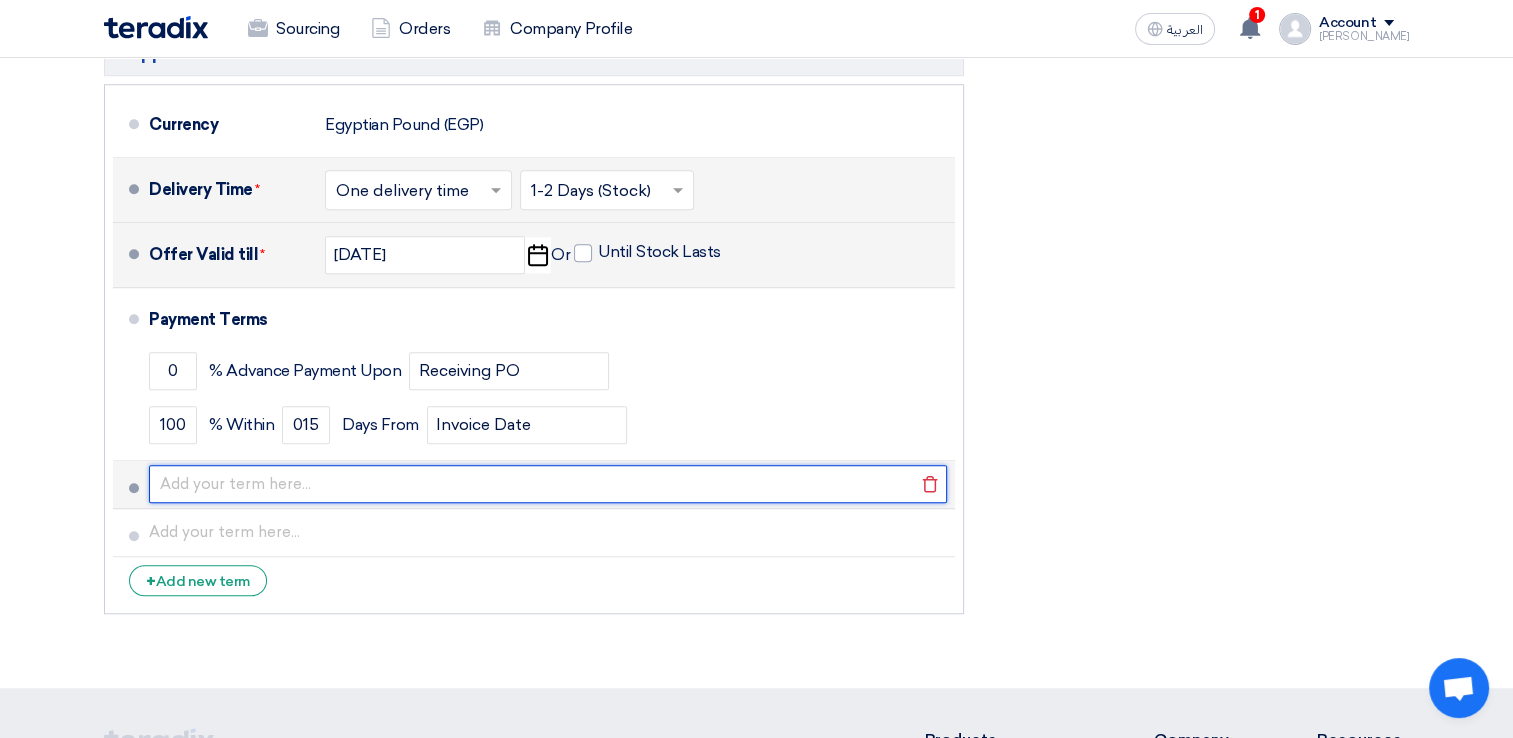 paste on "•	Lore ipsumdol Sitamet con Adipis elitseddo ei TE563-6  •	INC utlab etd magnaali en admini veni quisnostr EXE ullamcolabor nisiali, ex eac conse duisautei in reprehend volup velitesse. •	CIL fugiatn pa ex sintoccaeca cu non proide suntculp qui offici deser. •	Moll ANI idestlaboru "Perspicia unde" omni istenatus E&V accusantiu dolor lau tot re aperiame ipsaquaeabi inven veritatis quasiarch beatae vitaedict. •	Ex nemo ENI ipsamqu vo asperna autodi fugitcons magn D&E ratione sequines nequeporroquisqu, Dolo adi numquame m tempora incidun magn qua etiammi soluta no elig op c nihili quoplaceatfa pos ASS re temp au quib of debitisrer necessitat sa evenie voluptate repudiandaer itaqueear hic Tene sap DE reiciendi volupt ma aliasperfe. •	DOL asperio repe minimn ex ullam co SUS labori al commodi con quidmaxi mollitia mo ha quidemr fac expeditadi NAM liber temp cu solut nobi. •	Eli opti CUM nihi im minusq maxim plac facerepos omni lo ipsum do SIT ametconse adipisci elitseddo eius temporin Utl. 7894. •	ETD magna aliq..." 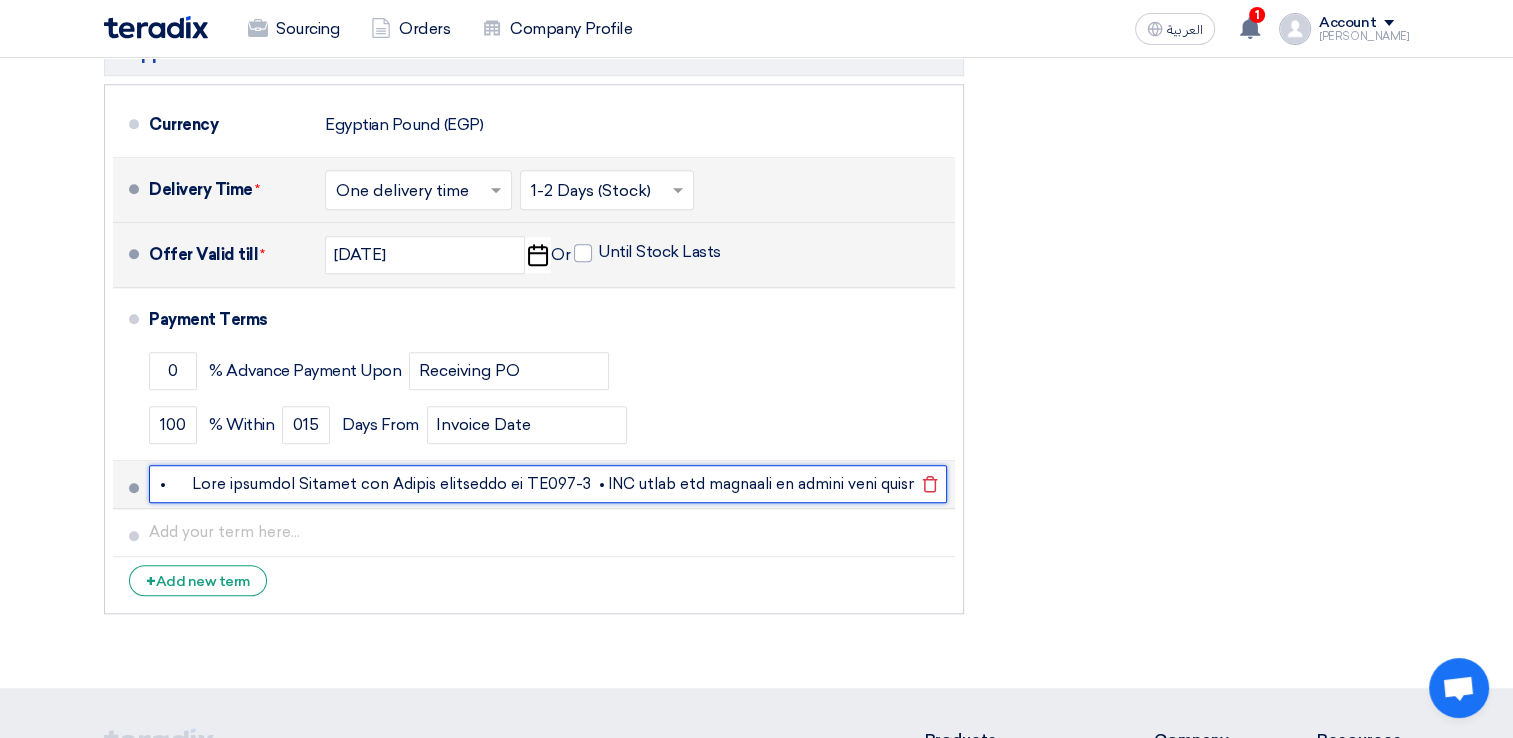 scroll, scrollTop: 0, scrollLeft: 9104, axis: horizontal 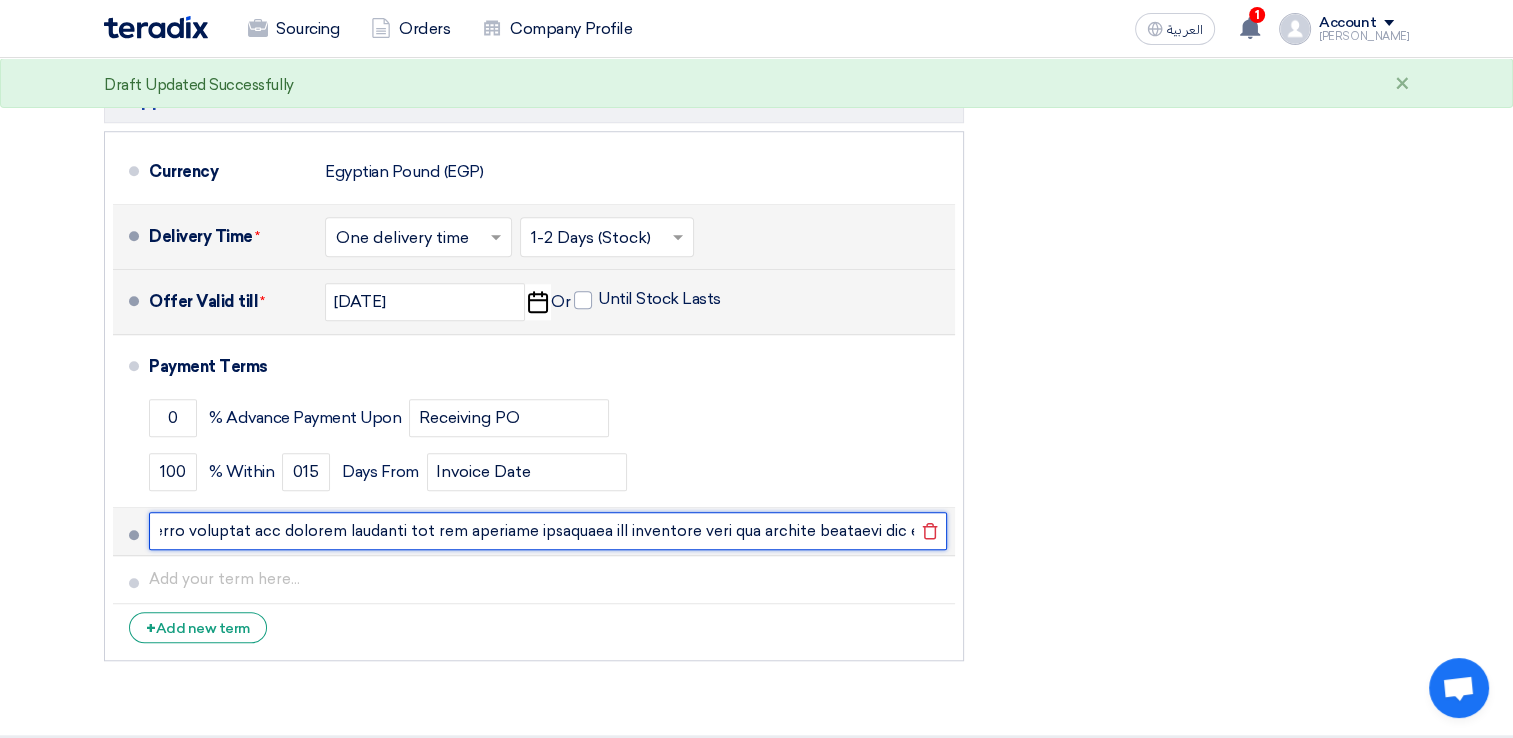click 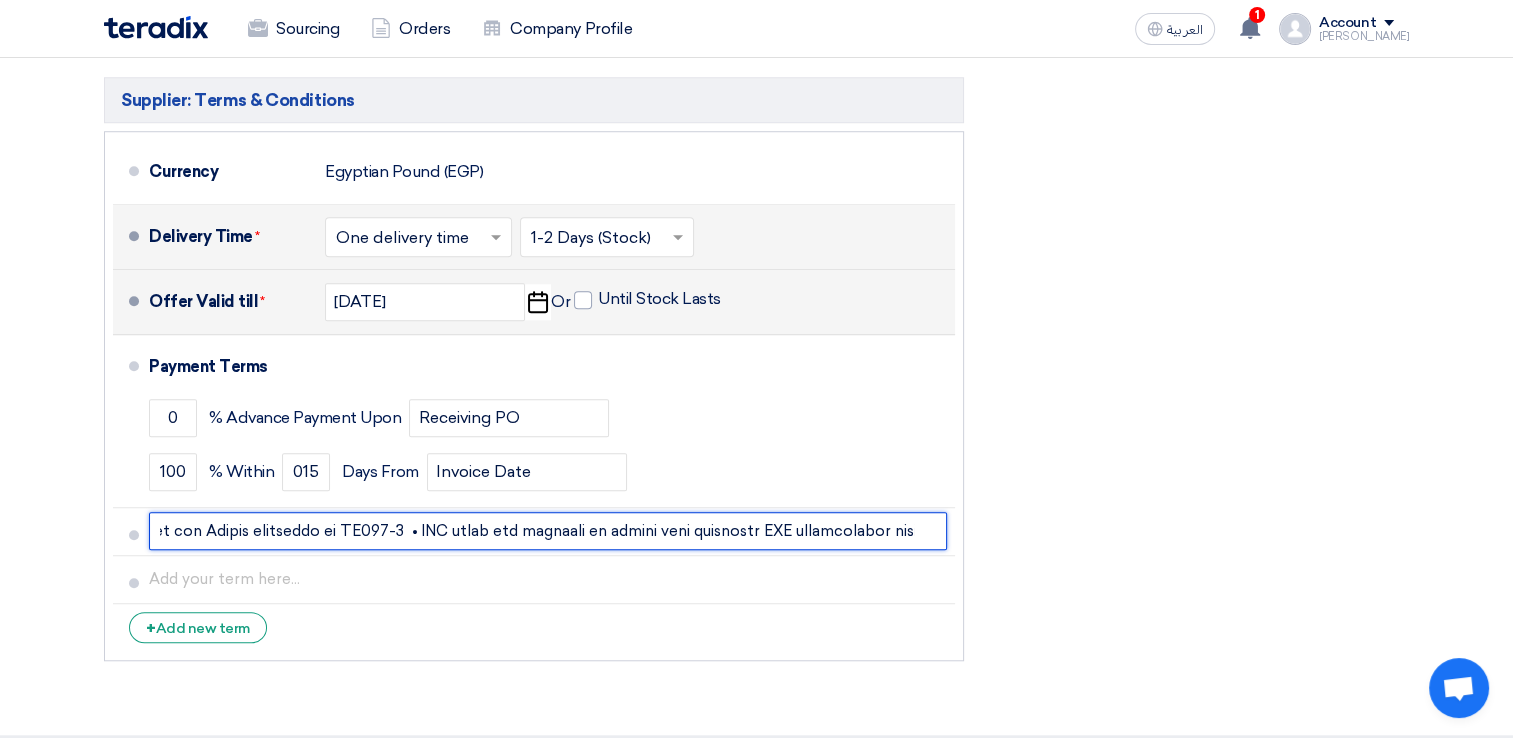 scroll, scrollTop: 0, scrollLeft: 0, axis: both 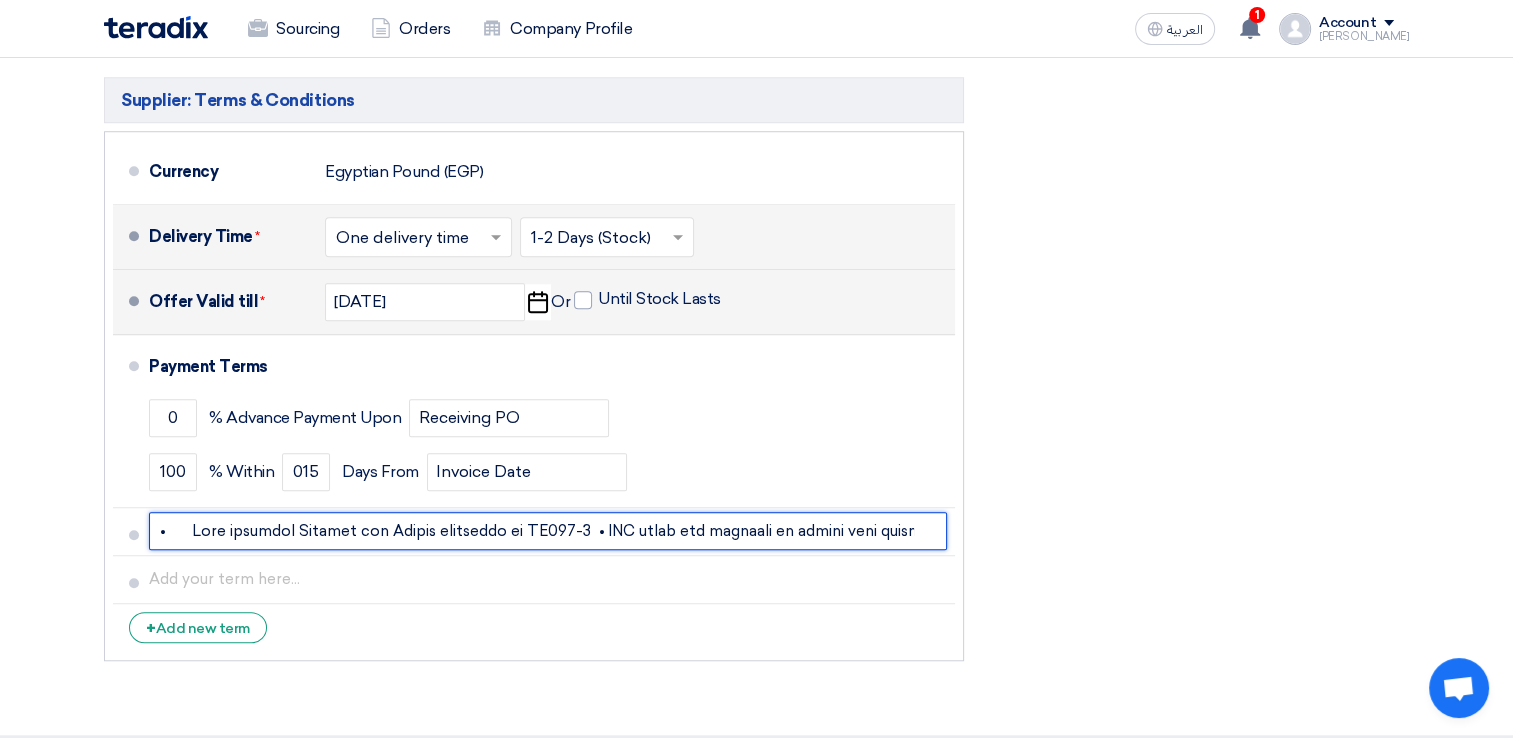 drag, startPoint x: 911, startPoint y: 506, endPoint x: 25, endPoint y: 567, distance: 888.0974 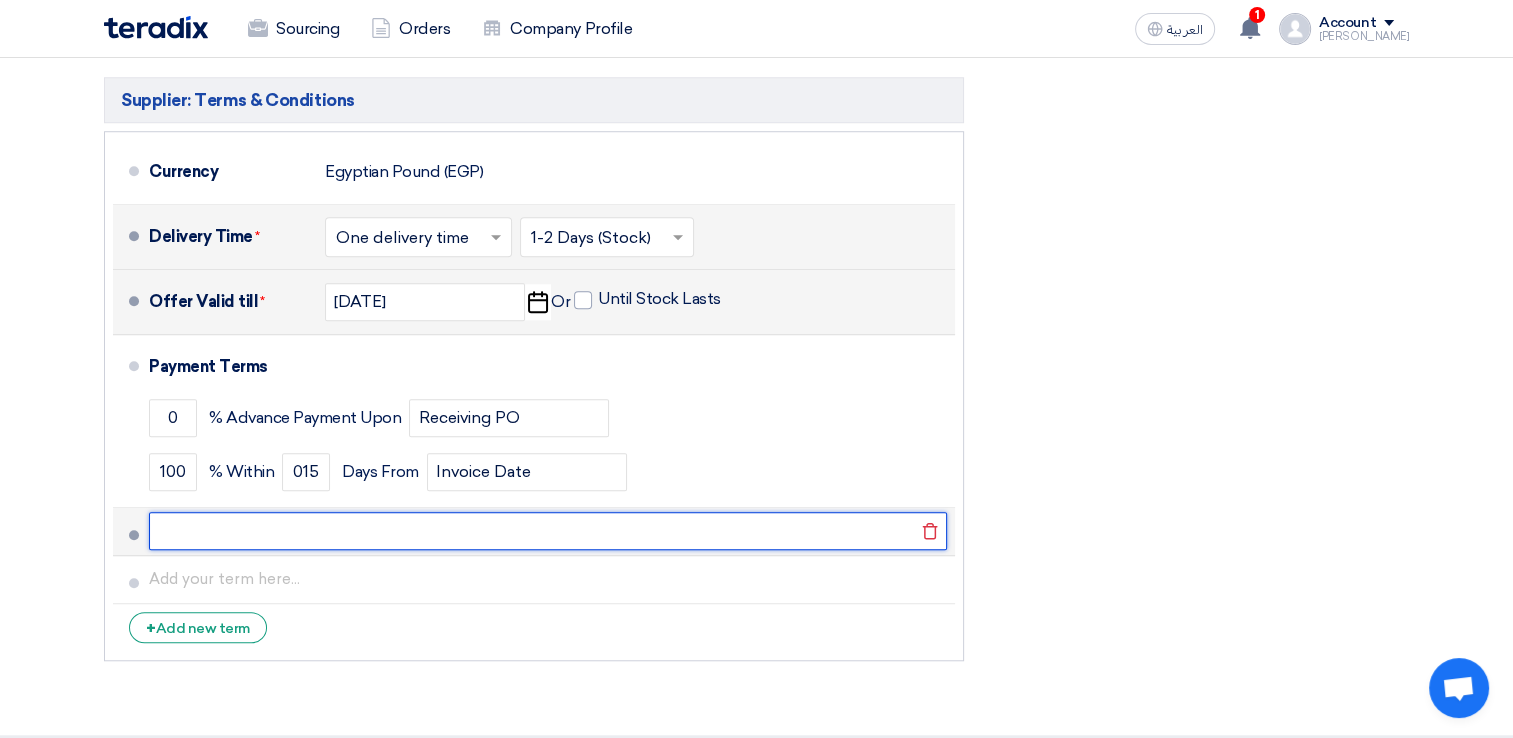 paste on "•	Both produced Clinker and Cement according to EN197-1" 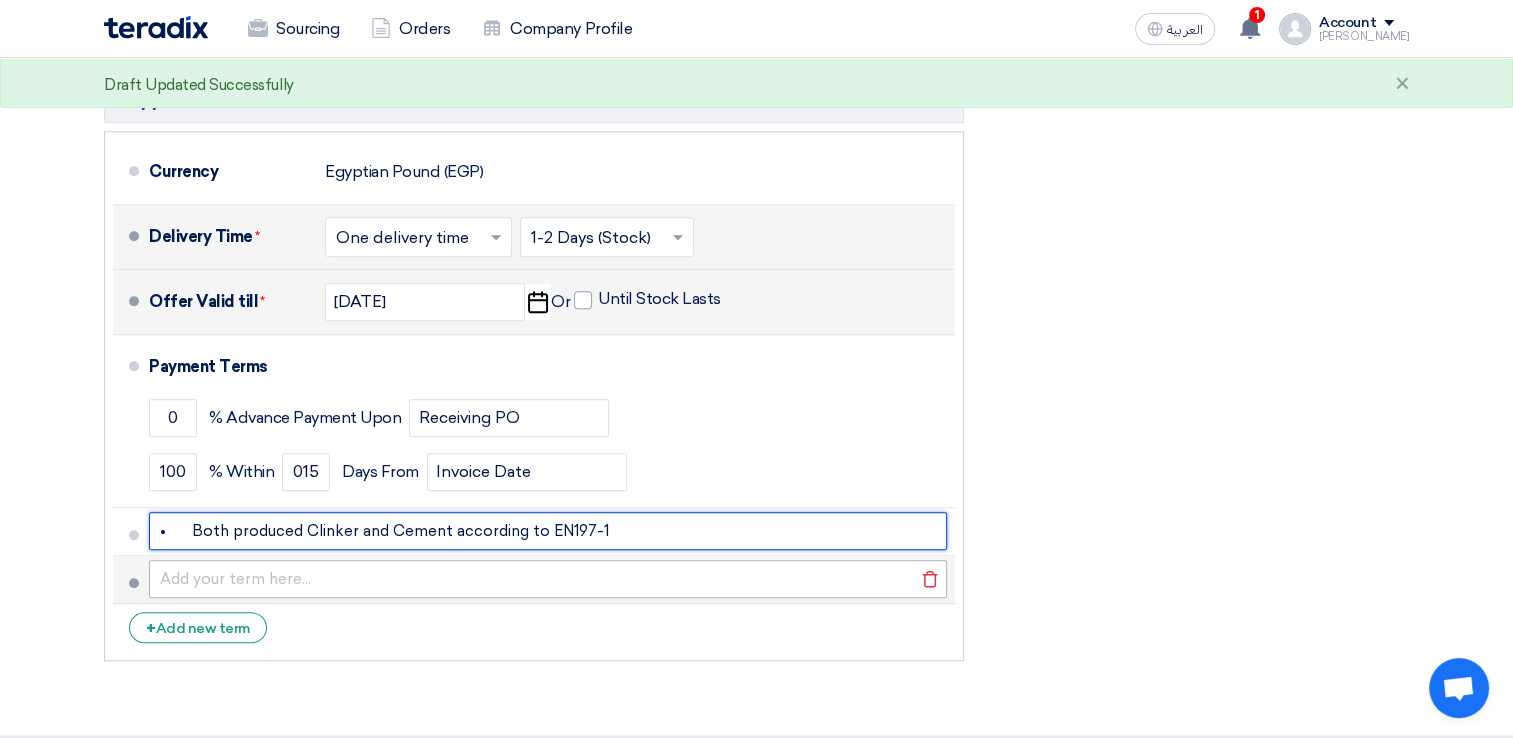 type on "•	Both produced Clinker and Cement according to EN197-1" 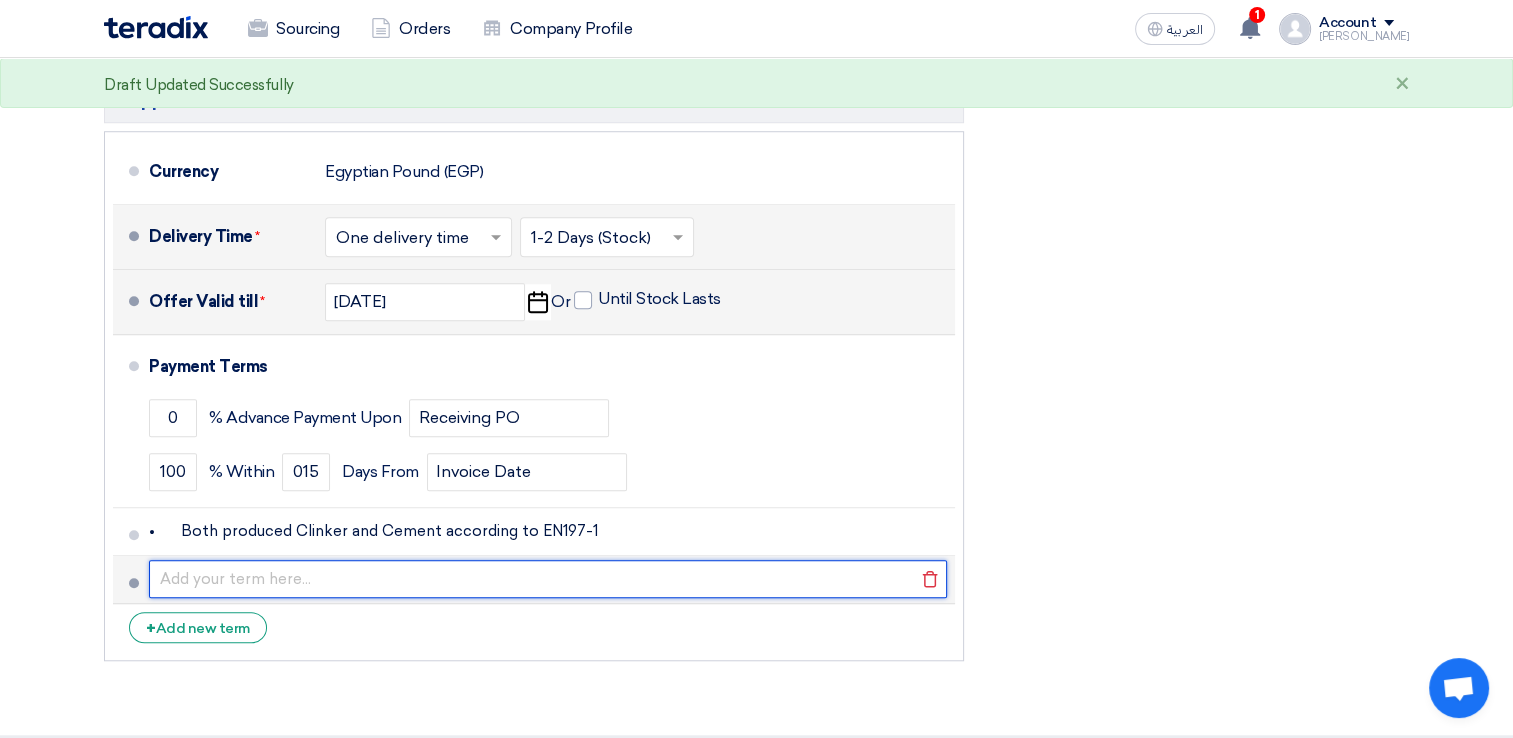click 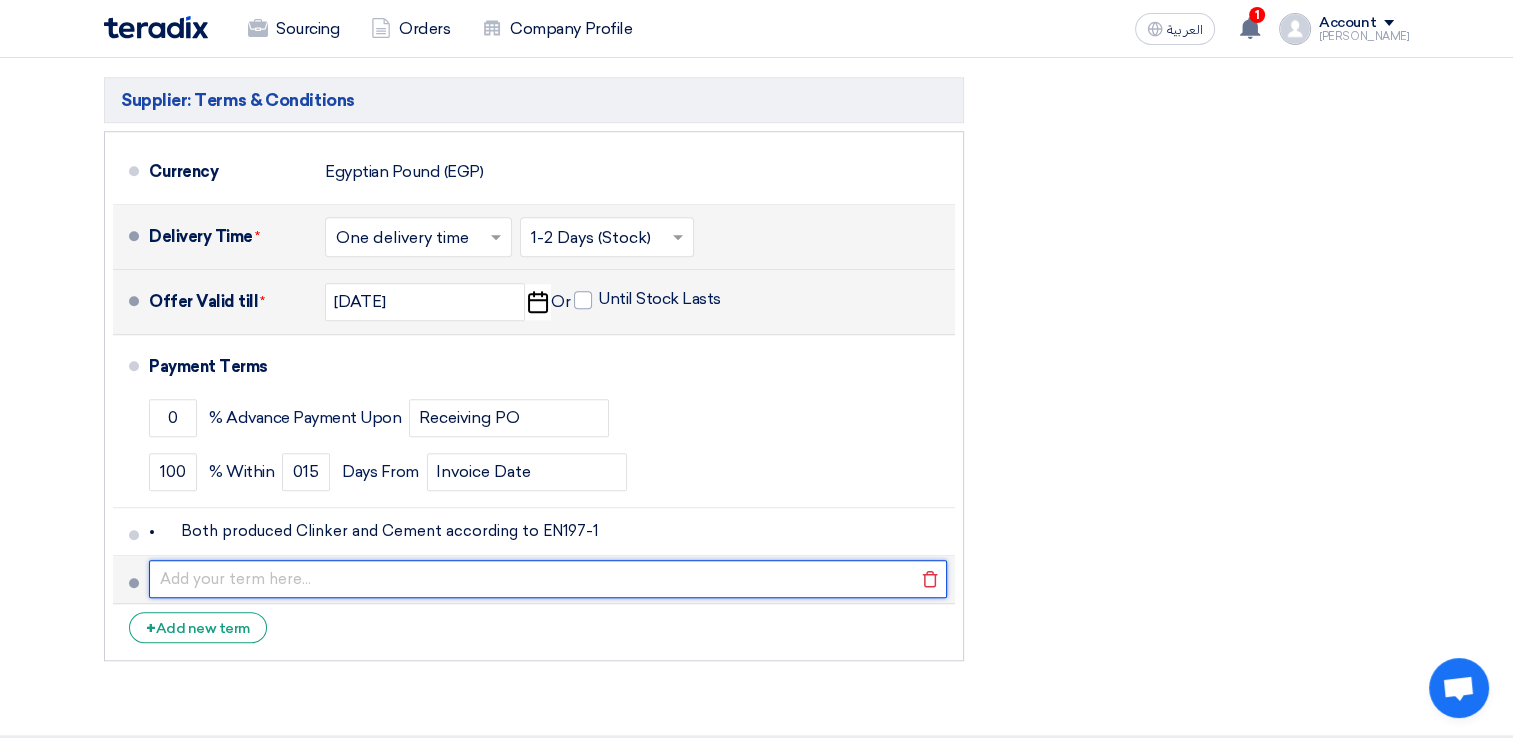 click 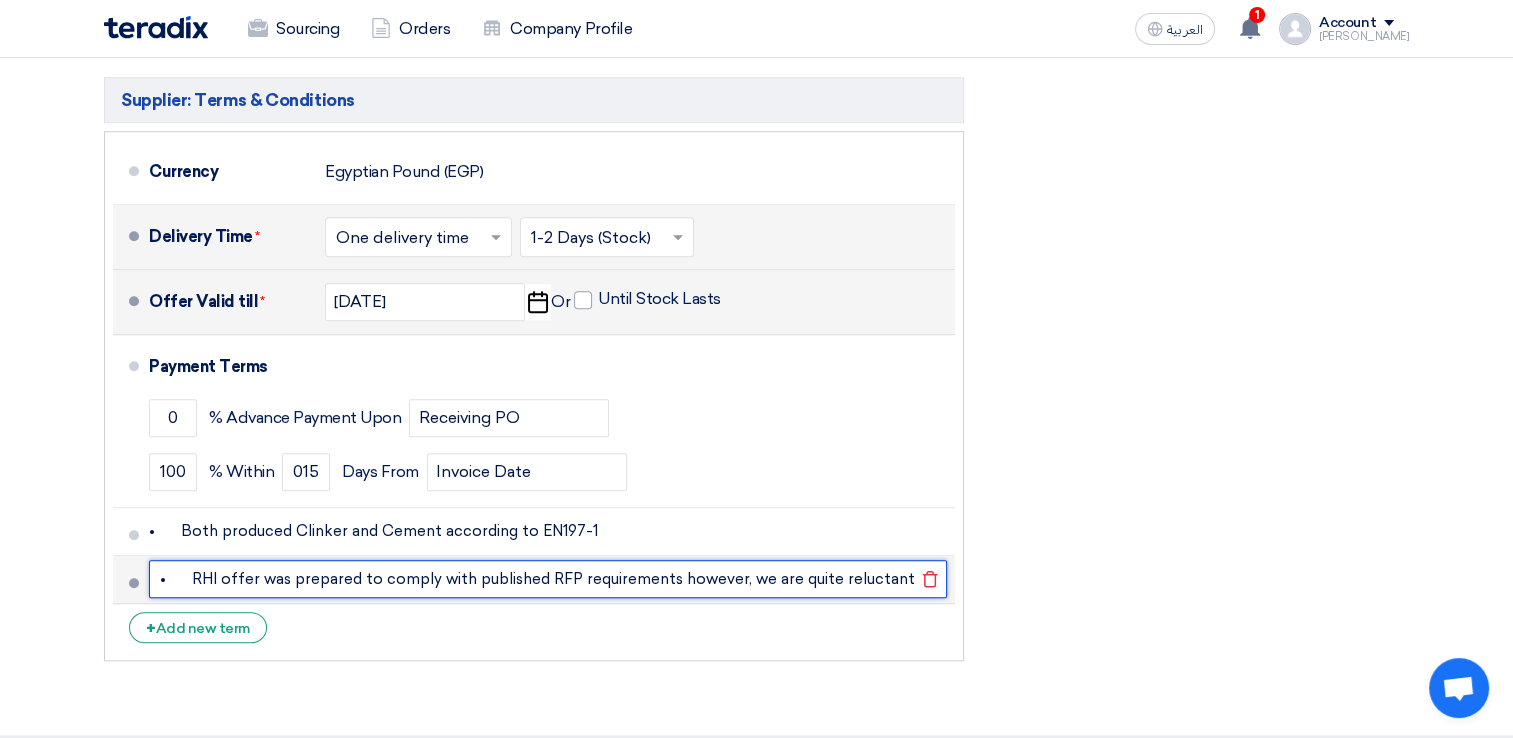 scroll, scrollTop: 0, scrollLeft: 192, axis: horizontal 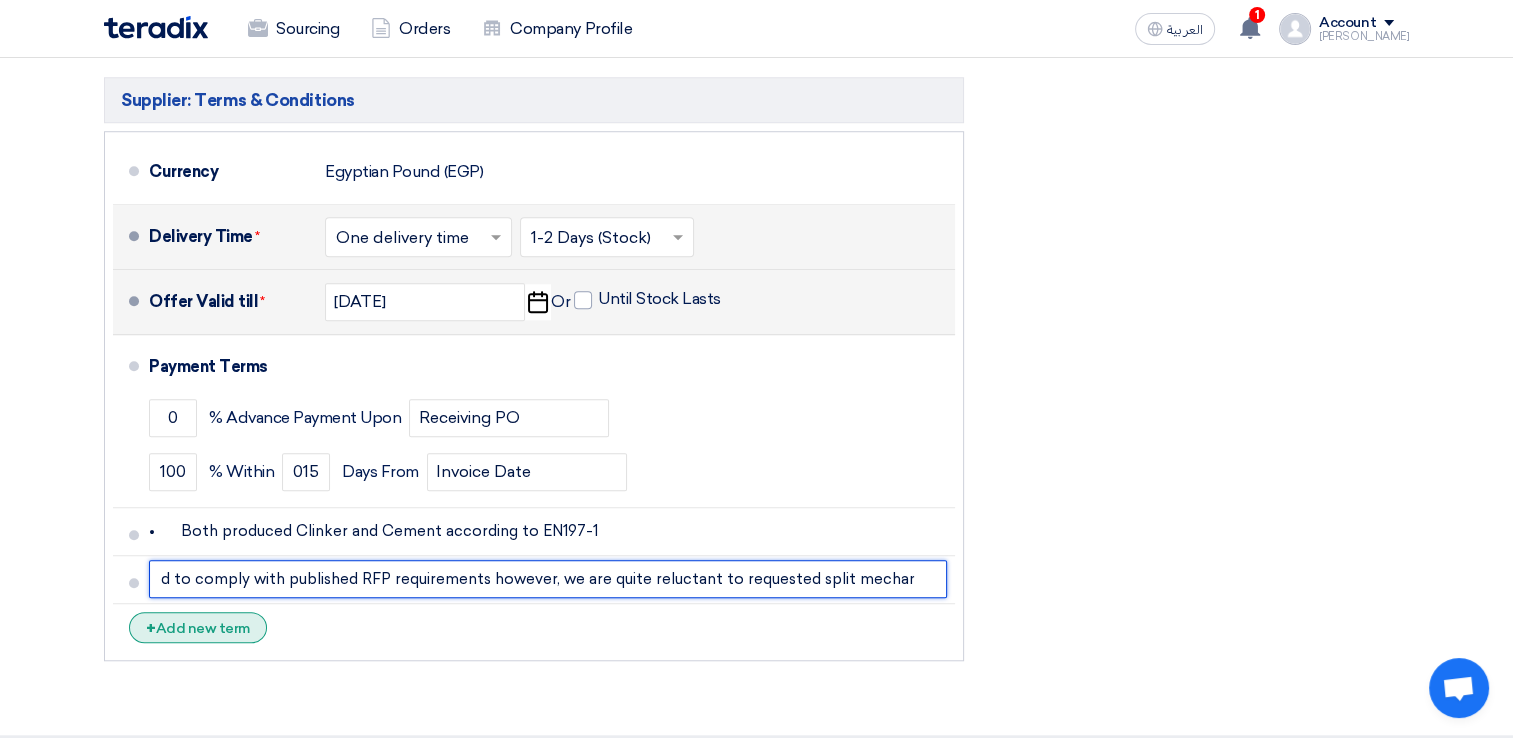 type on "•	RHI offer was prepared to comply with published RFP requirements however, we are quite reluctant to requested split mechanism" 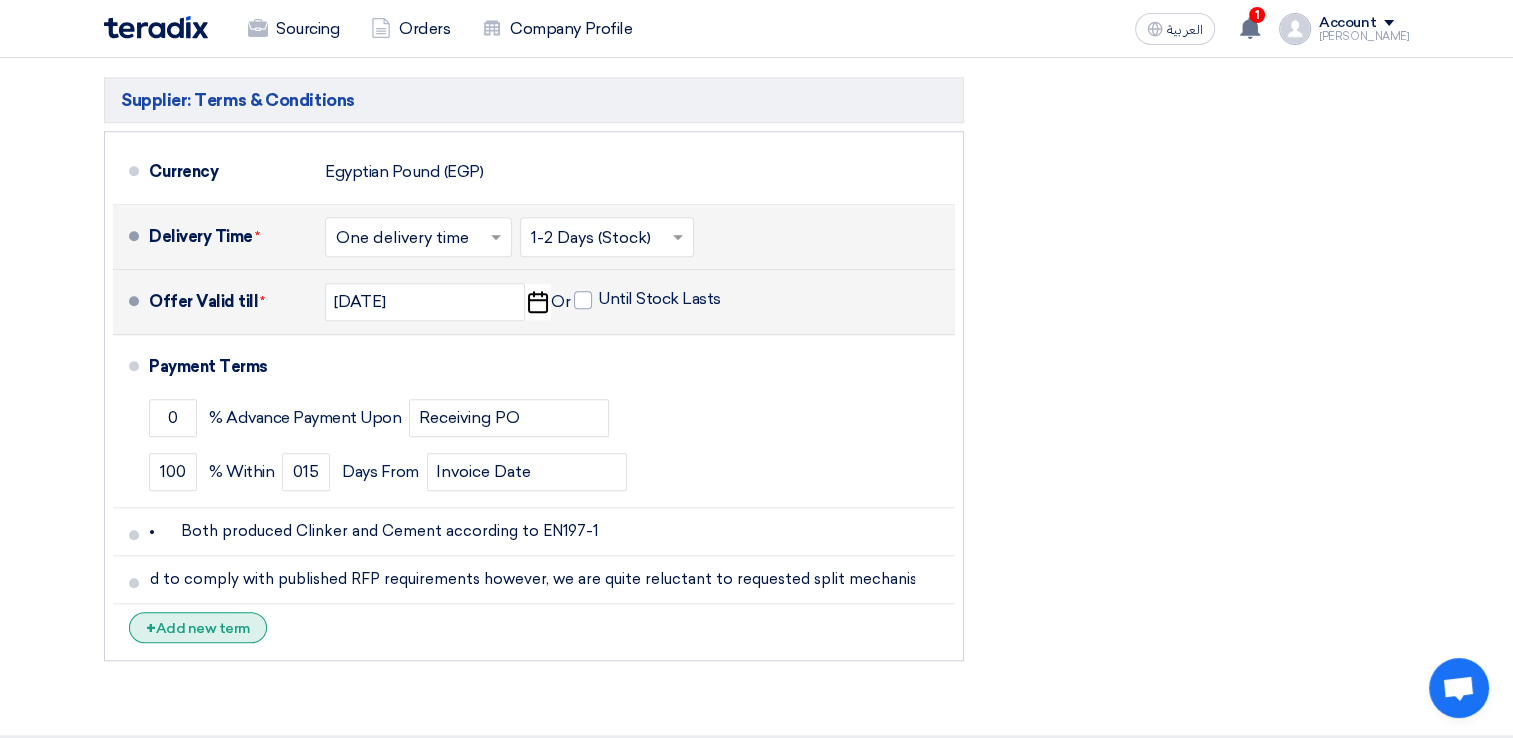 scroll, scrollTop: 0, scrollLeft: 0, axis: both 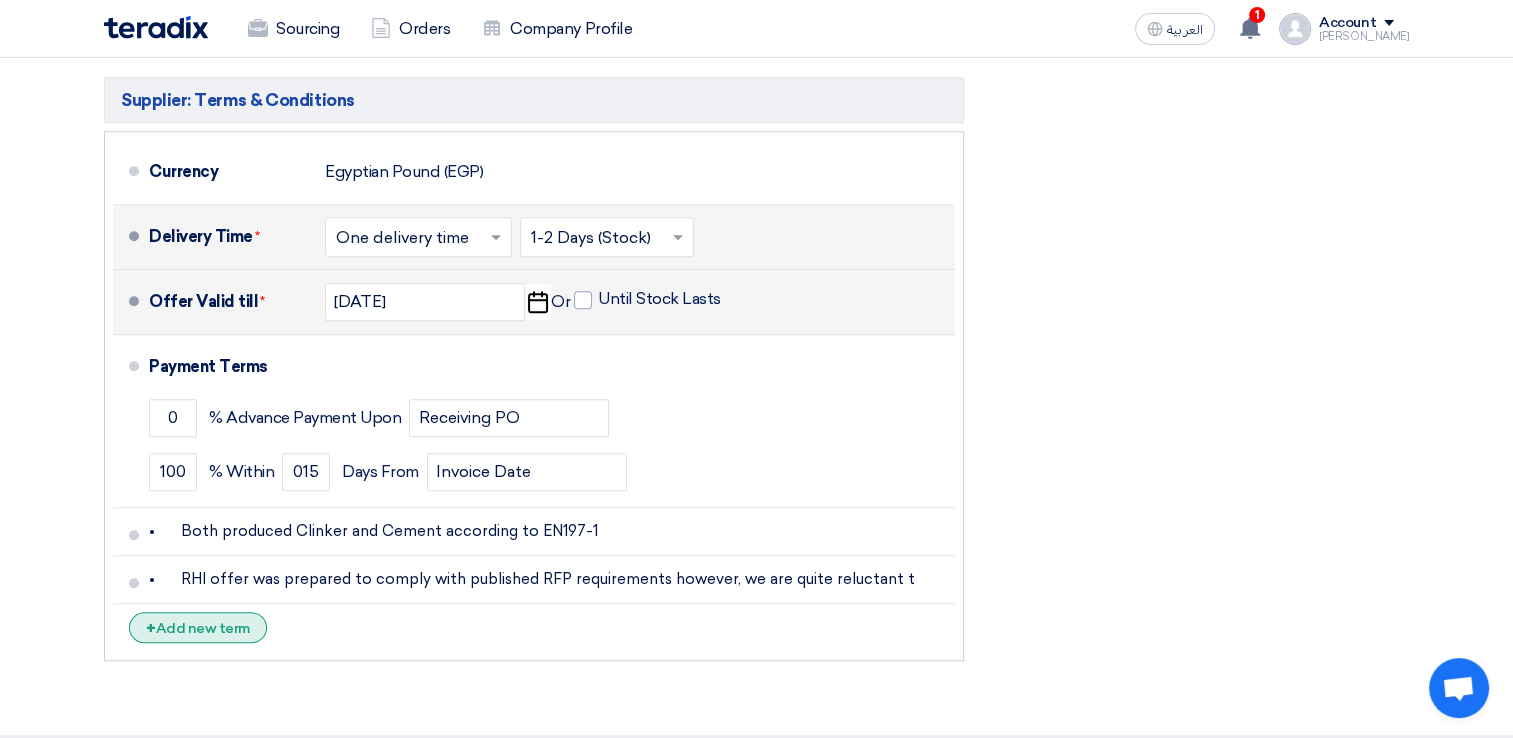 click on "+
Add new term" 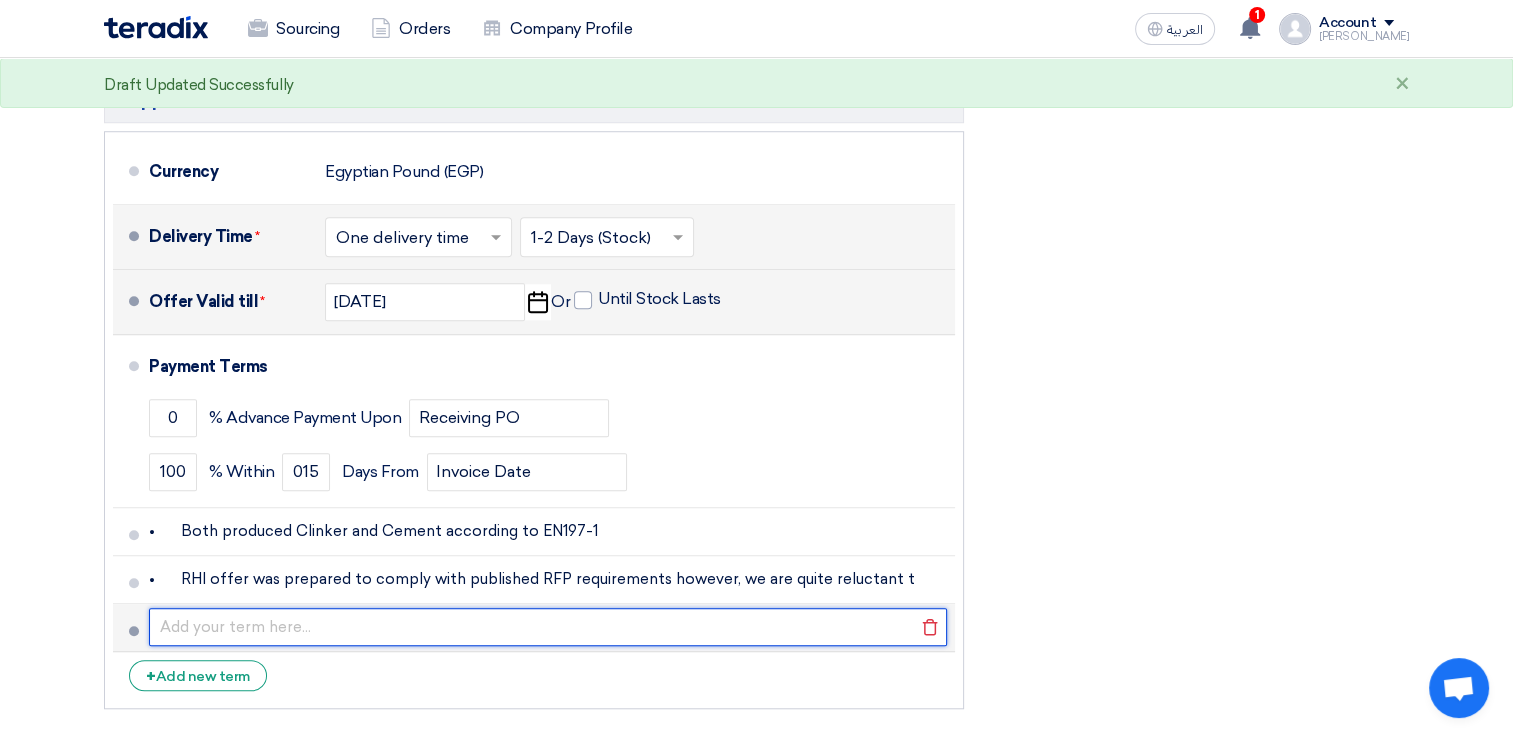 click 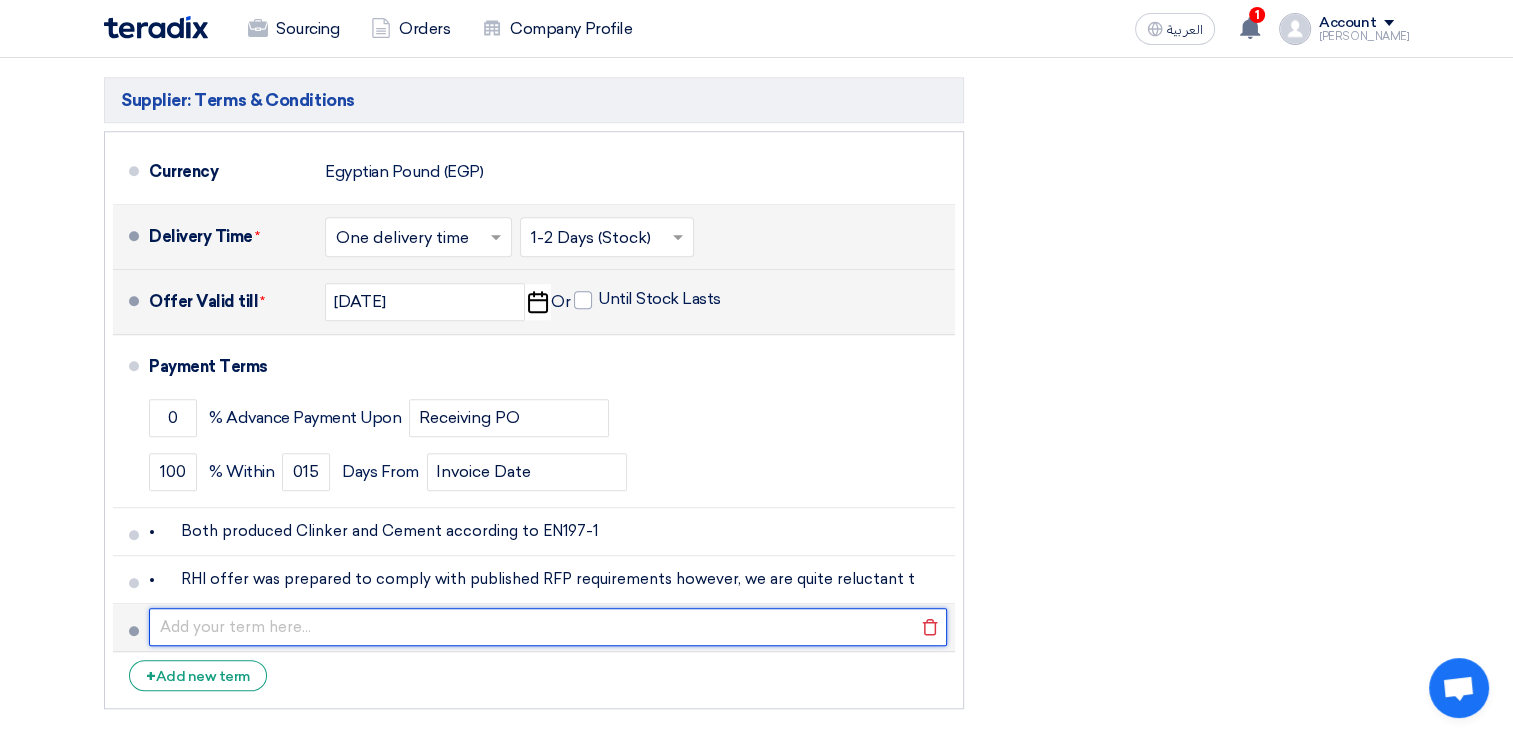 click 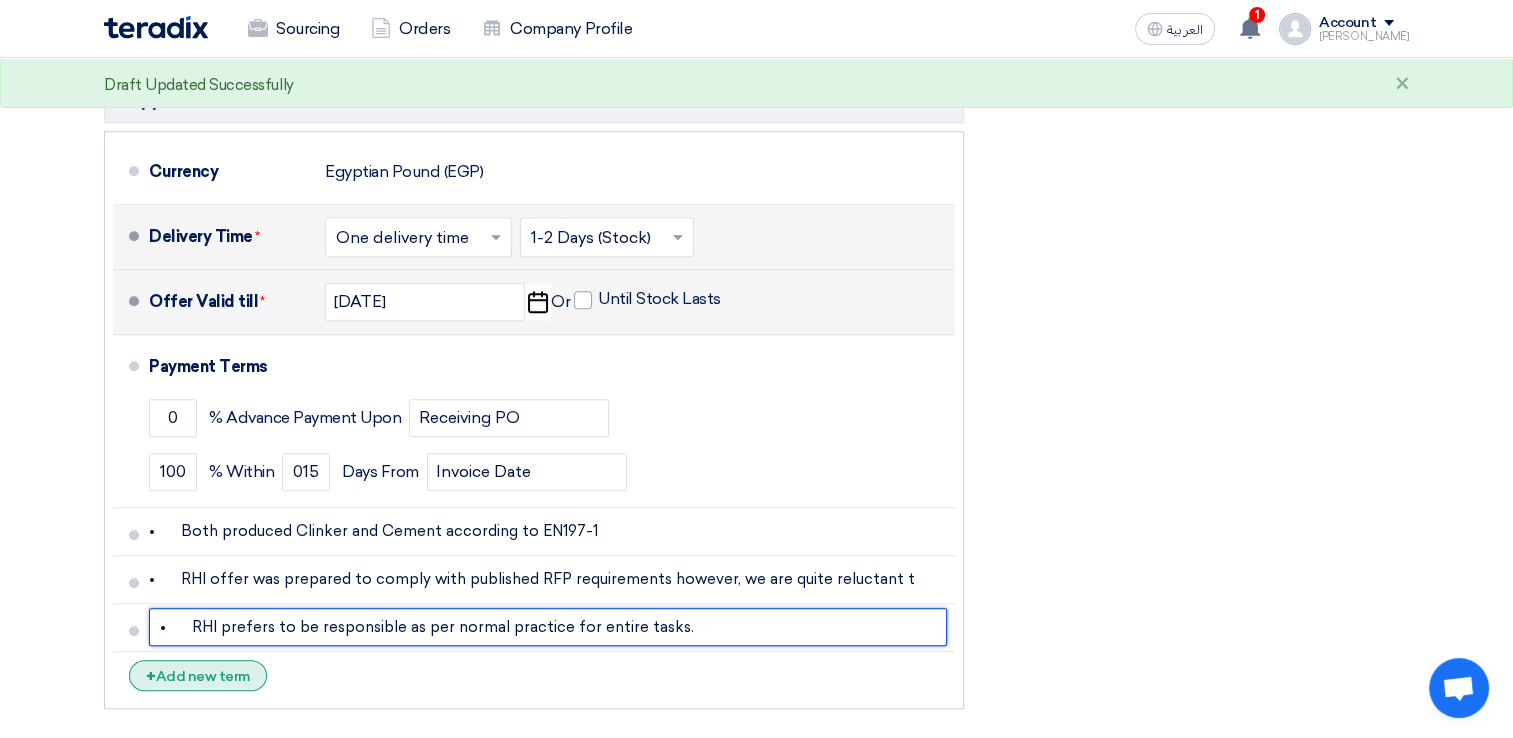 type on "•	RHI prefers to be responsible as per normal practice for entire tasks." 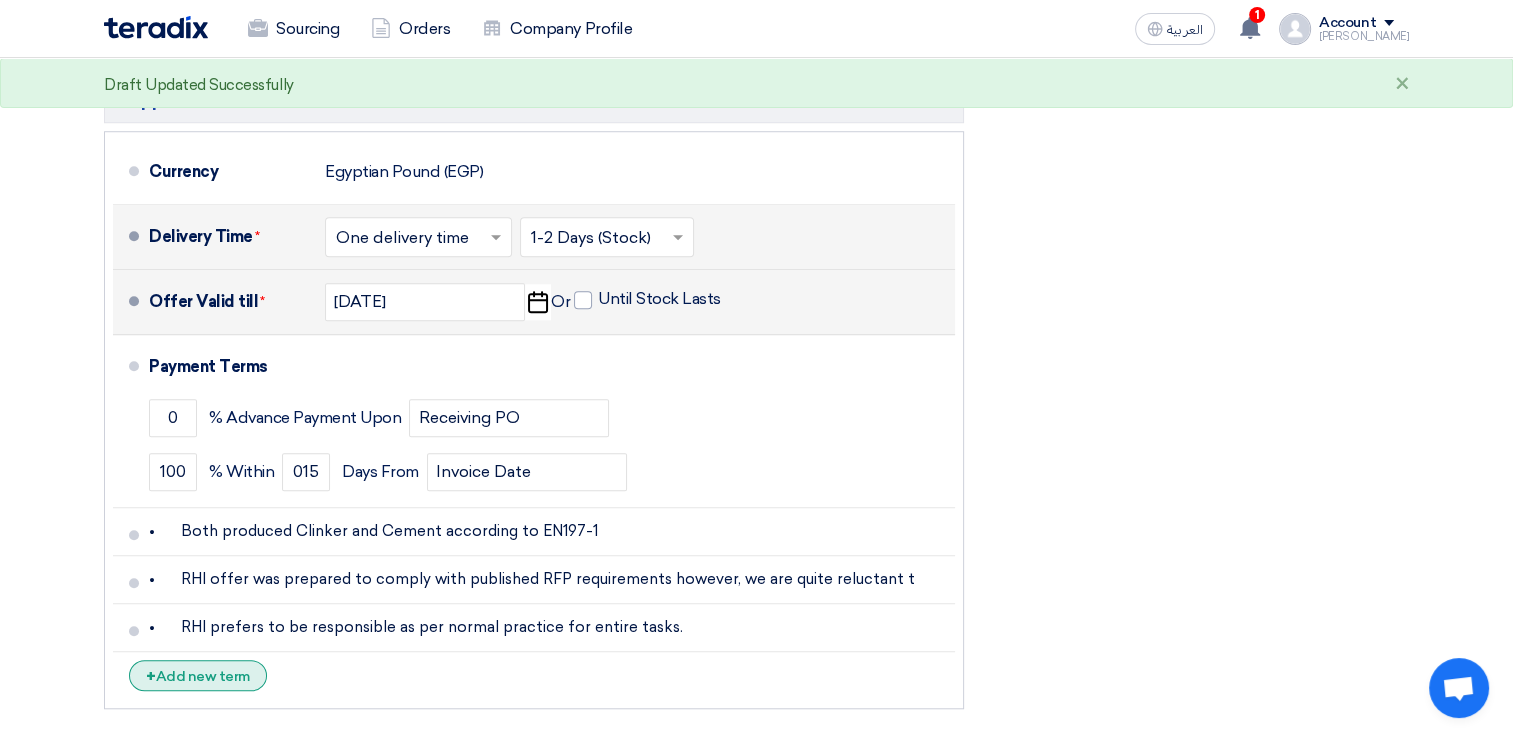 click on "+
Add new term" 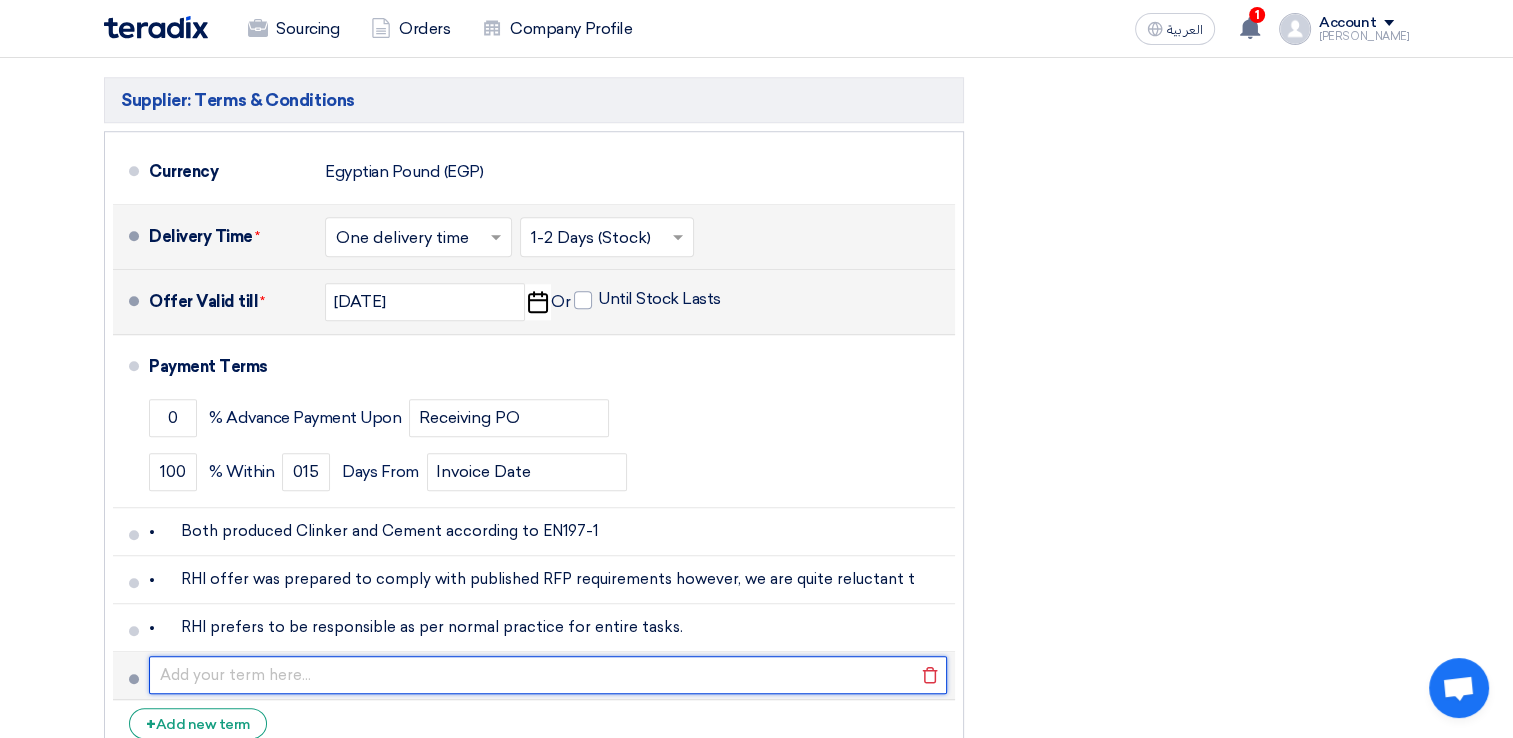 click 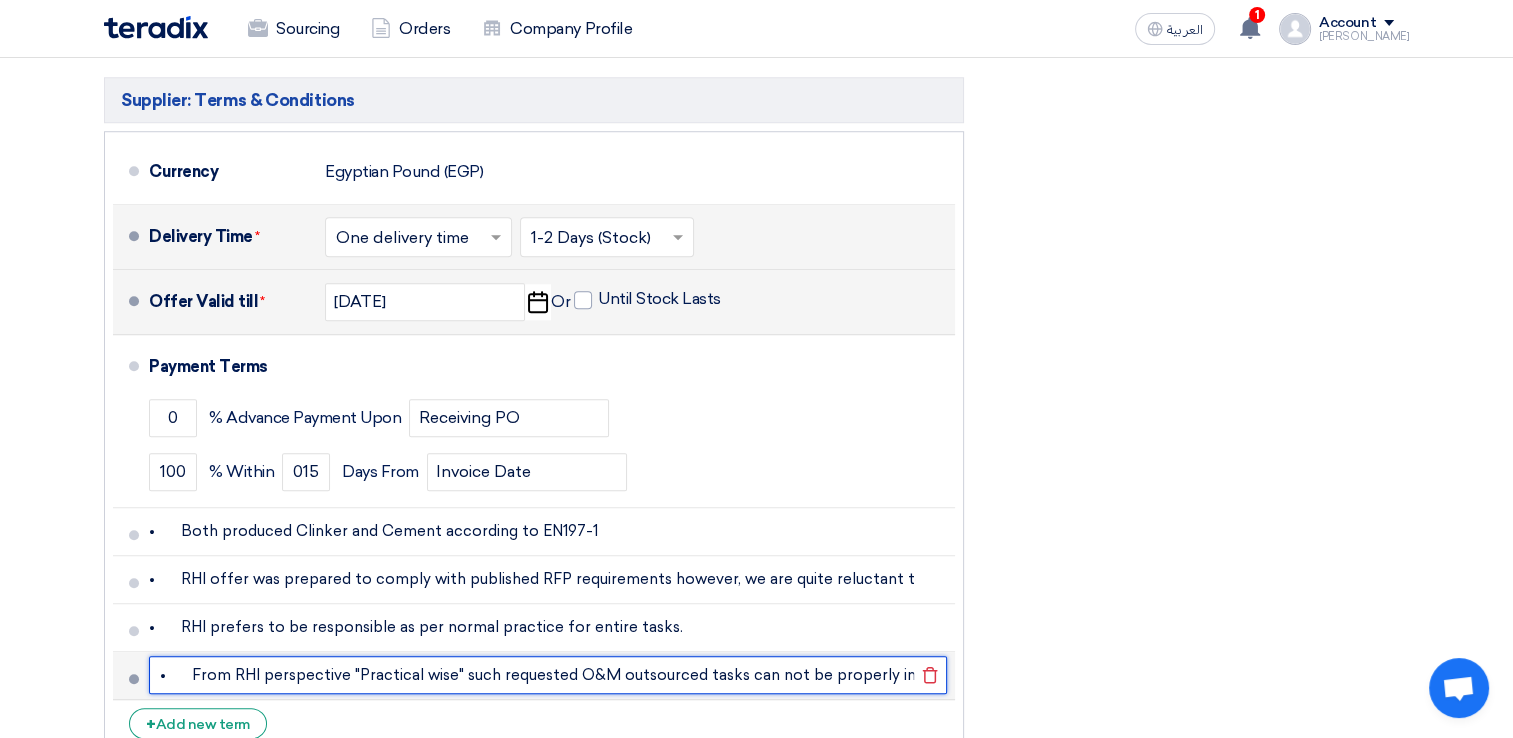 scroll, scrollTop: 0, scrollLeft: 388, axis: horizontal 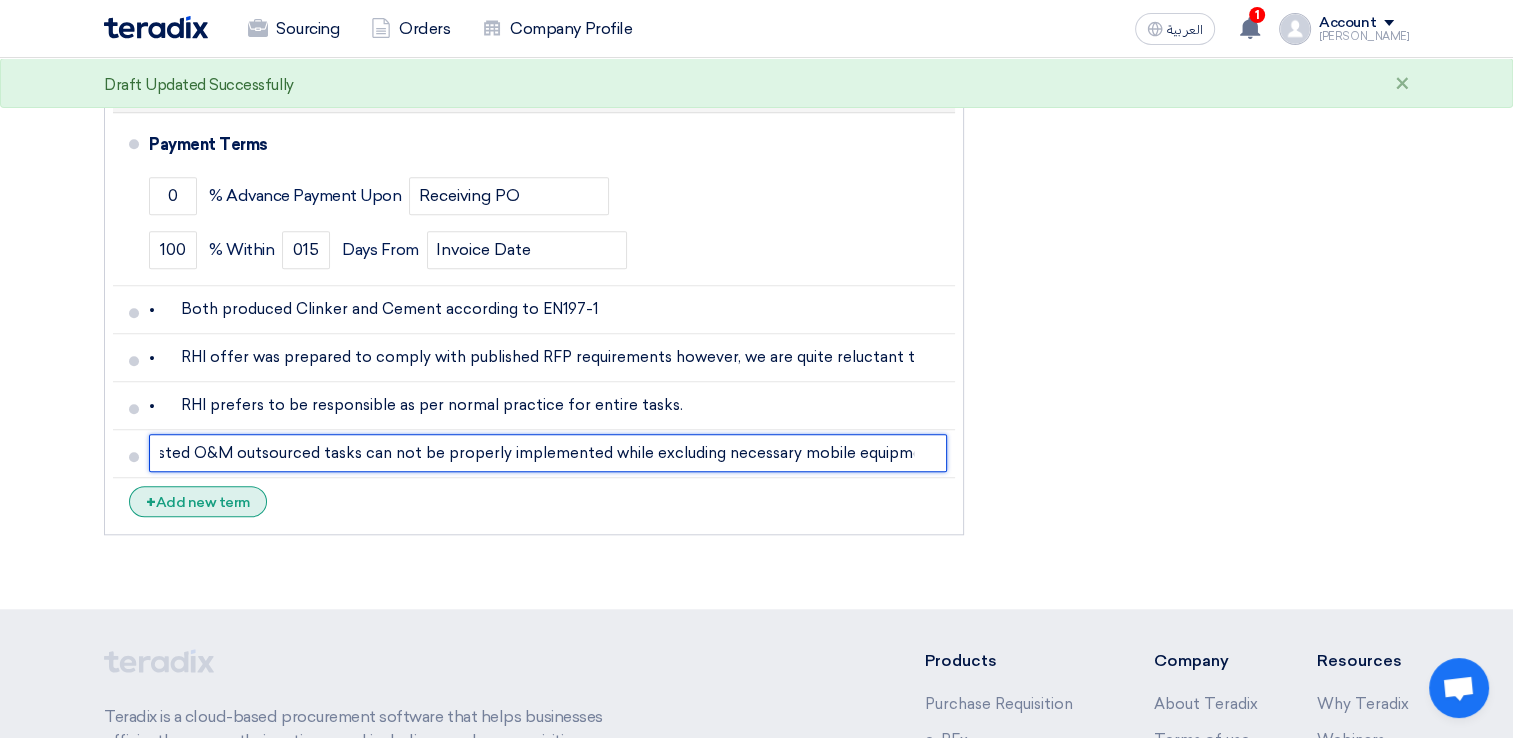 type on "•	From RHI perspective "Practical wise" such requested O&M outsourced tasks can not be properly implemented while excluding necessary mobile equipment" 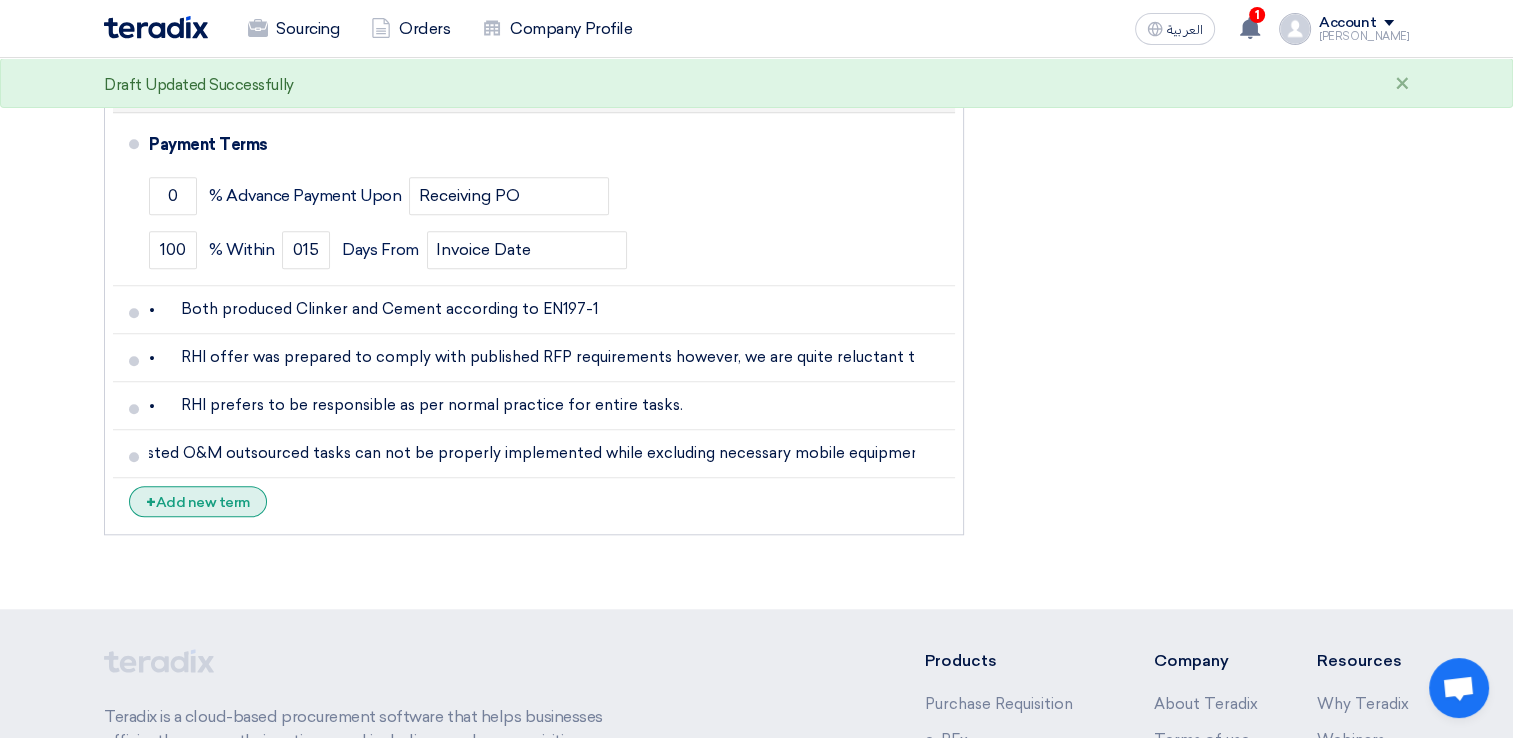 scroll, scrollTop: 0, scrollLeft: 0, axis: both 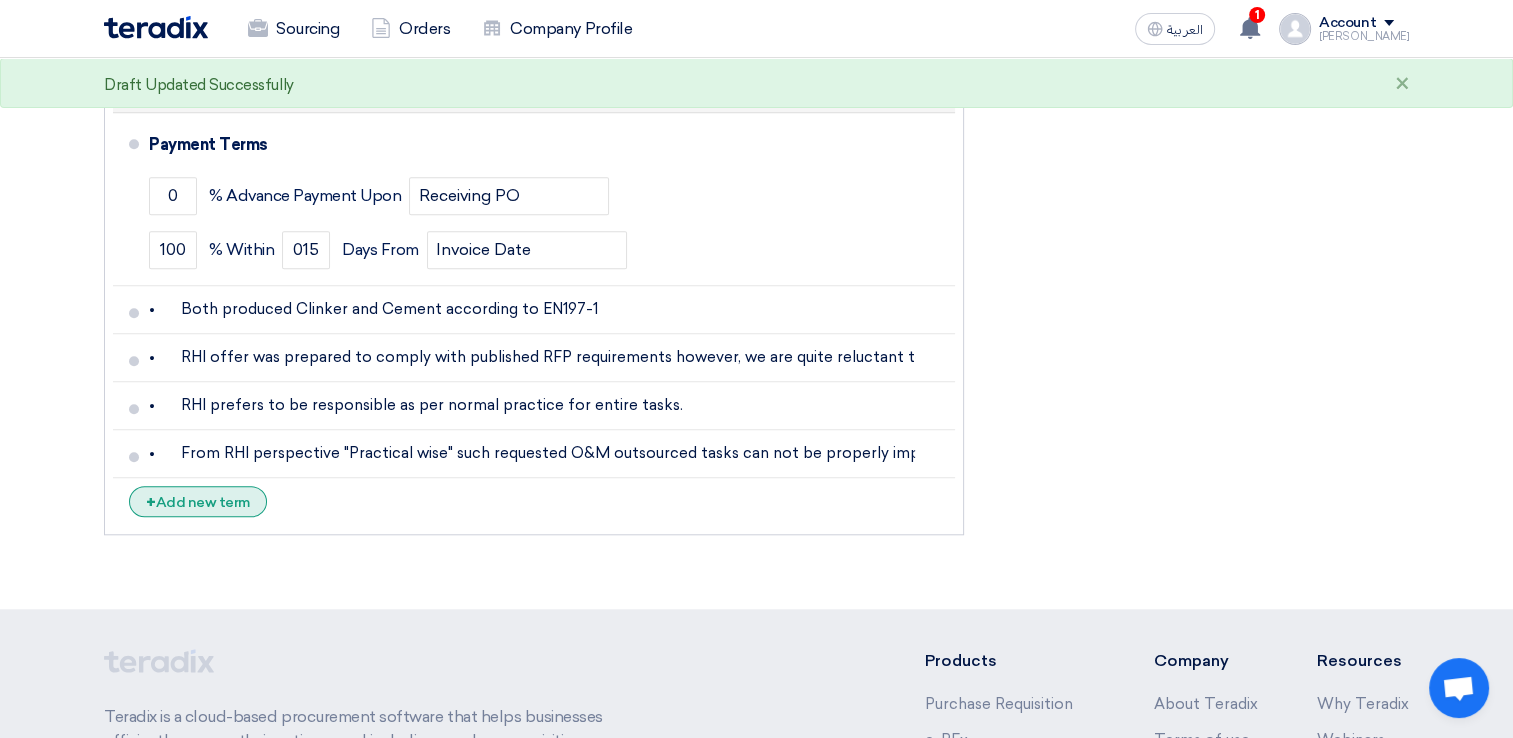 click on "+
Add new term" 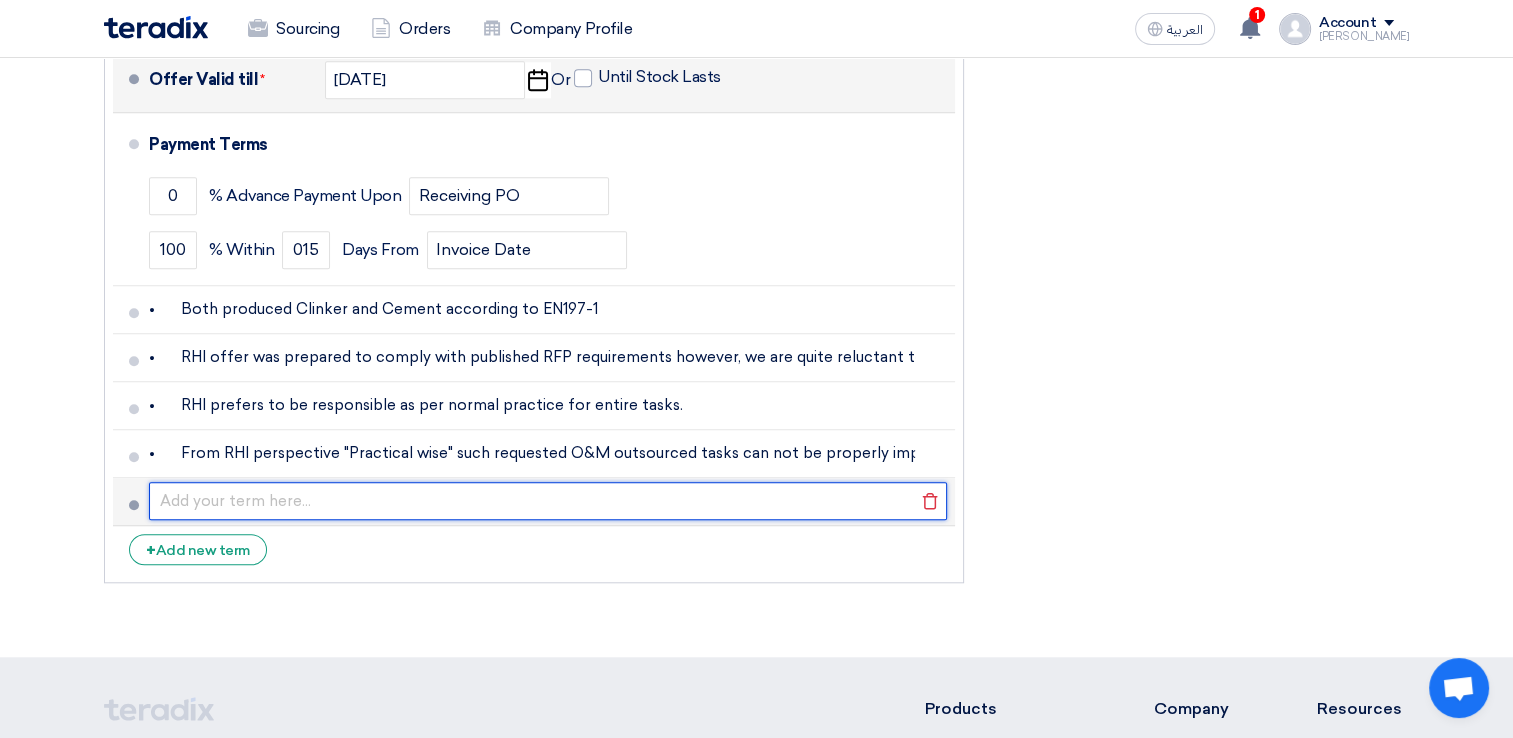 click 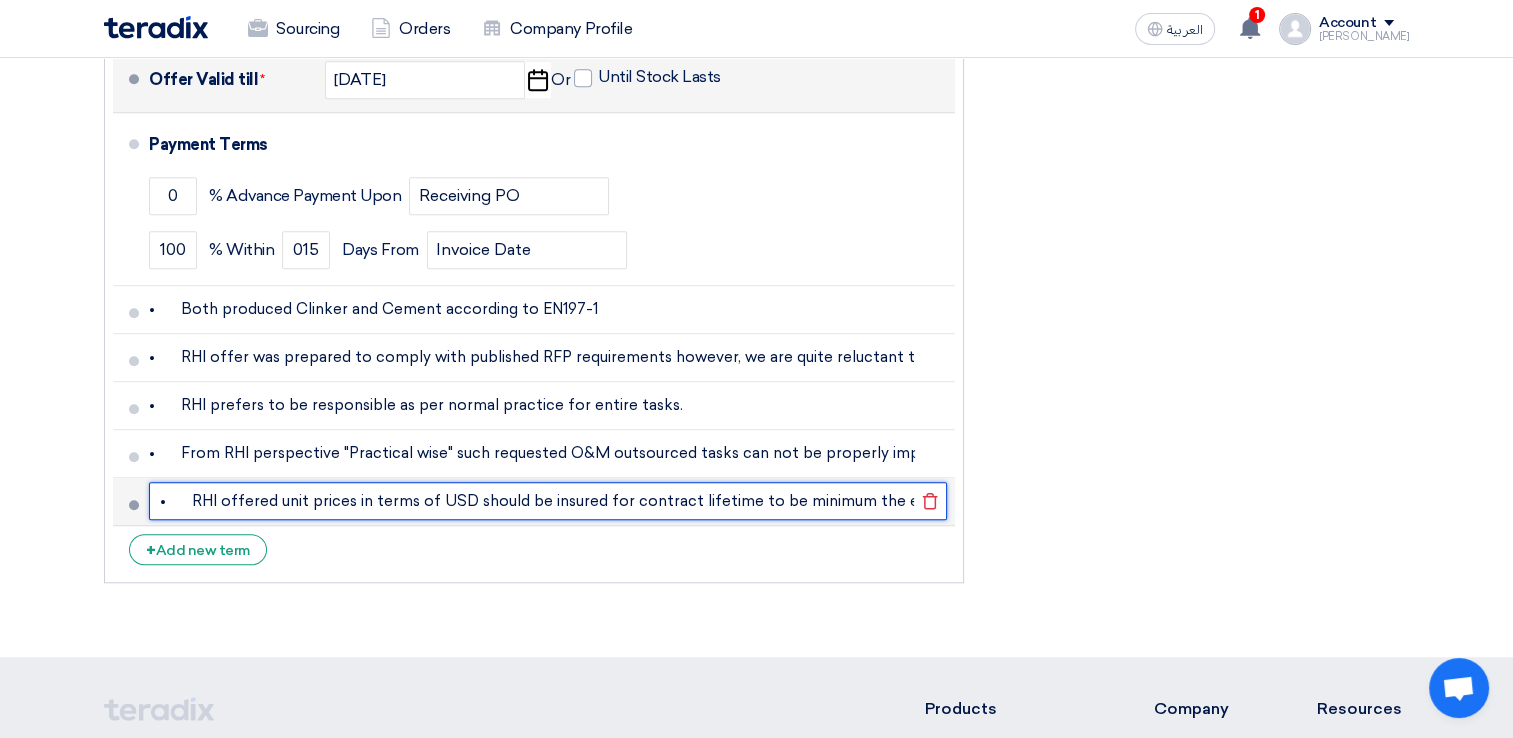scroll, scrollTop: 0, scrollLeft: 233, axis: horizontal 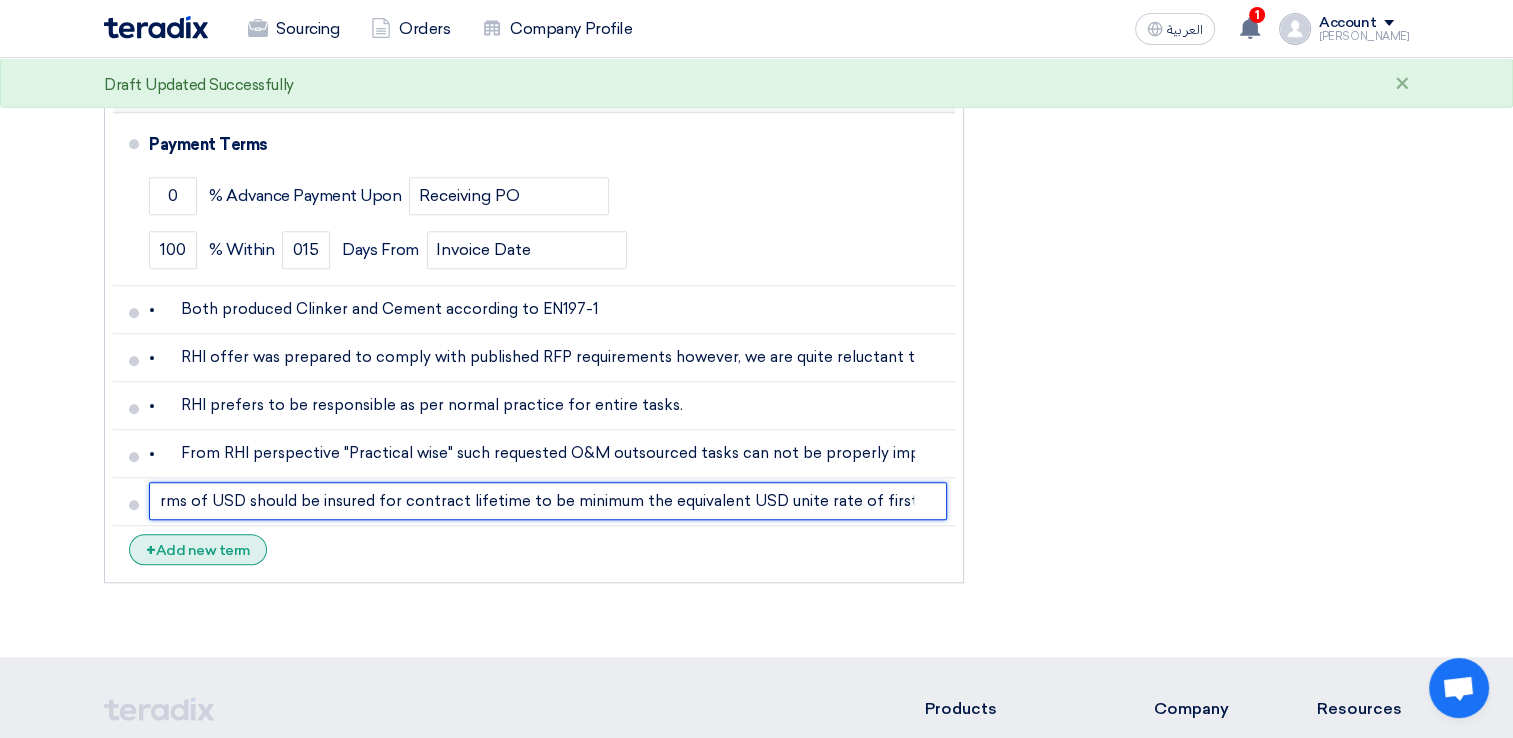 type on "•	RHI offered unit prices in terms of USD should be insured for contract lifetime to be minimum the equivalent USD unite rate of first year." 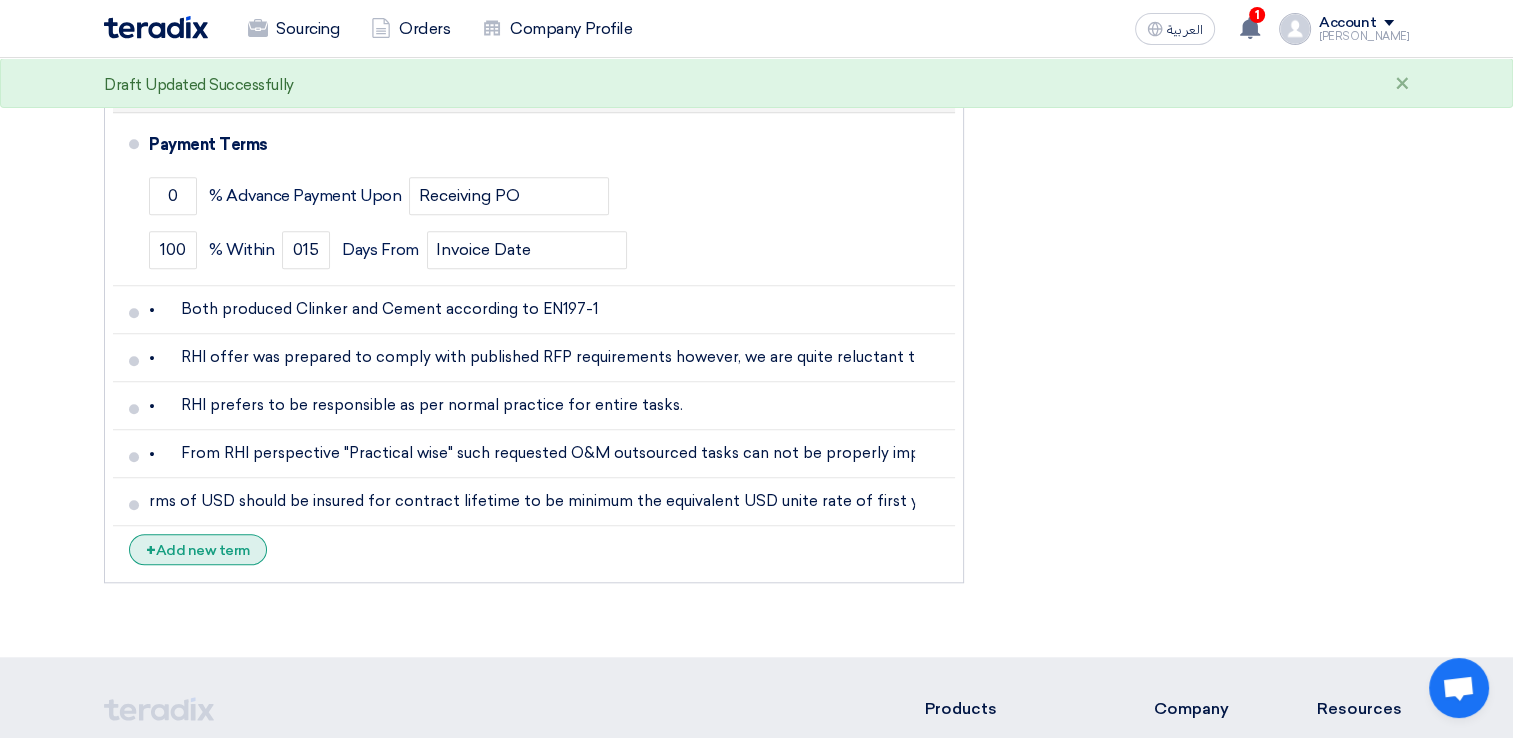 scroll, scrollTop: 0, scrollLeft: 0, axis: both 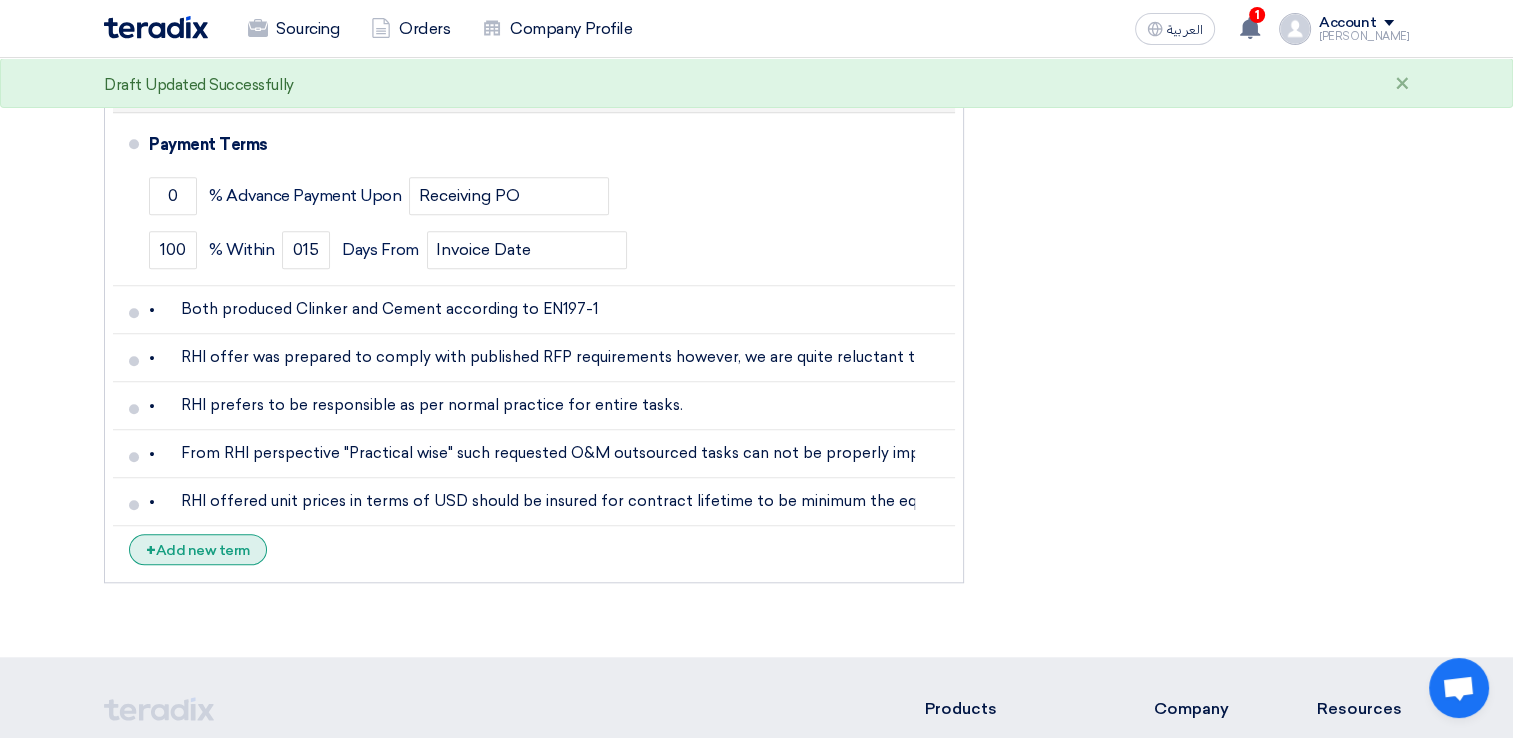 click on "+
Add new term" 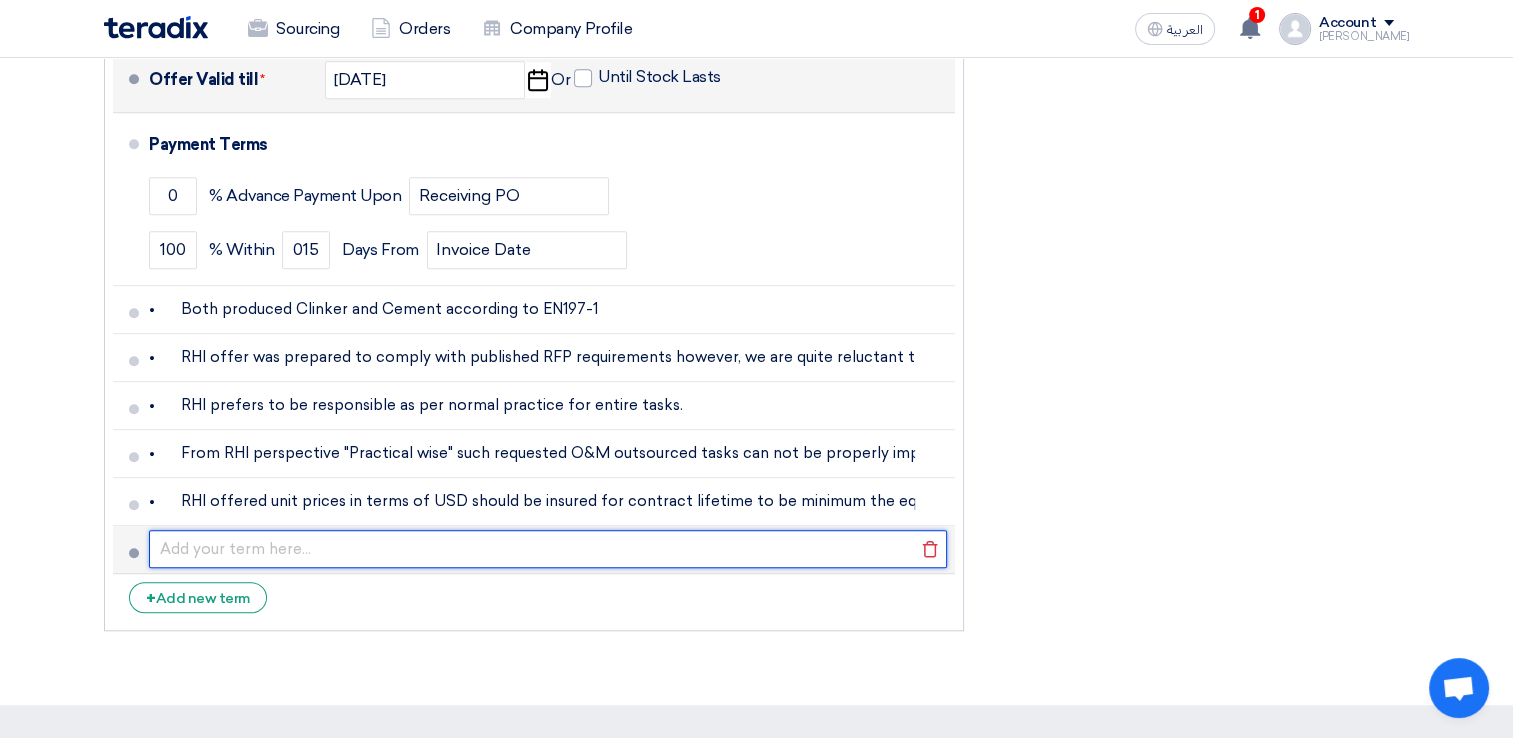 click 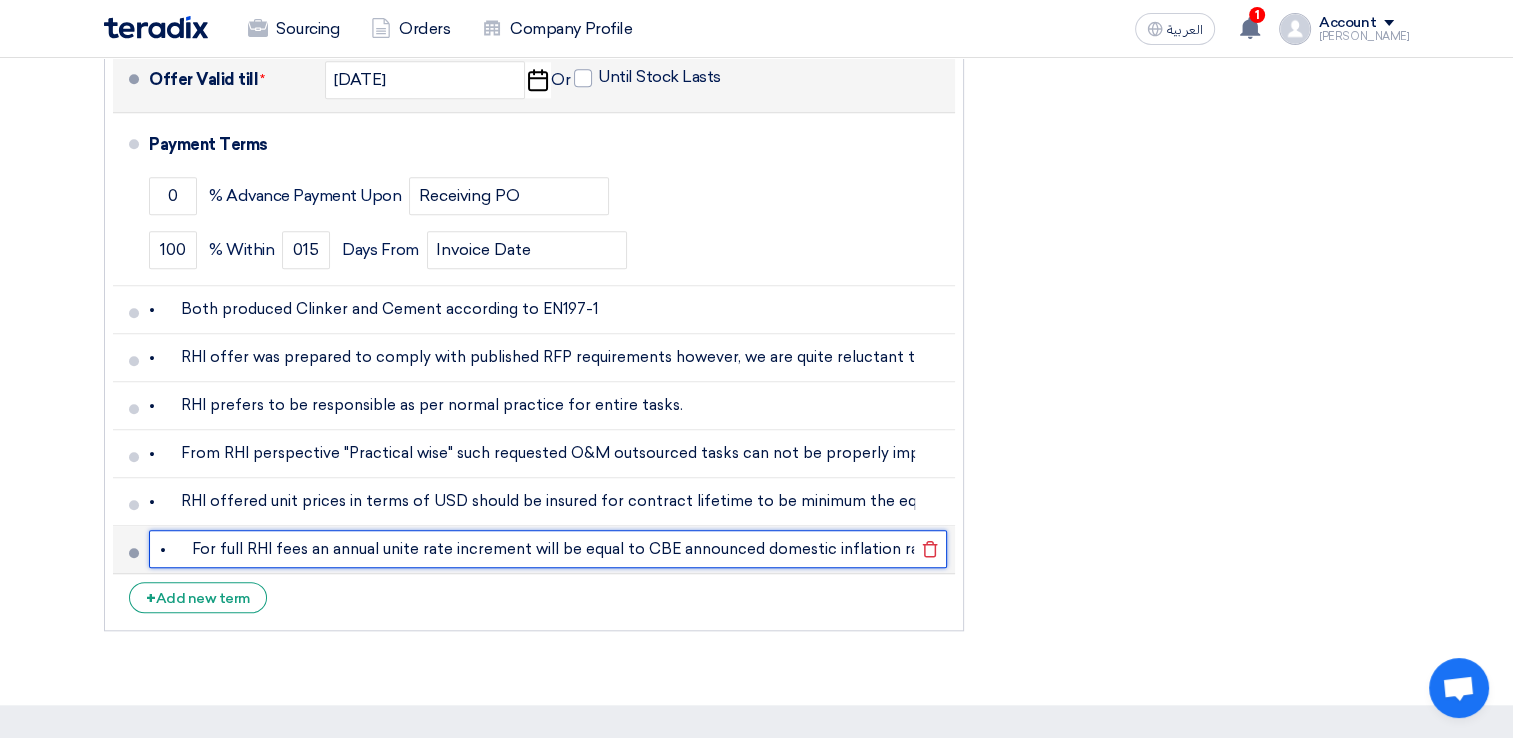 scroll, scrollTop: 0, scrollLeft: 130, axis: horizontal 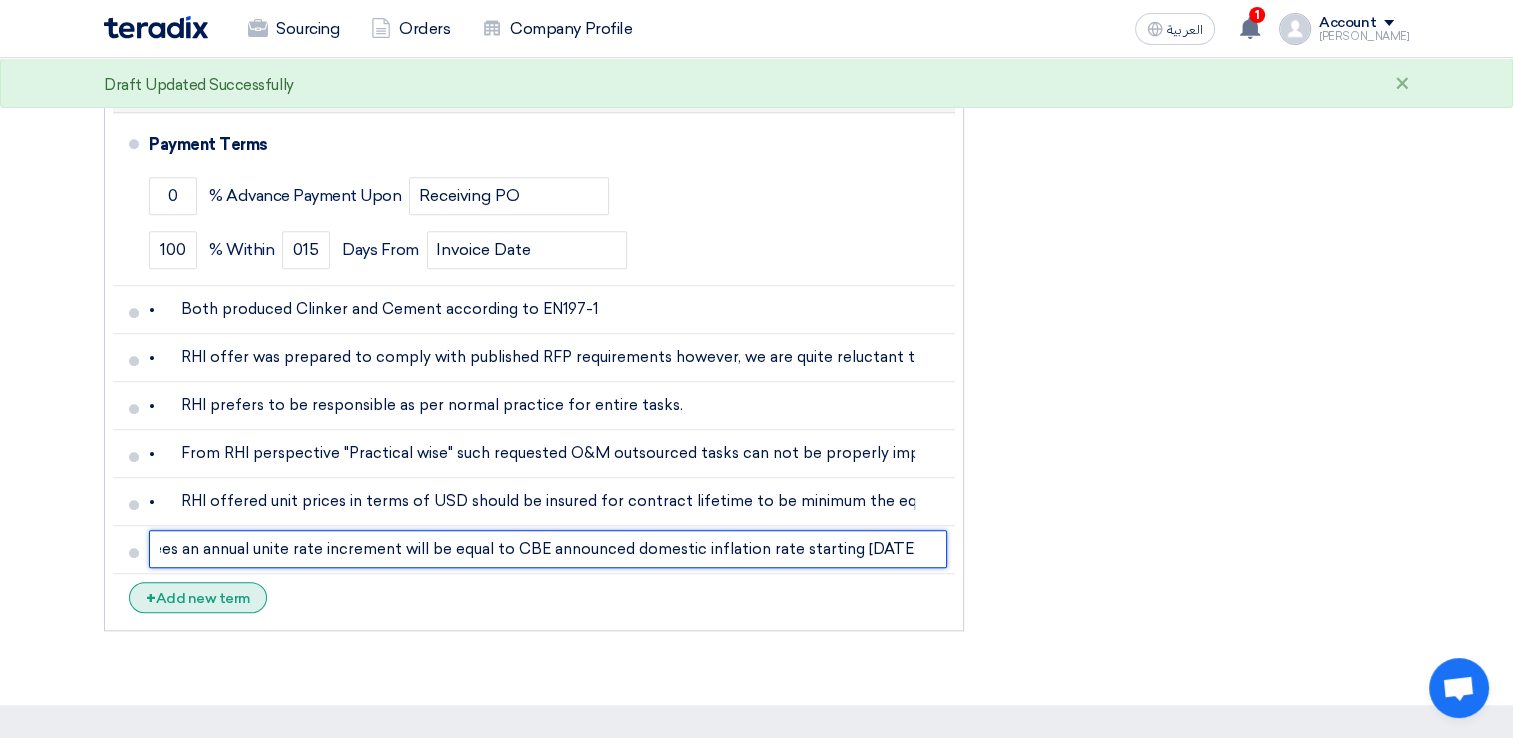 type on "•	For full RHI fees an annual unite rate increment will be equal to CBE announced domestic inflation rate starting [DATE]." 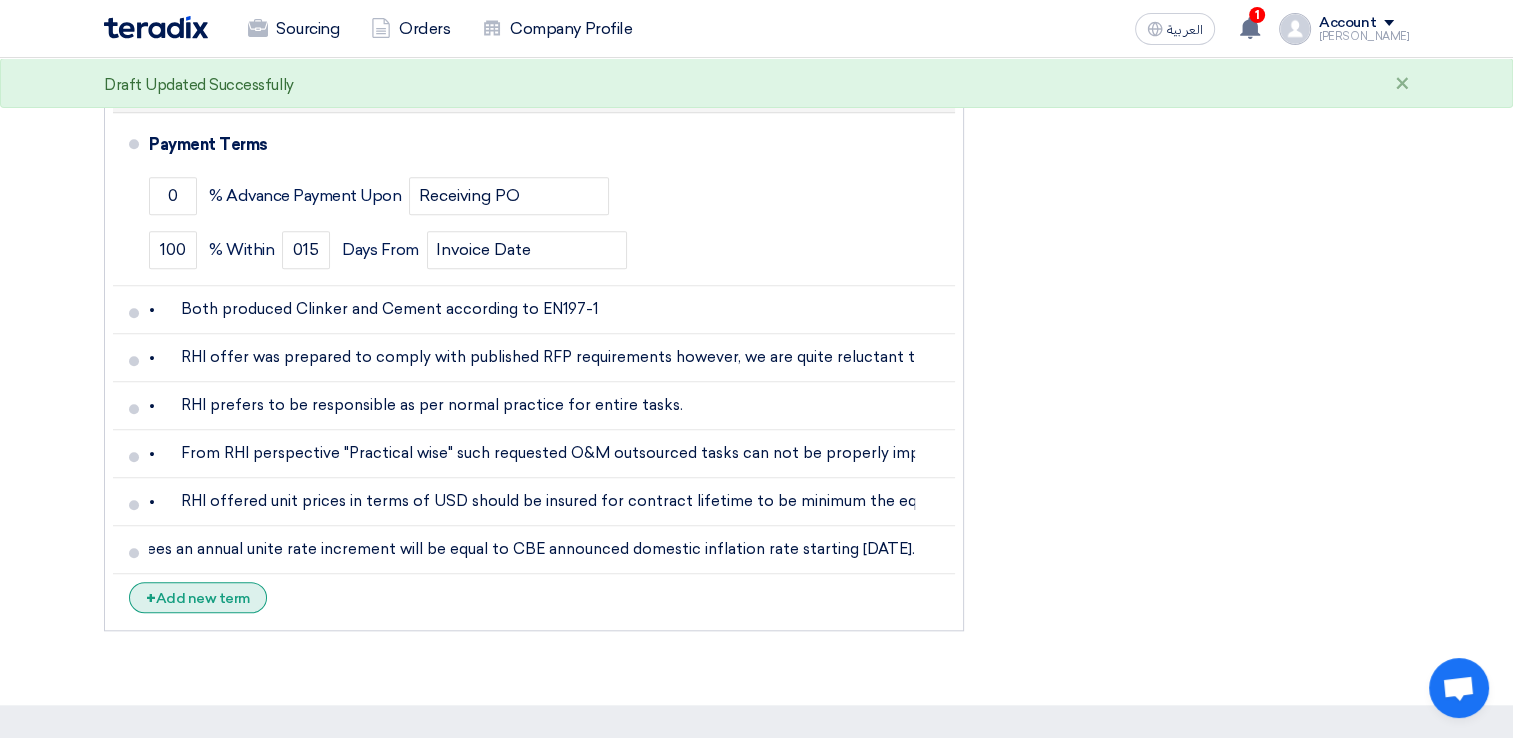 scroll, scrollTop: 0, scrollLeft: 0, axis: both 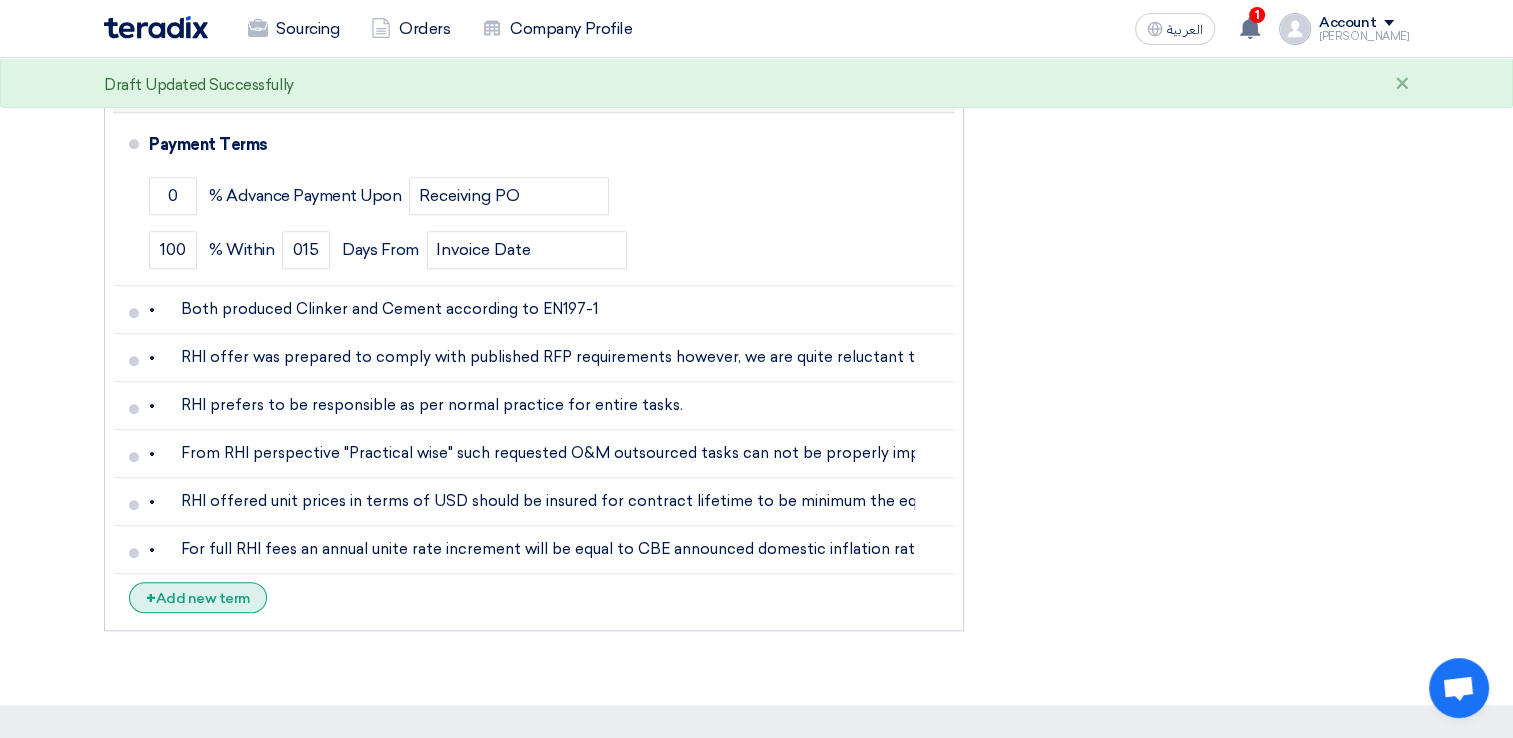 click on "+" 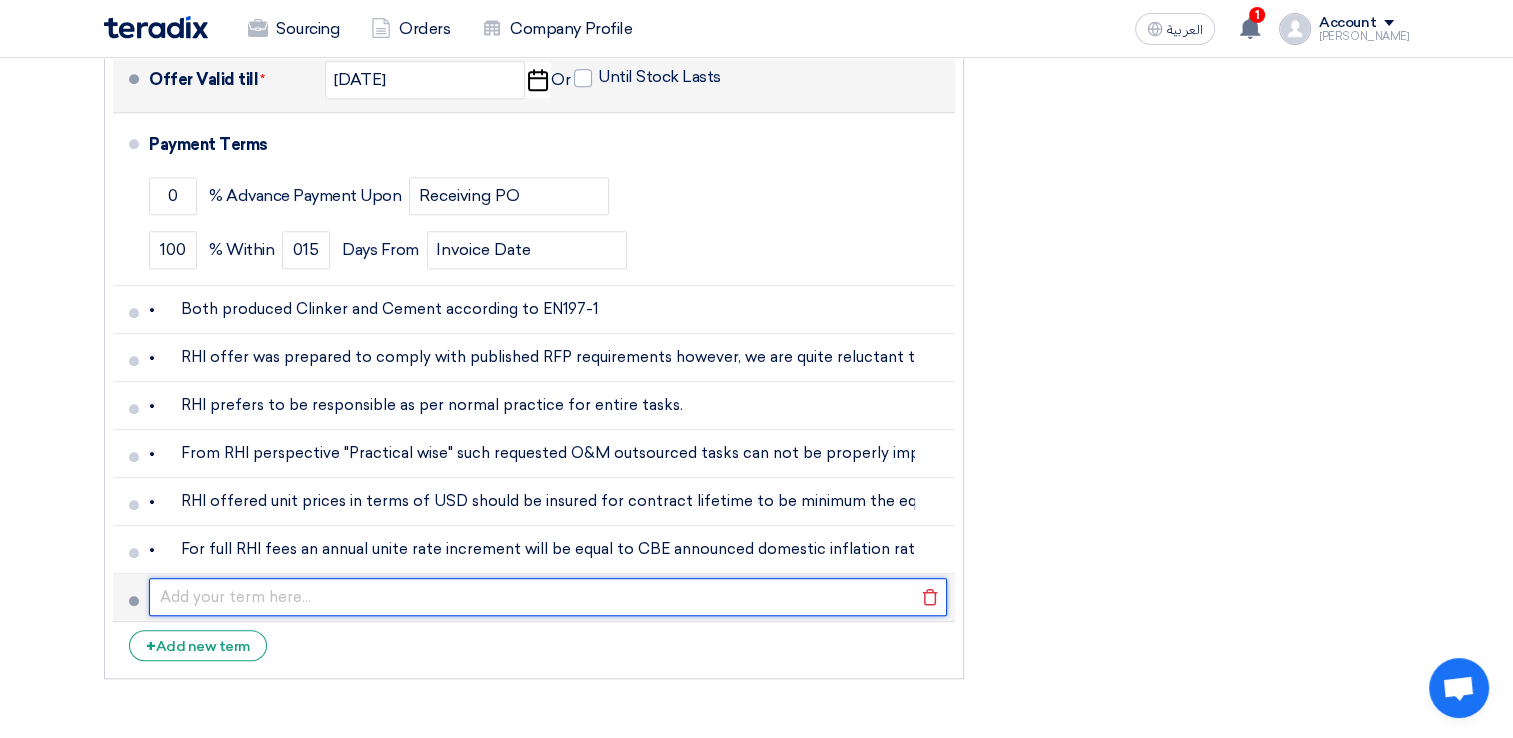 click 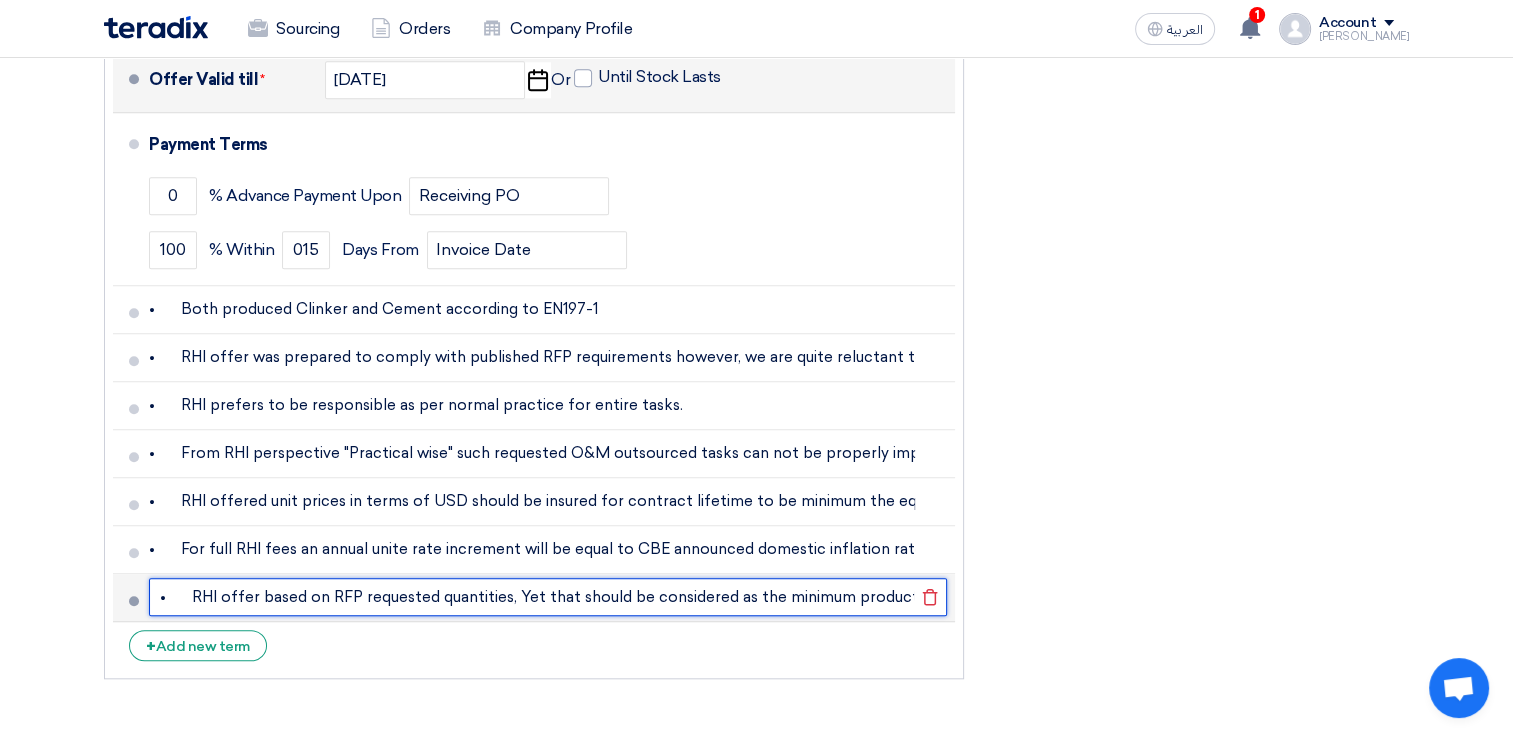 scroll, scrollTop: 0, scrollLeft: 9, axis: horizontal 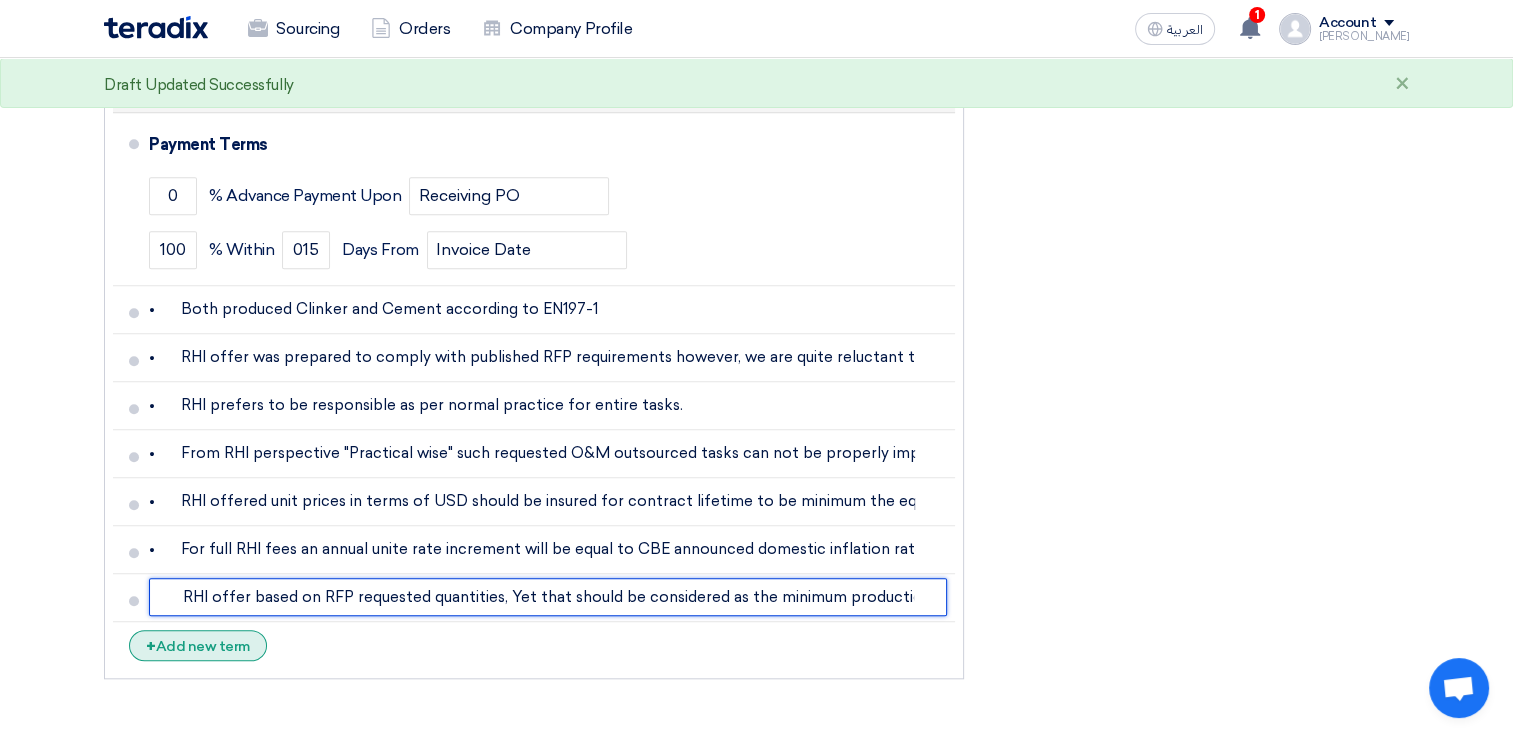 type on "•	RHI offer based on RFP requested quantities, Yet that should be considered as the minimum production" 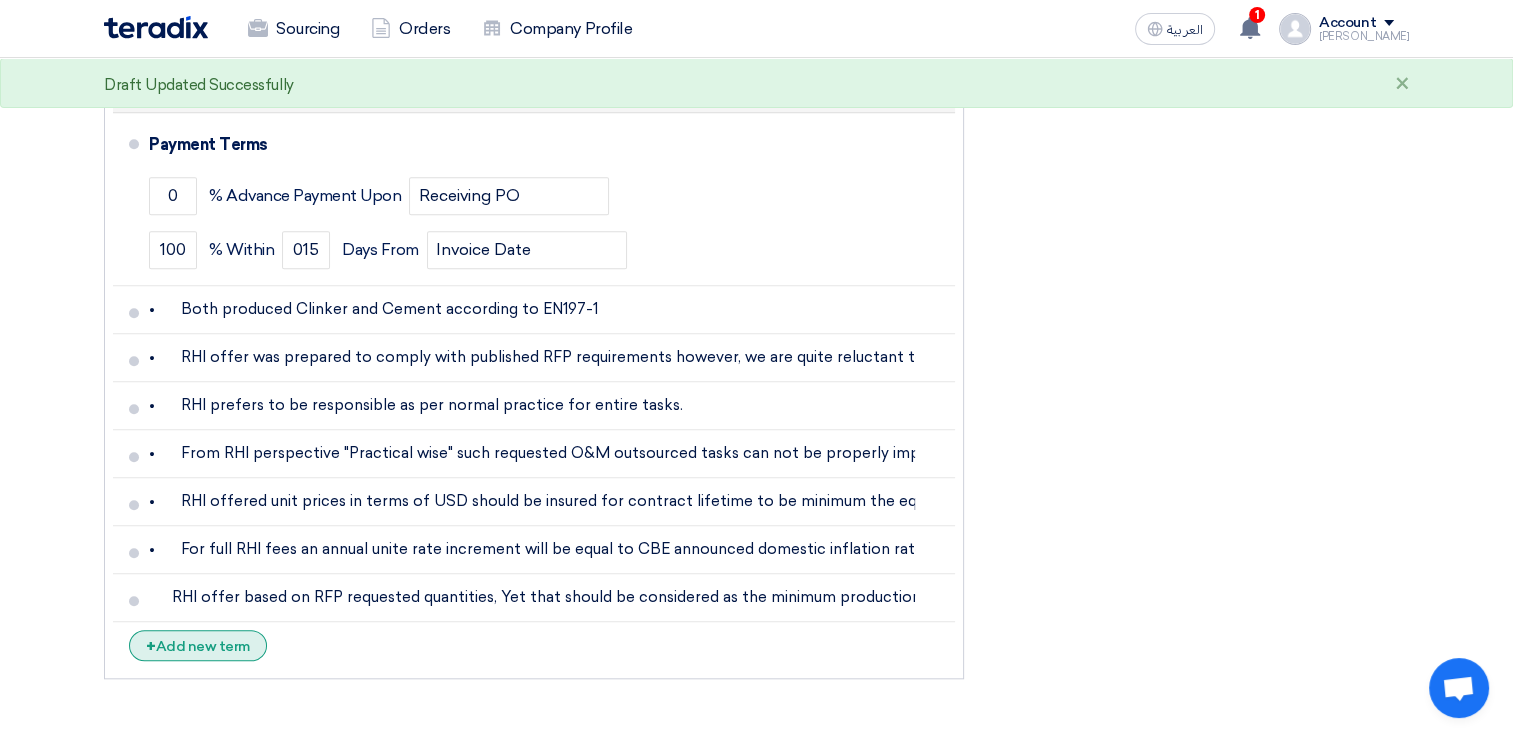 scroll, scrollTop: 0, scrollLeft: 0, axis: both 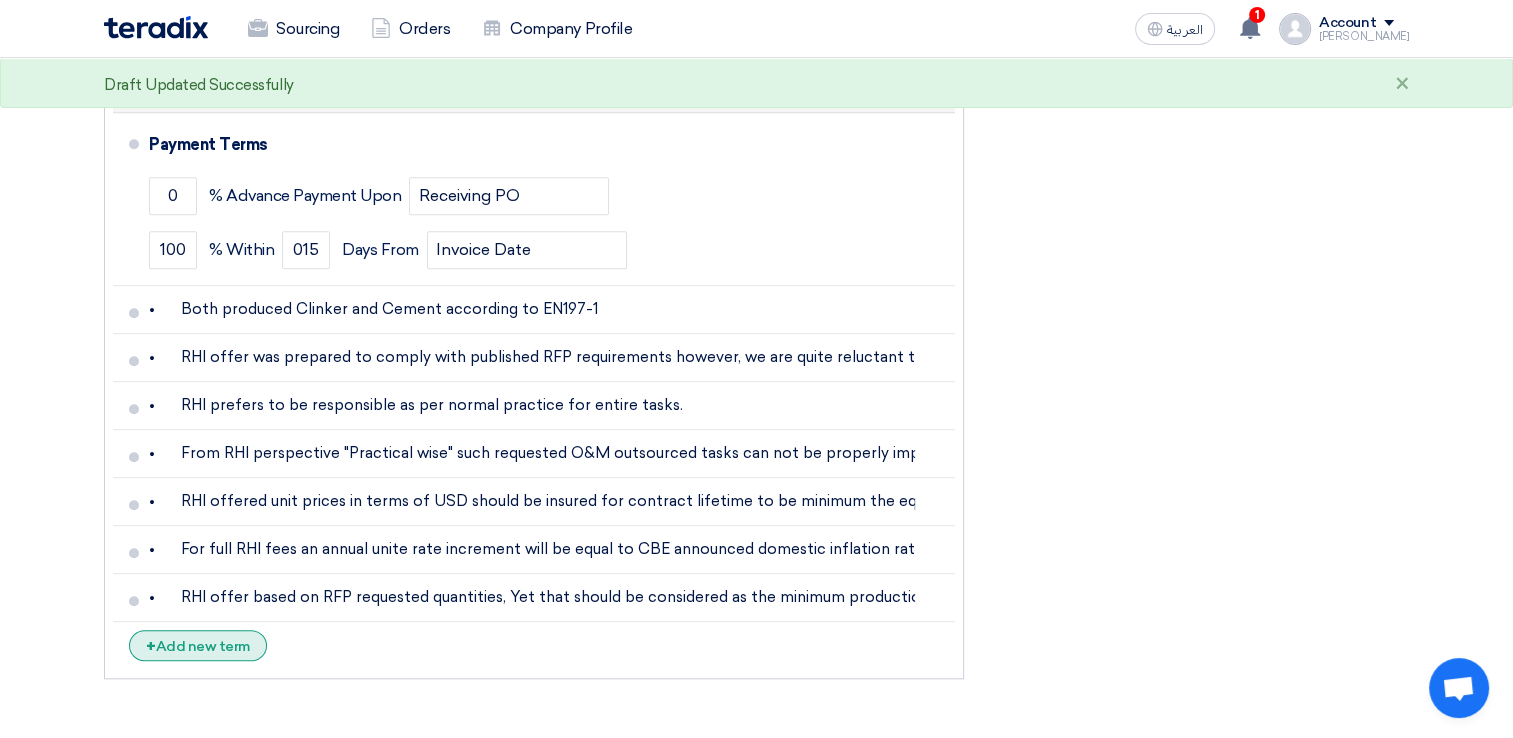 click on "+
Add new term" 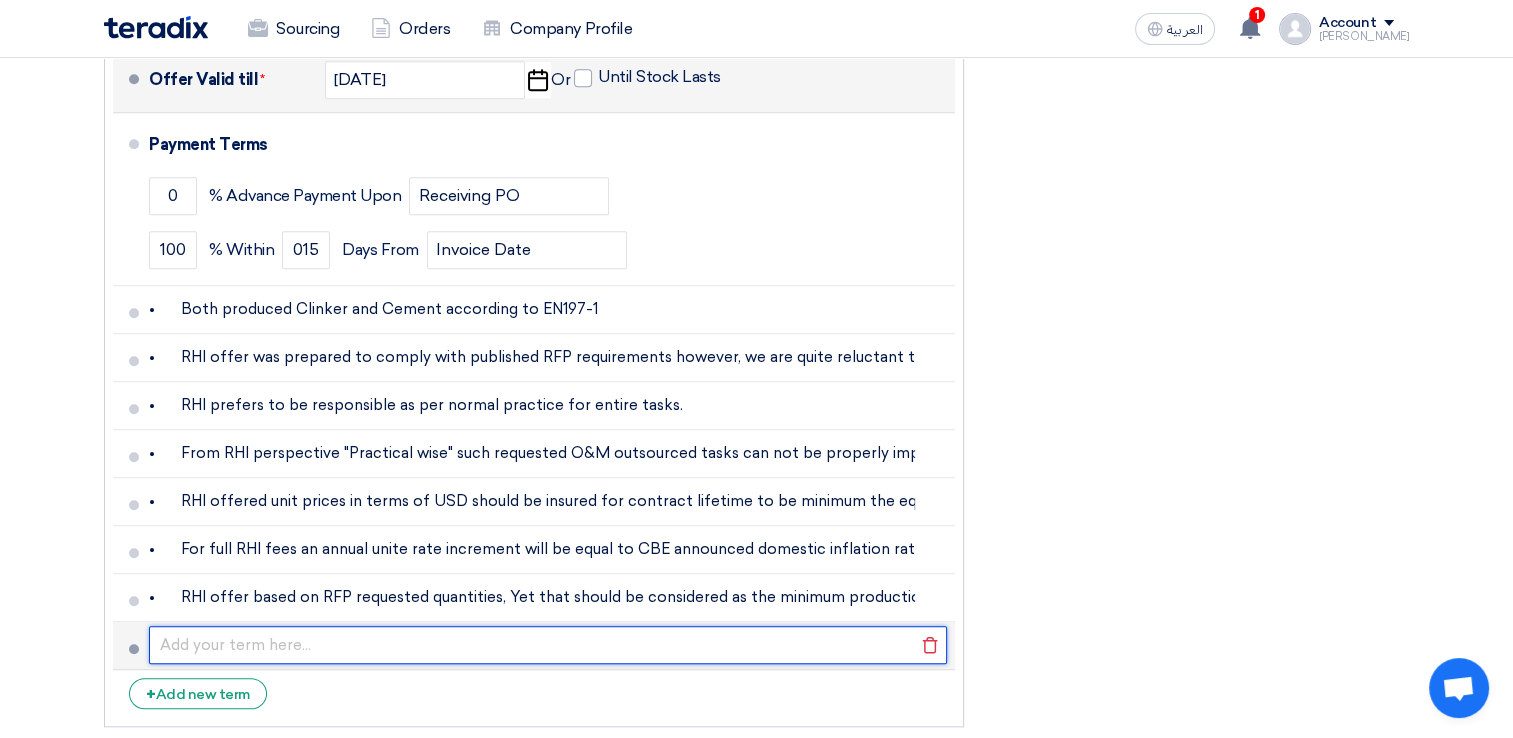 click 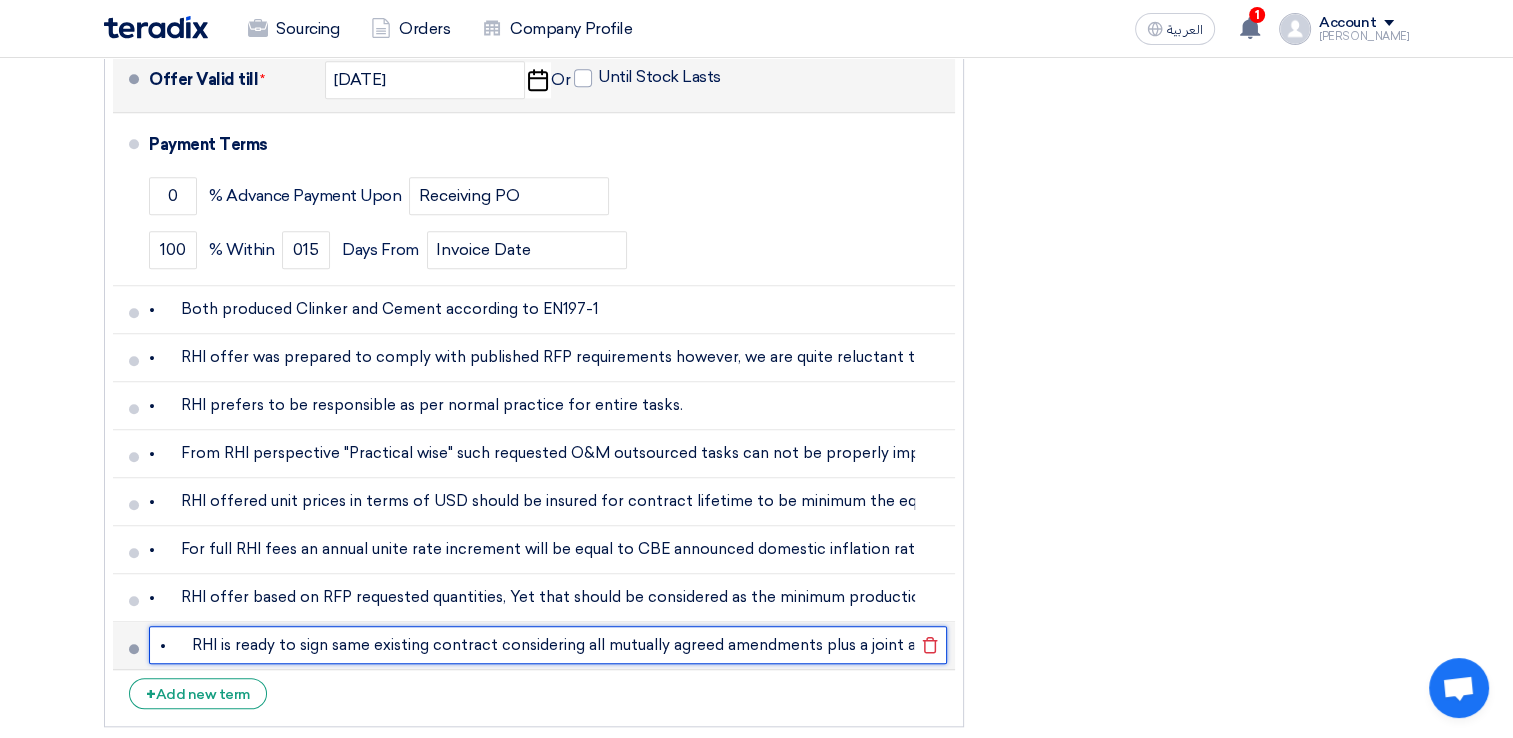 scroll, scrollTop: 0, scrollLeft: 1136, axis: horizontal 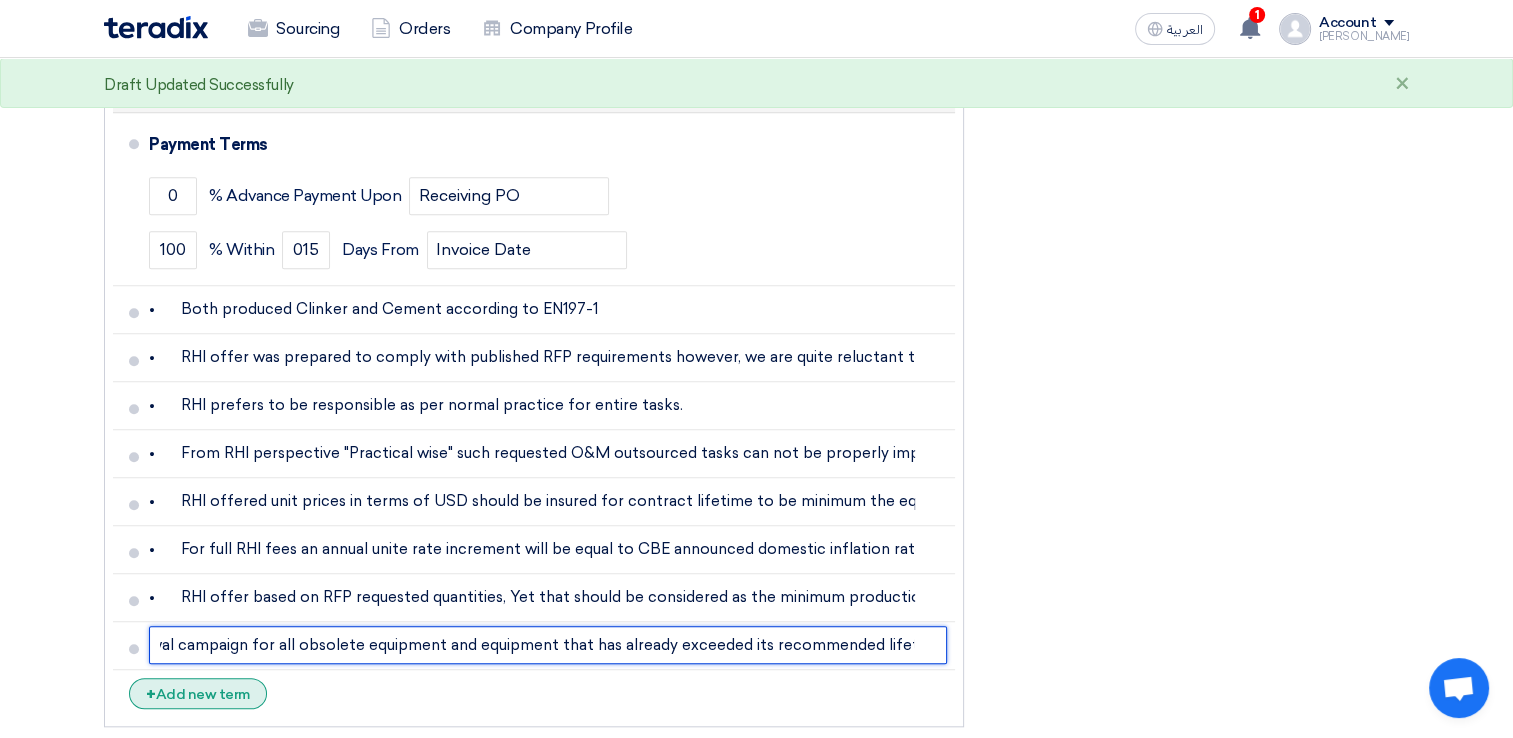 type on "•	RHI is ready to sign same existing contract considering all mutually agreed amendments plus a joint agreement for a new amendment covering the renewal campaign for all obsolete equipment and equipment that has already exceeded its recommended lifetime." 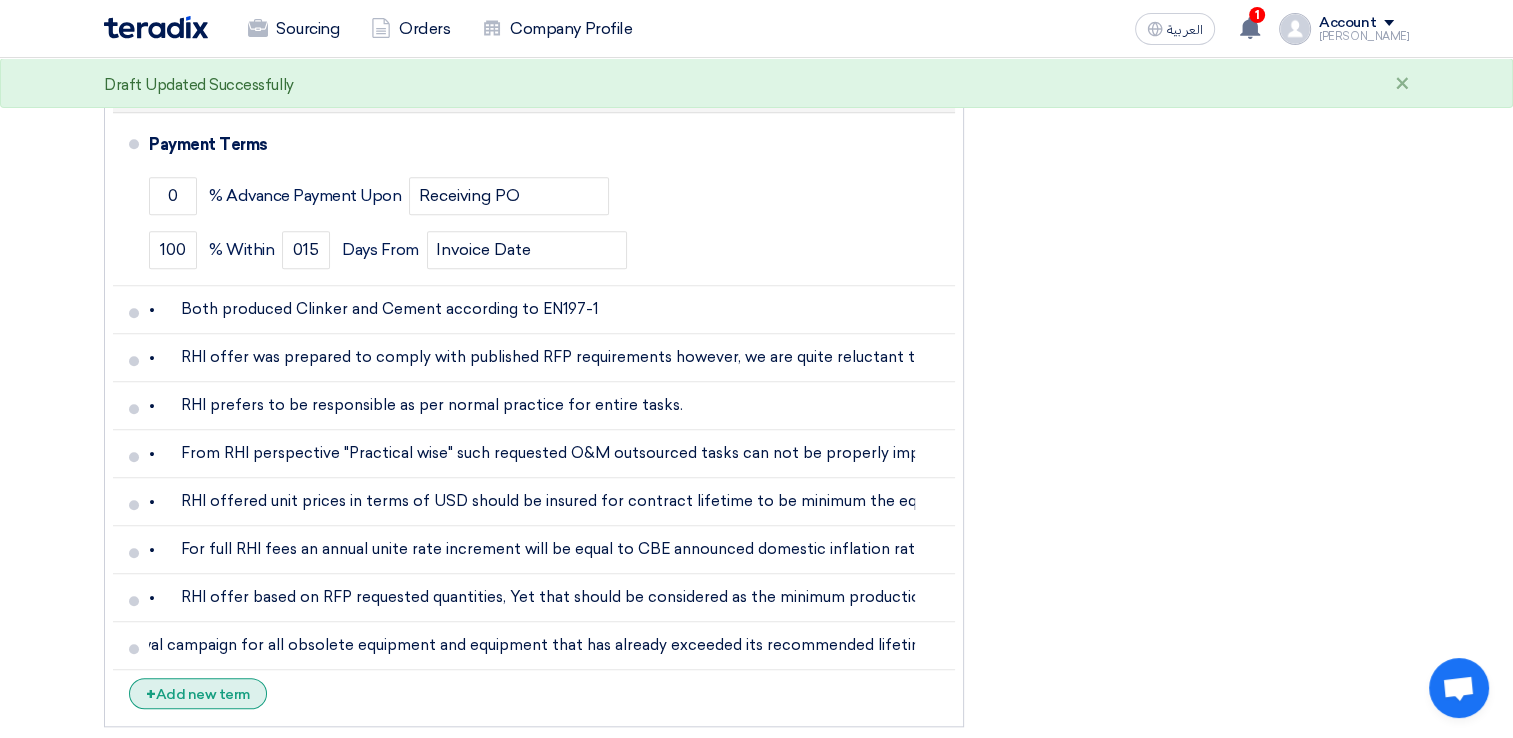 scroll, scrollTop: 0, scrollLeft: 0, axis: both 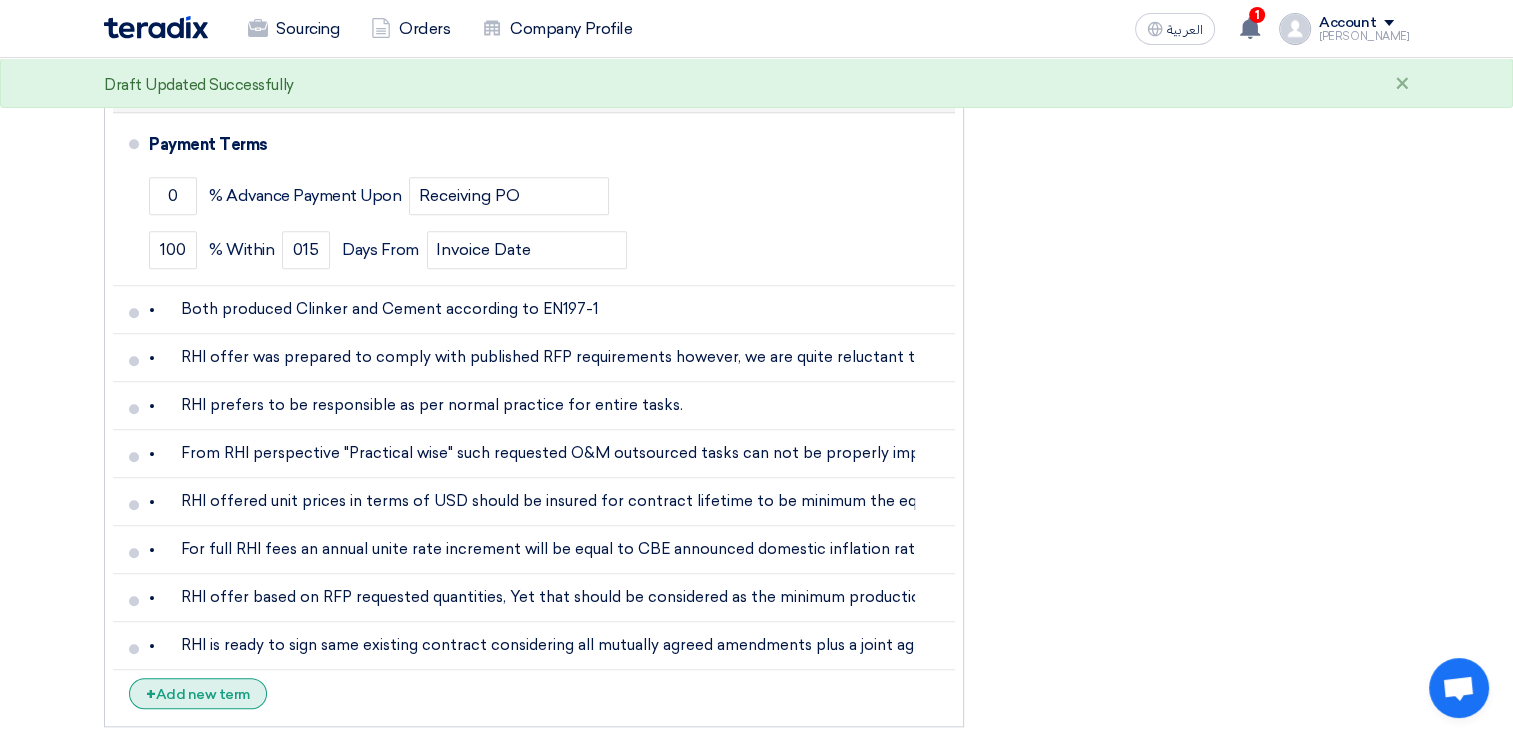 click on "+
Add new term" 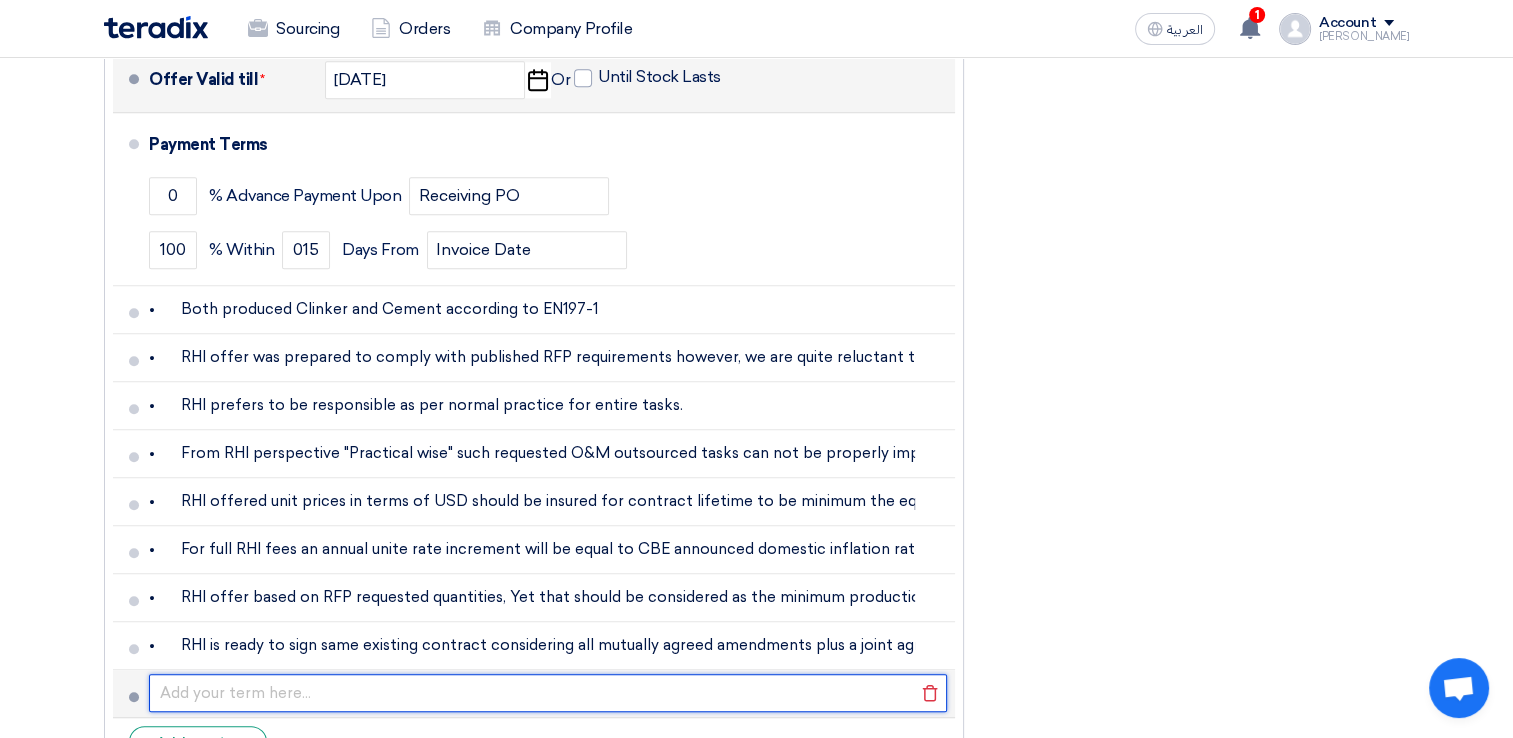 click 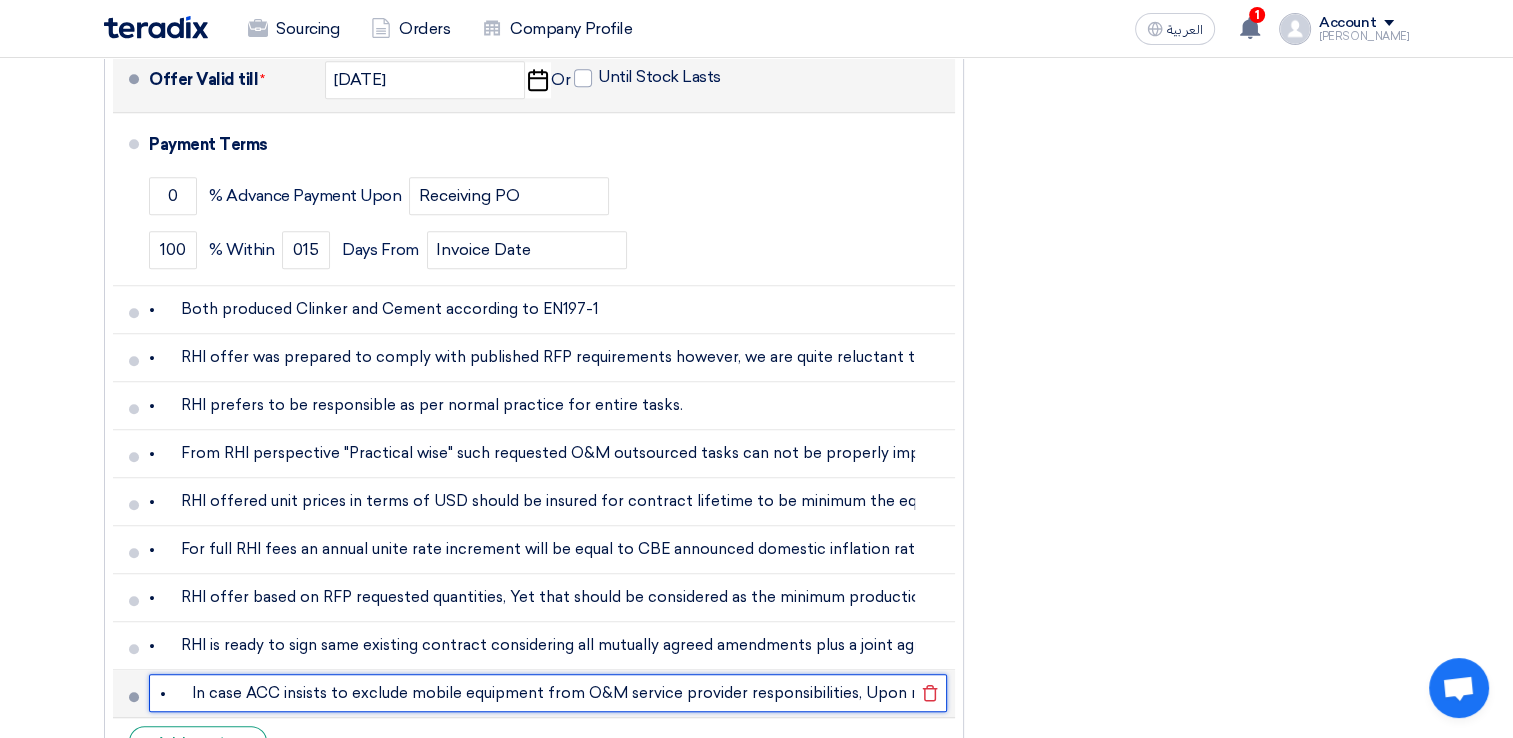 scroll, scrollTop: 0, scrollLeft: 1555, axis: horizontal 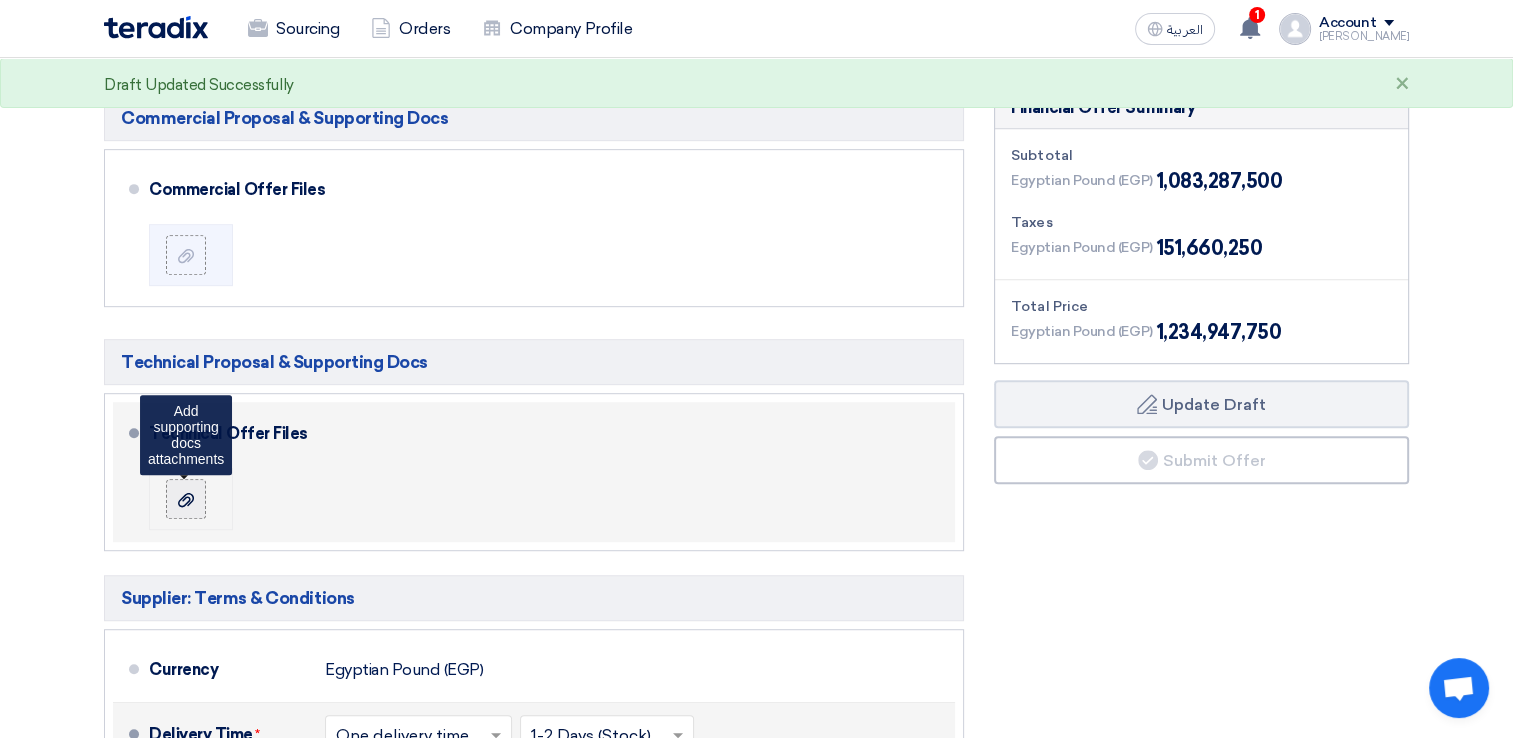 type on "•	In case ACC insists to exclude mobile equipment from O&M service provider responsibilities, Upon new contract a precise article with all battery limits as well as a proper compensation for RHI in case of loss of production attributed to mobile equipment inefficiency specially for Pyro and AF operation should be stipulated" 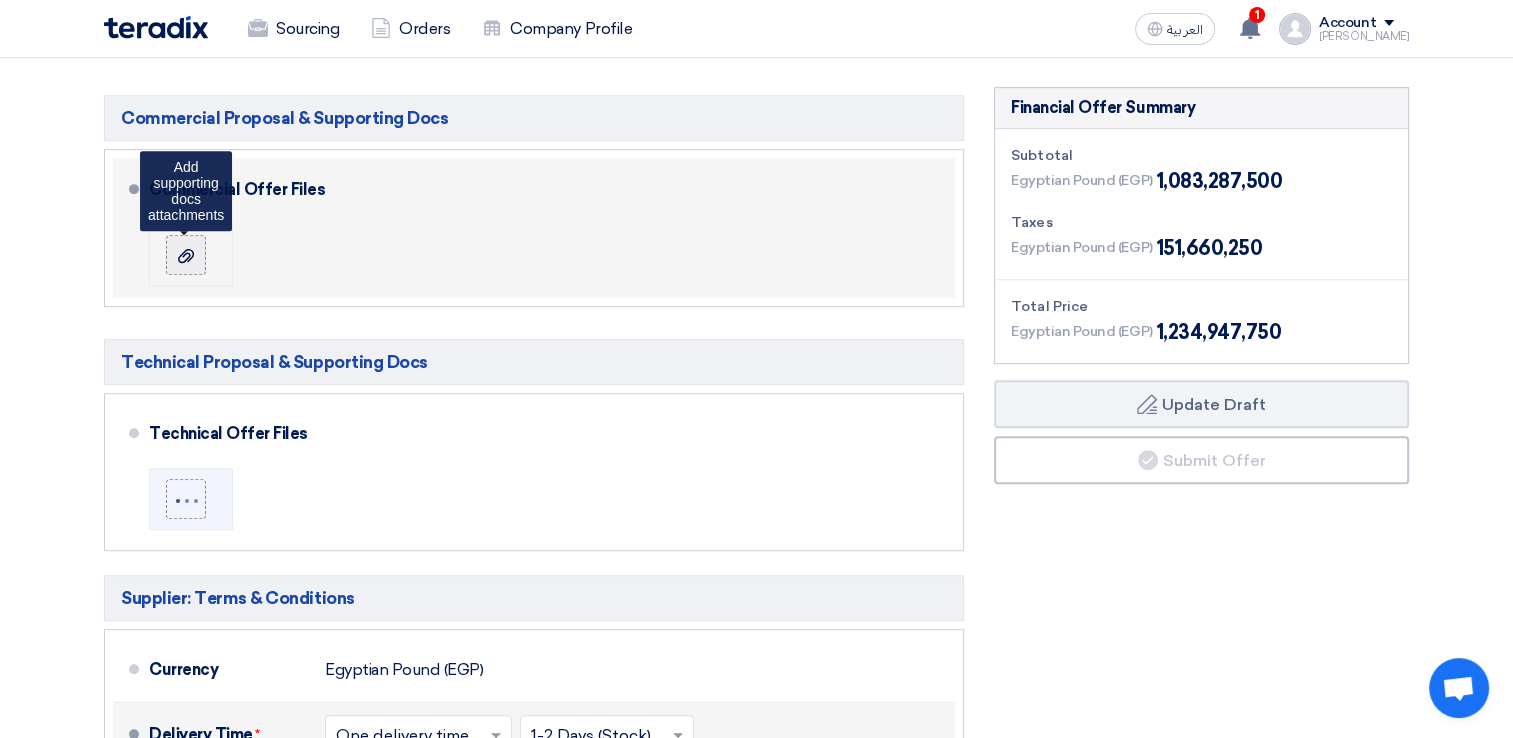 click 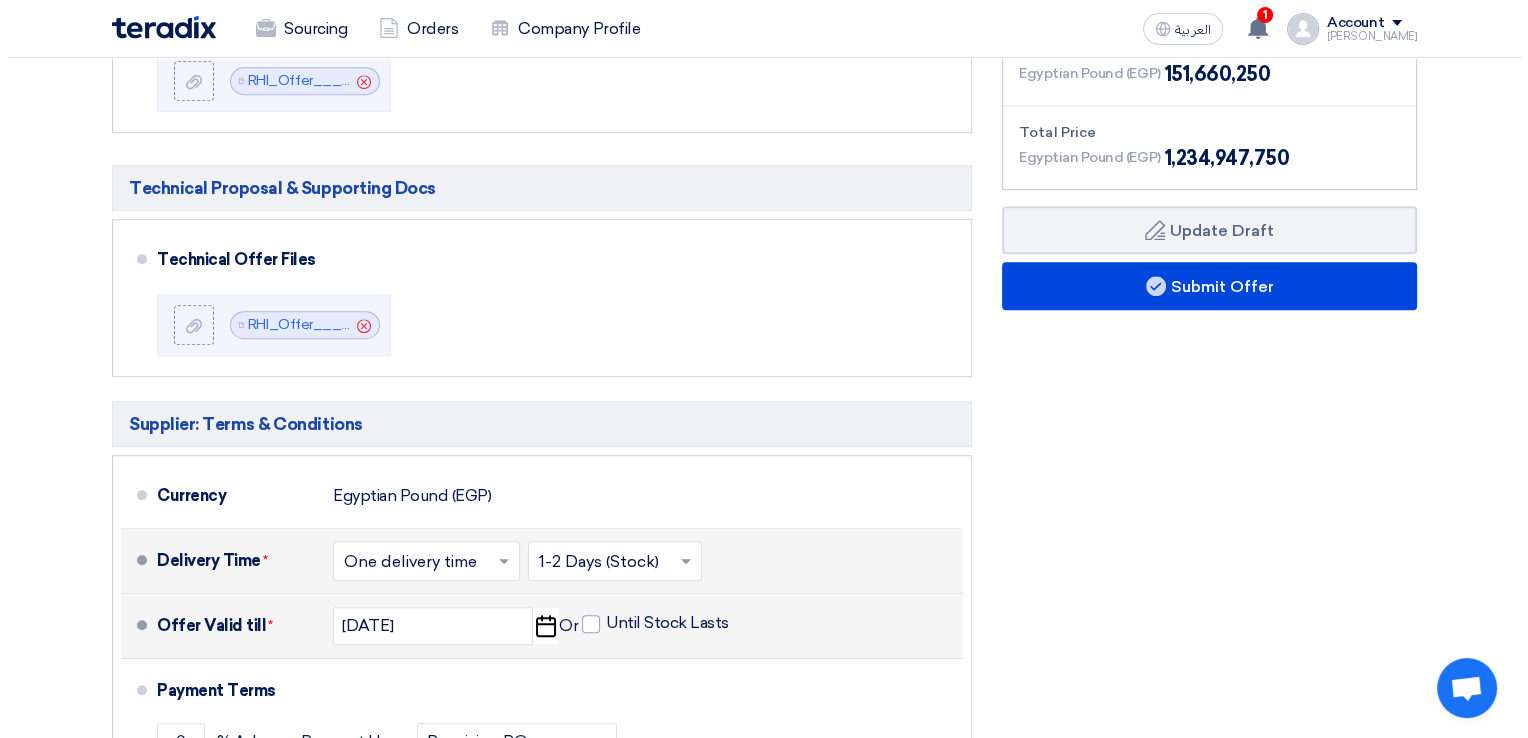 scroll, scrollTop: 1180, scrollLeft: 0, axis: vertical 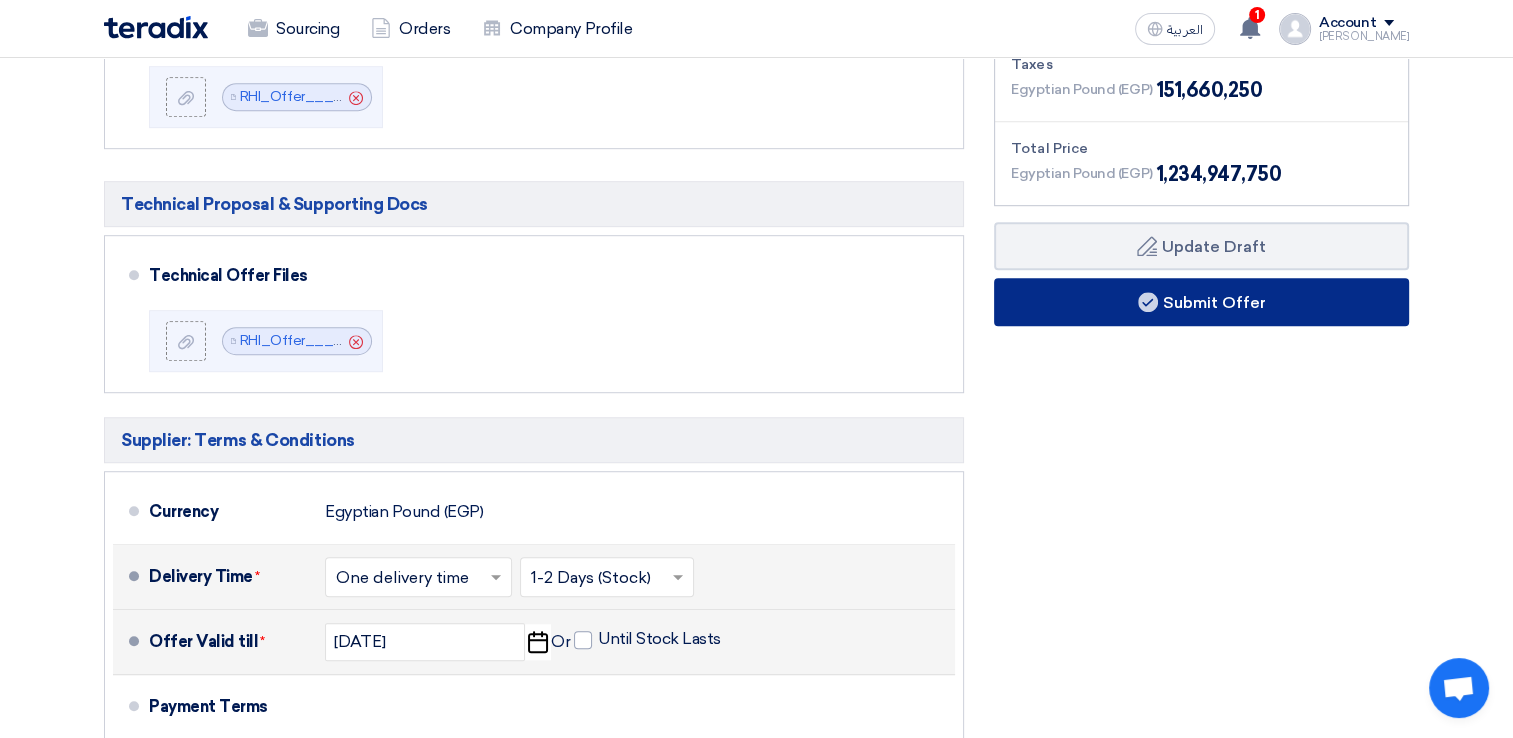 click on "Submit Offer" 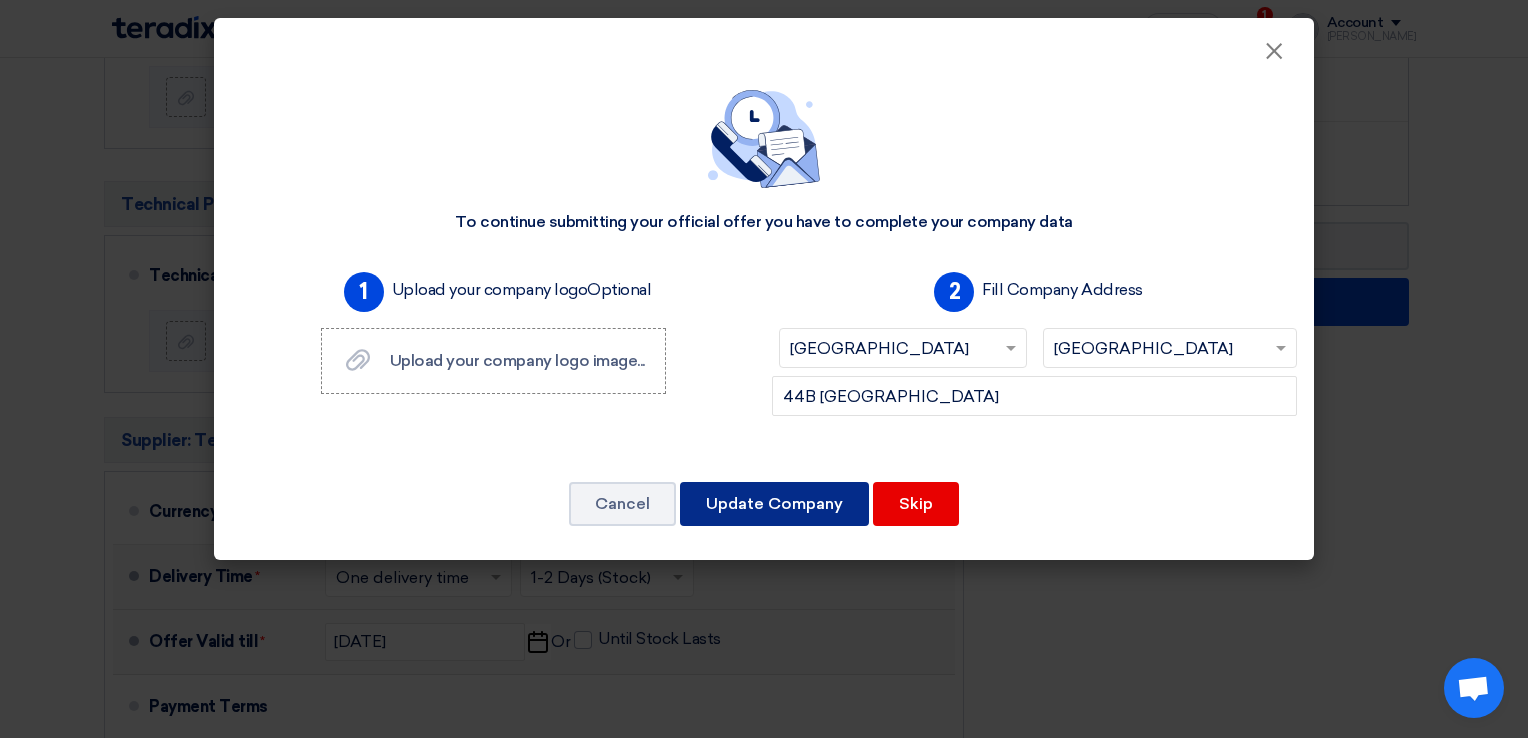 click on "Update Company" 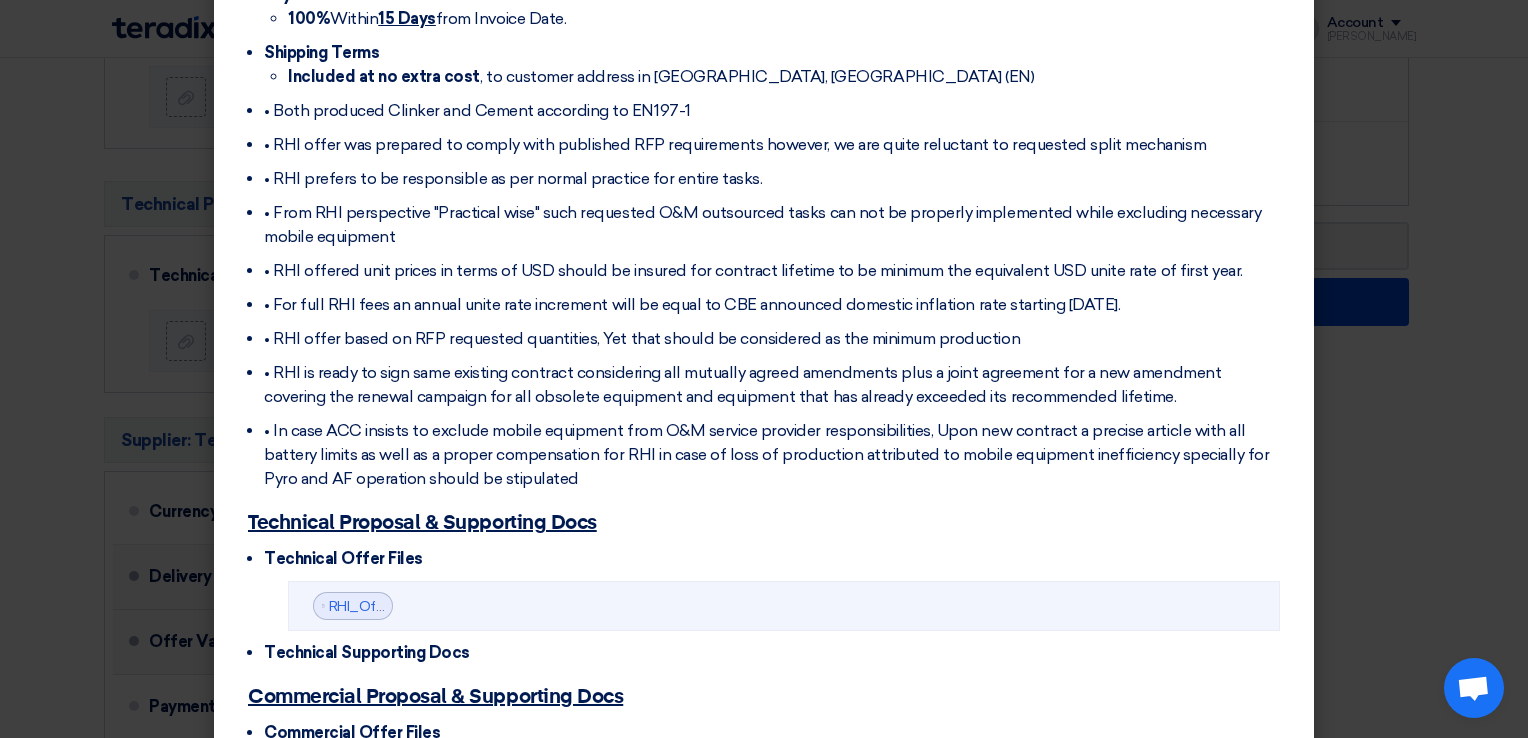 scroll, scrollTop: 1192, scrollLeft: 0, axis: vertical 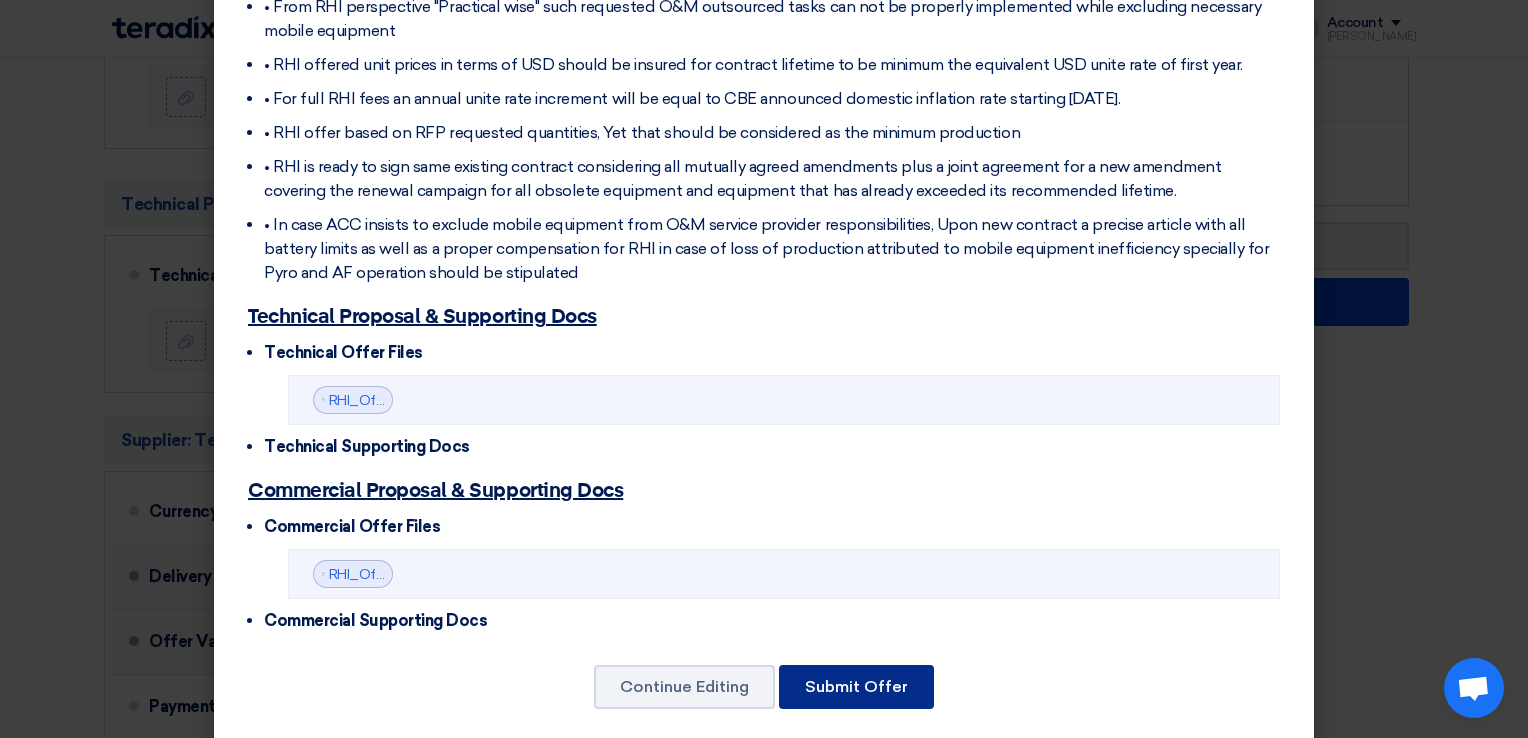 click on "Submit Offer" 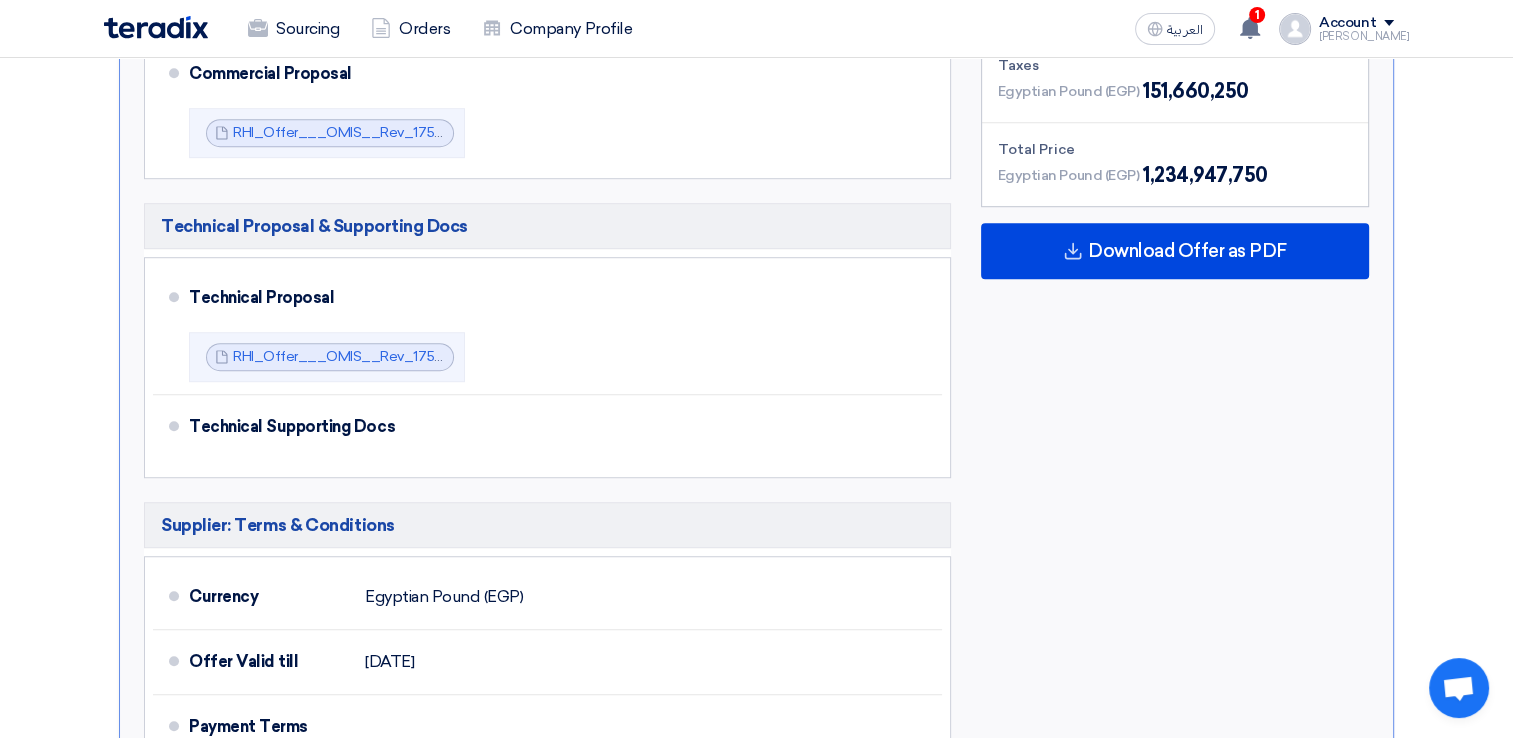 scroll, scrollTop: 1276, scrollLeft: 0, axis: vertical 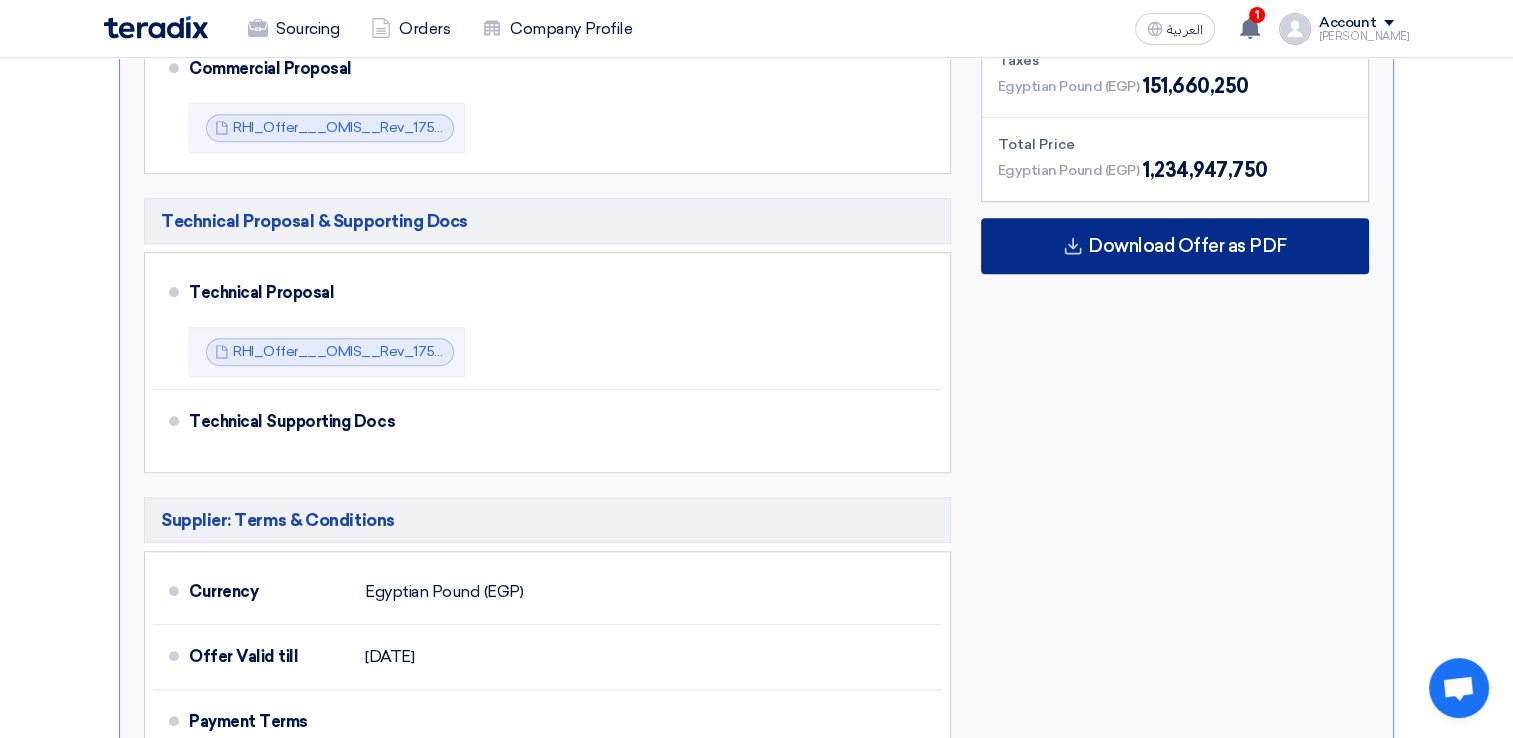 click on "Download Offer as PDF" at bounding box center [1175, 246] 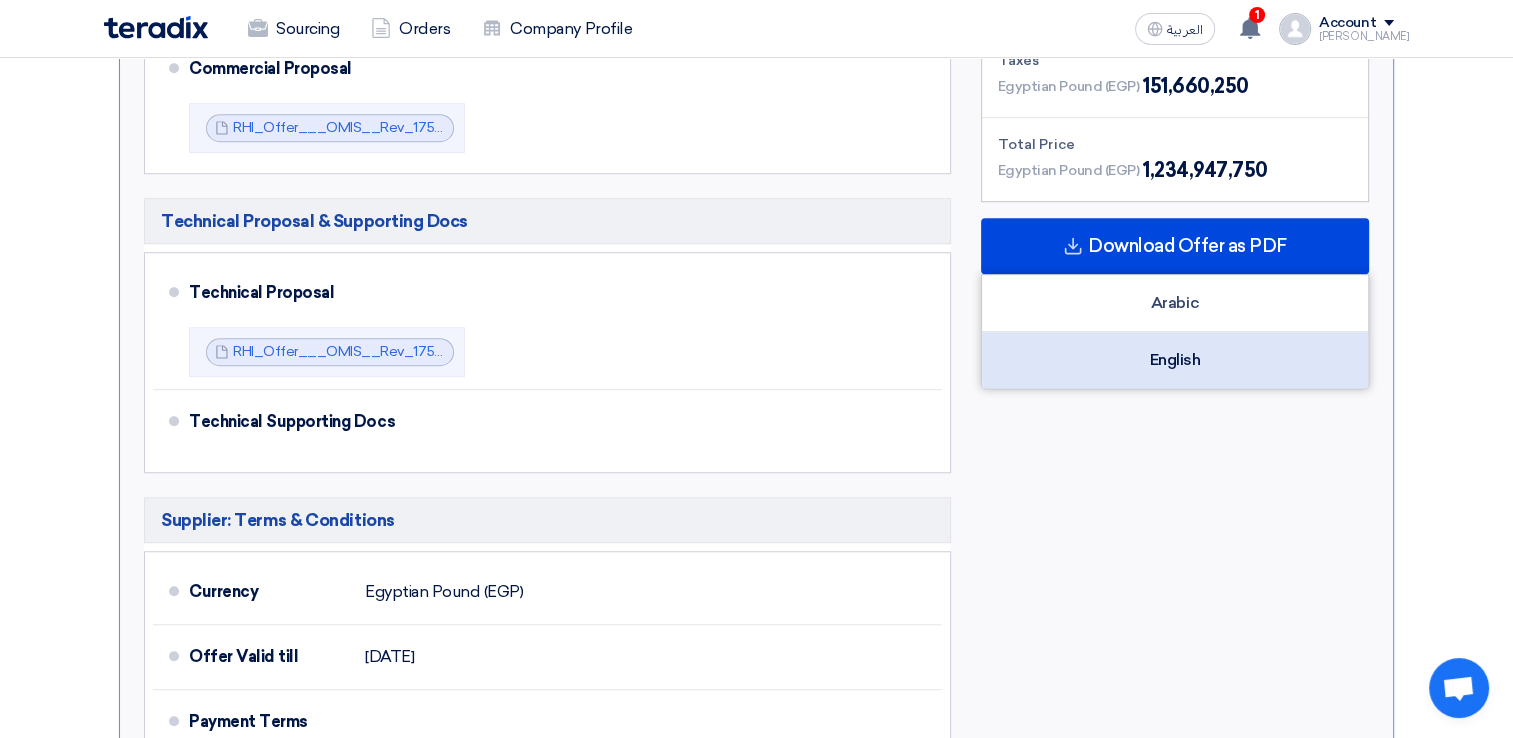 click on "English" at bounding box center (1175, 360) 